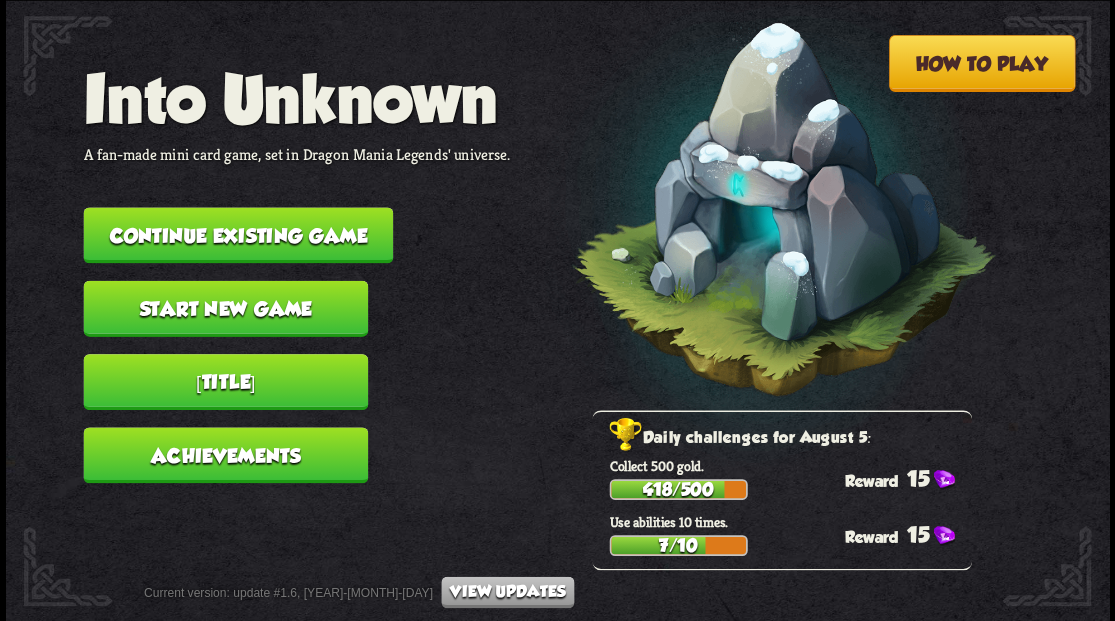 scroll, scrollTop: 0, scrollLeft: 0, axis: both 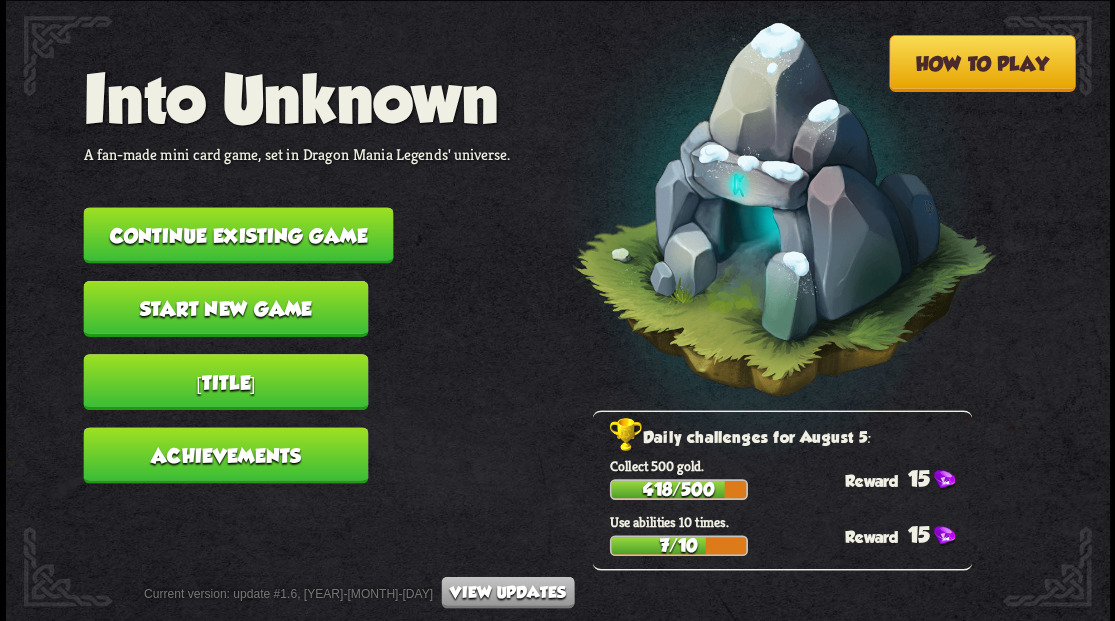 click on "Continue existing game" at bounding box center (238, 235) 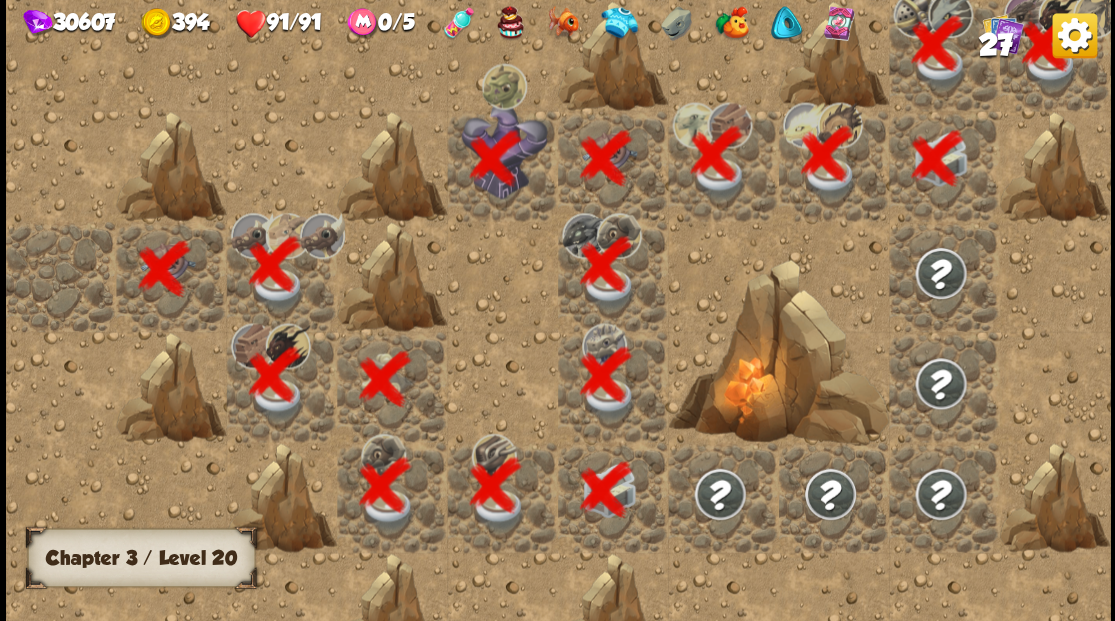 scroll, scrollTop: 0, scrollLeft: 384, axis: horizontal 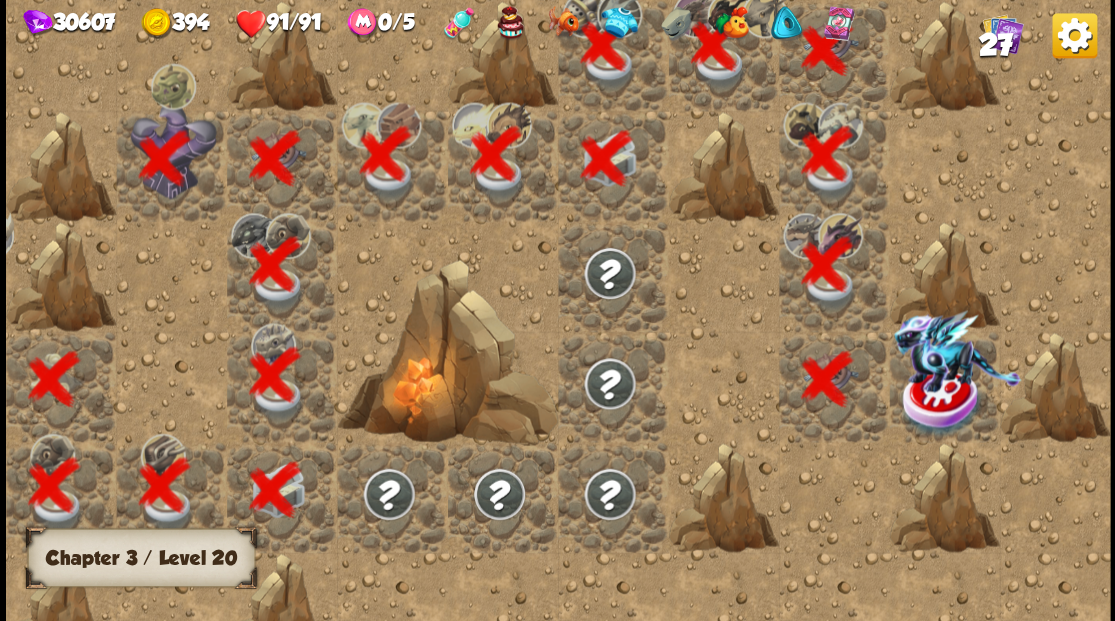 click at bounding box center [942, 402] 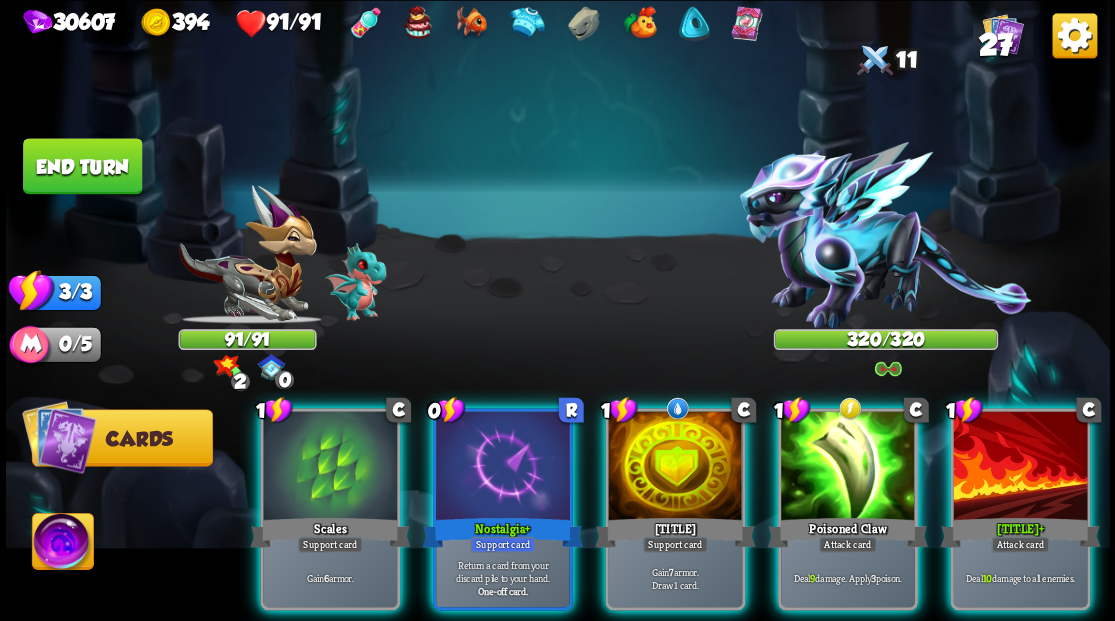 click at bounding box center (62, 544) 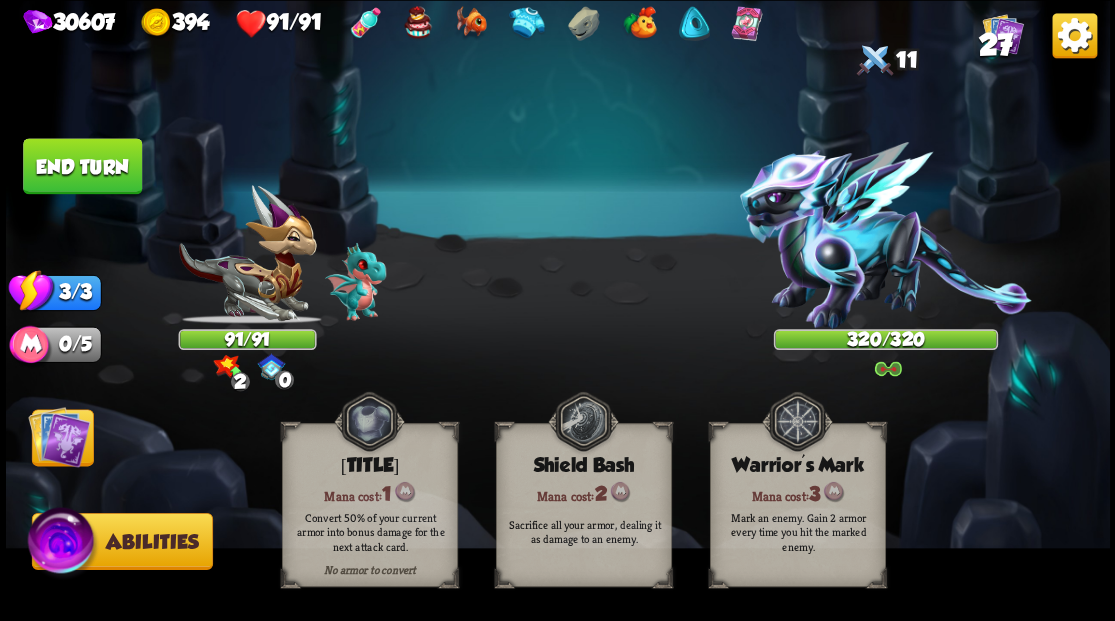 click on "Mark an enemy. Gain 2 armor every time you hit the marked enemy." at bounding box center [798, 531] 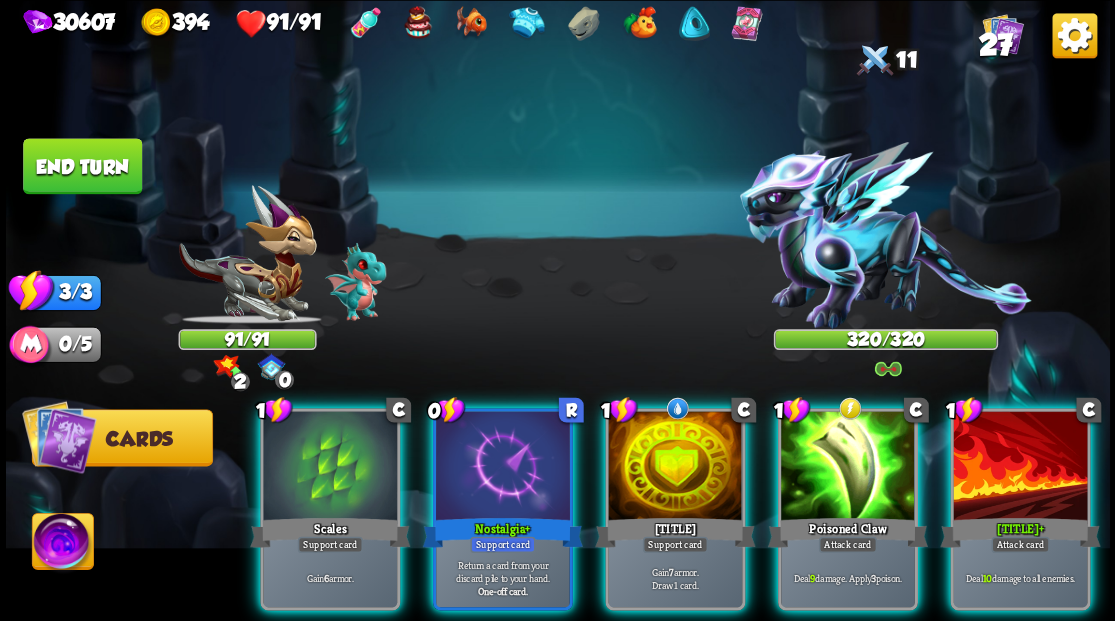 click at bounding box center [62, 544] 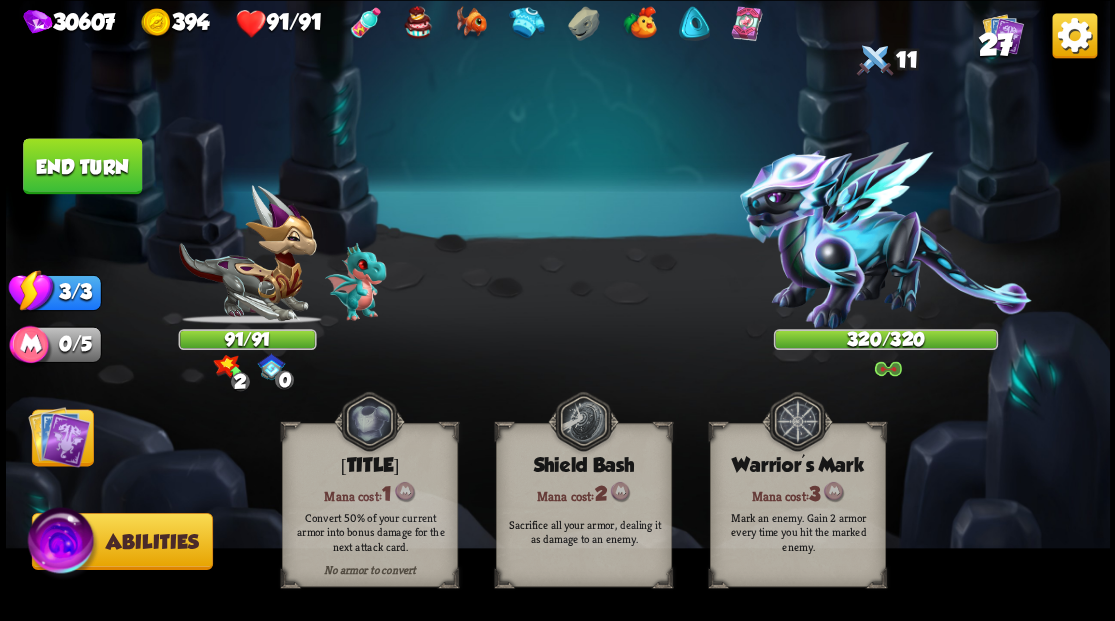 click at bounding box center [796, 421] 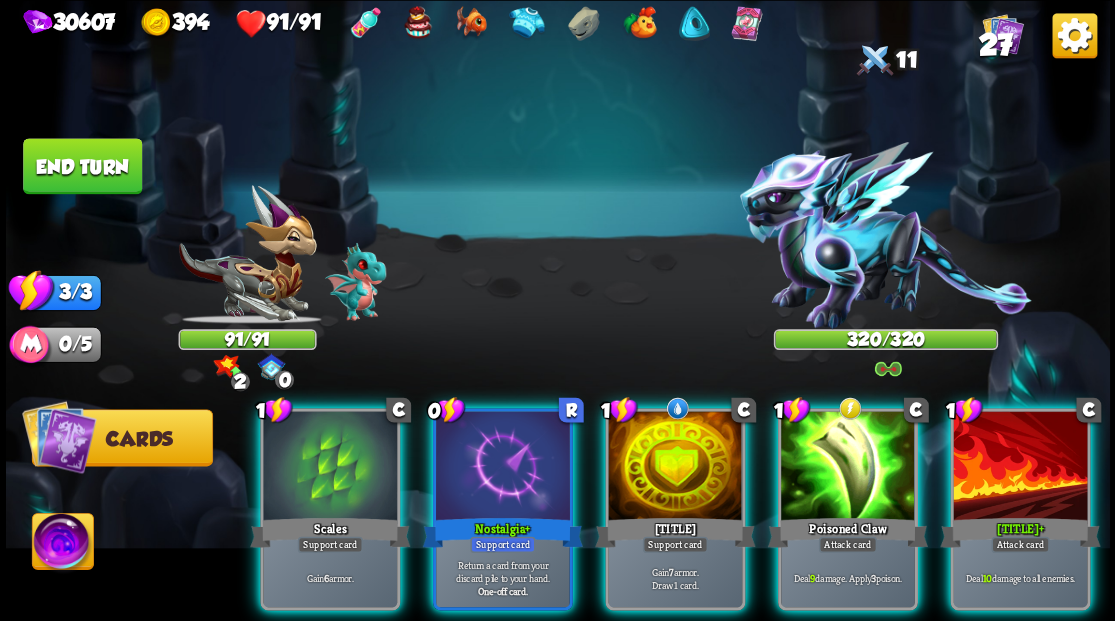 click on "27" at bounding box center [995, 45] 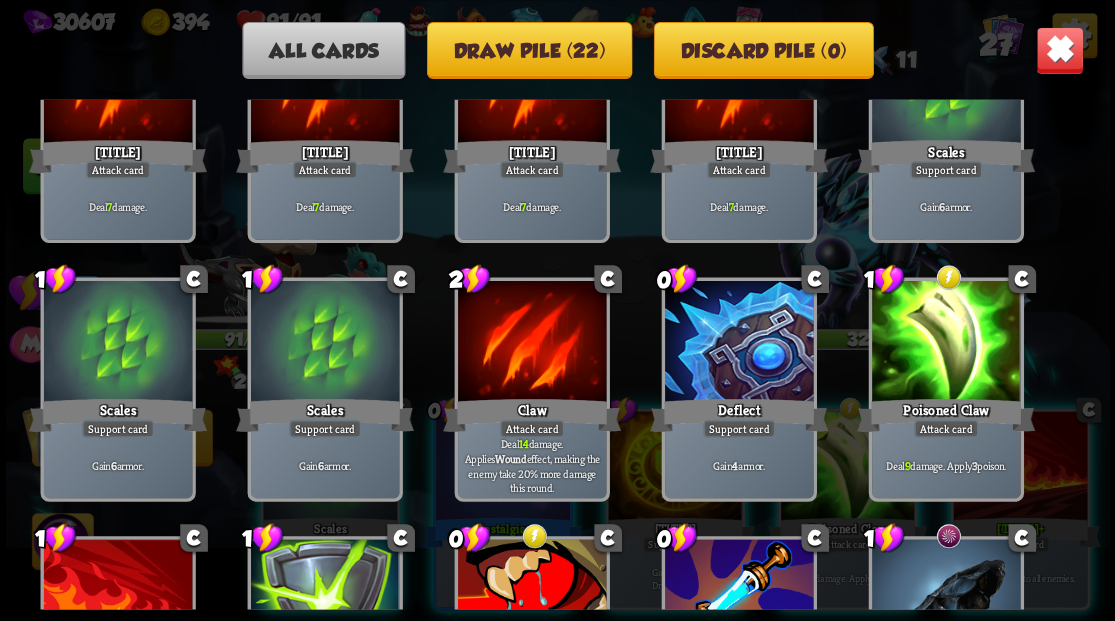 scroll, scrollTop: 0, scrollLeft: 0, axis: both 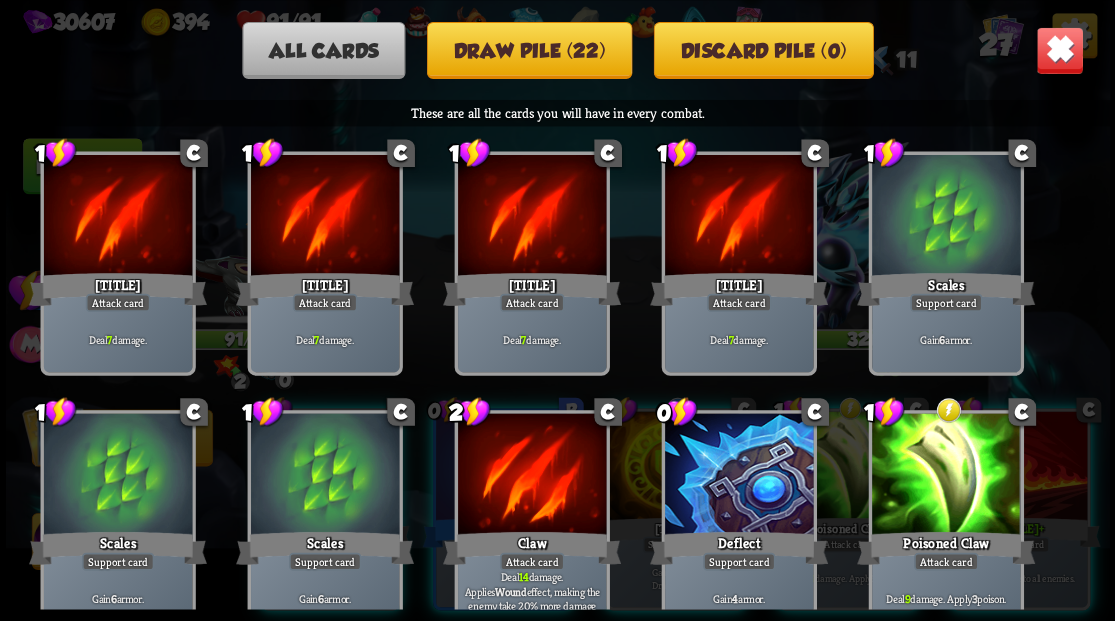 click at bounding box center (1059, 50) 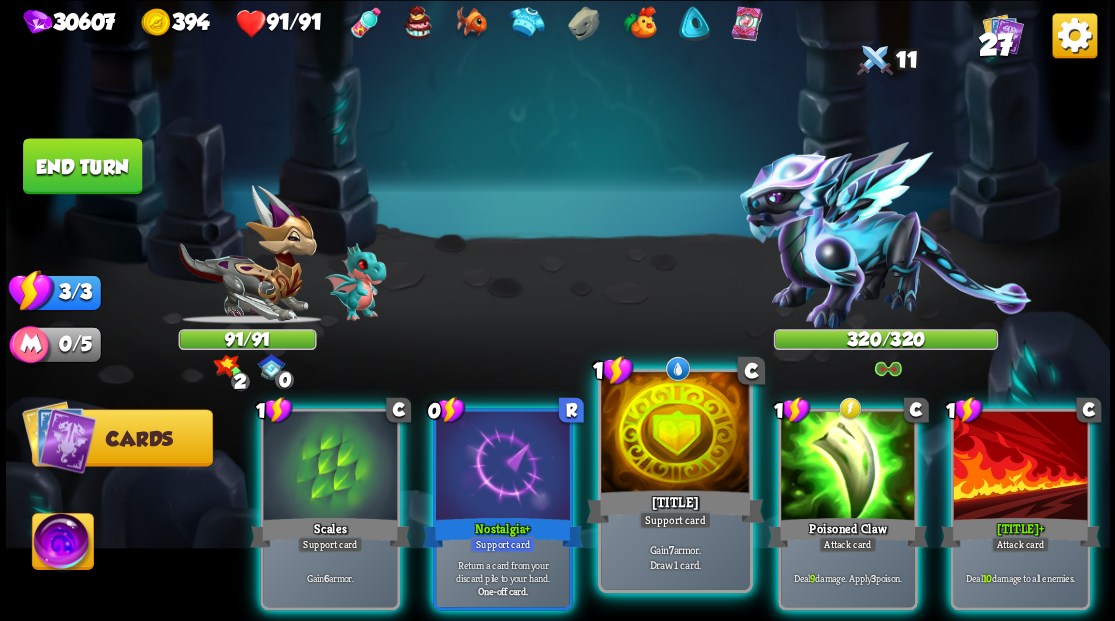 click at bounding box center (675, 434) 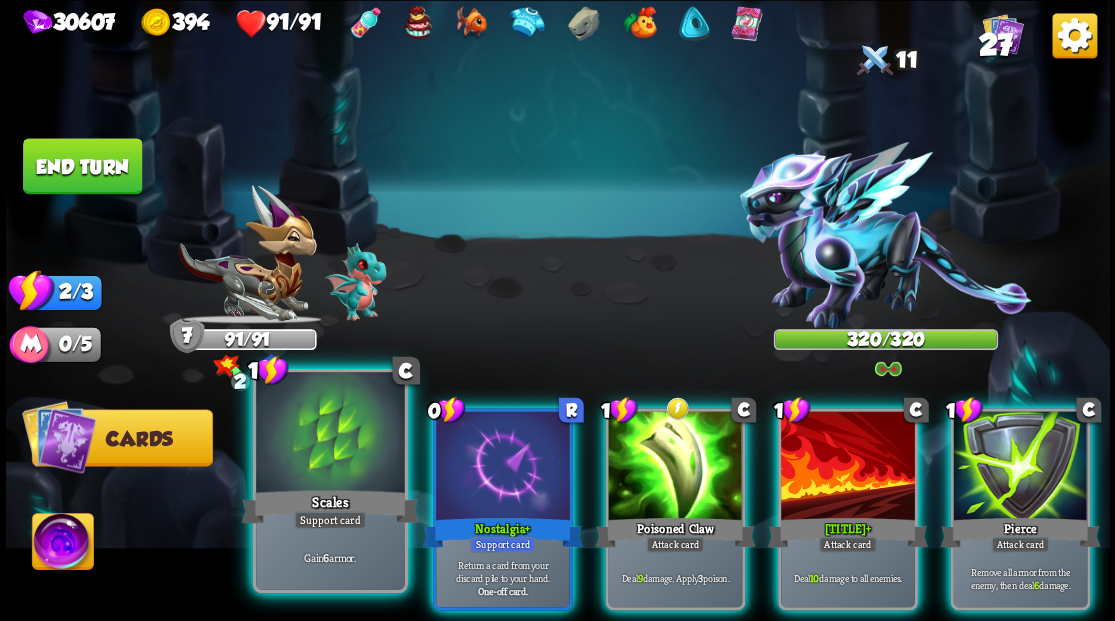click at bounding box center (330, 434) 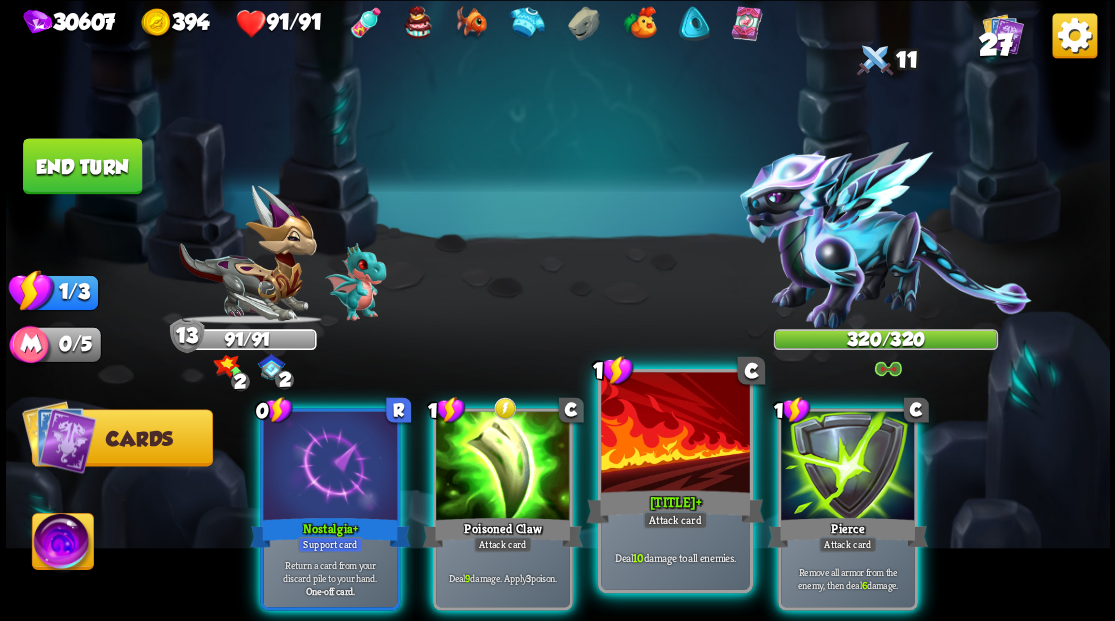 click at bounding box center [675, 434] 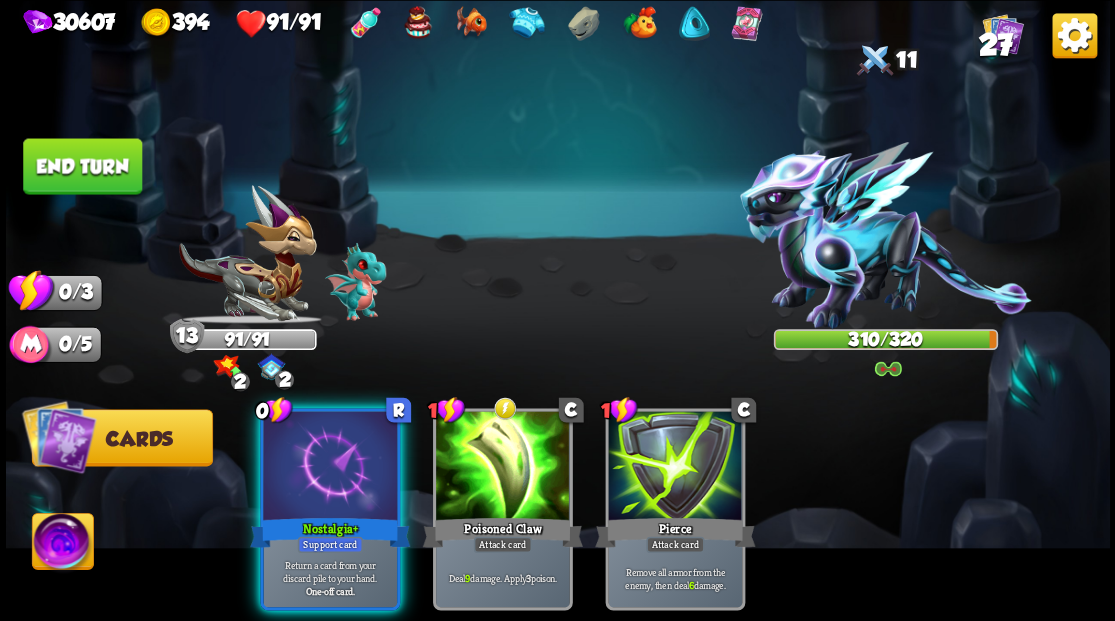 drag, startPoint x: 81, startPoint y: 156, endPoint x: 888, endPoint y: 268, distance: 814.7349 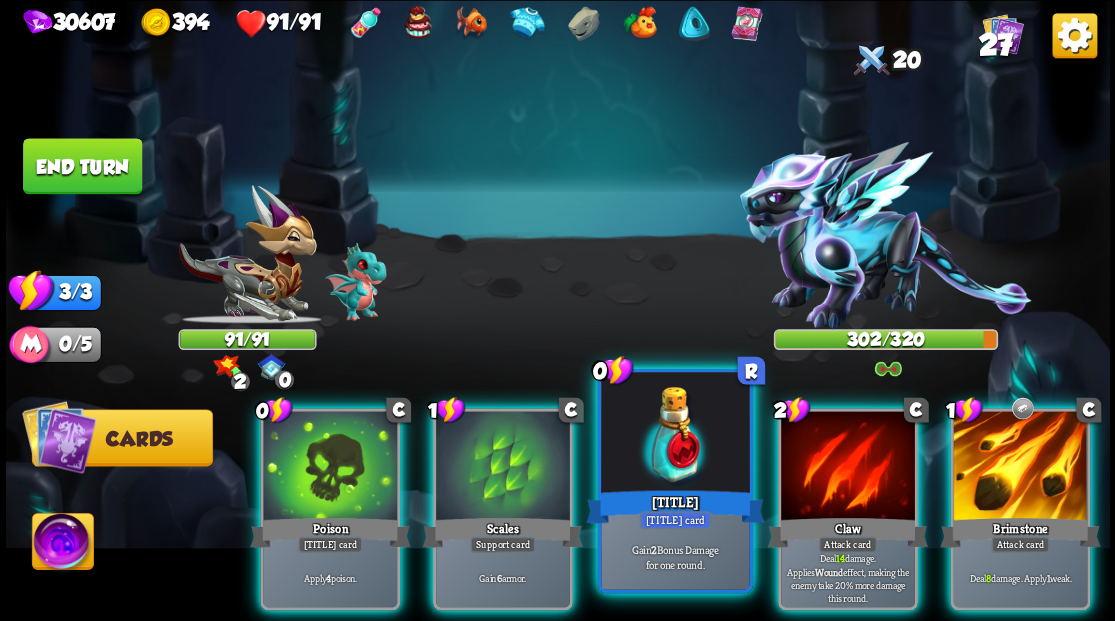 click at bounding box center [675, 434] 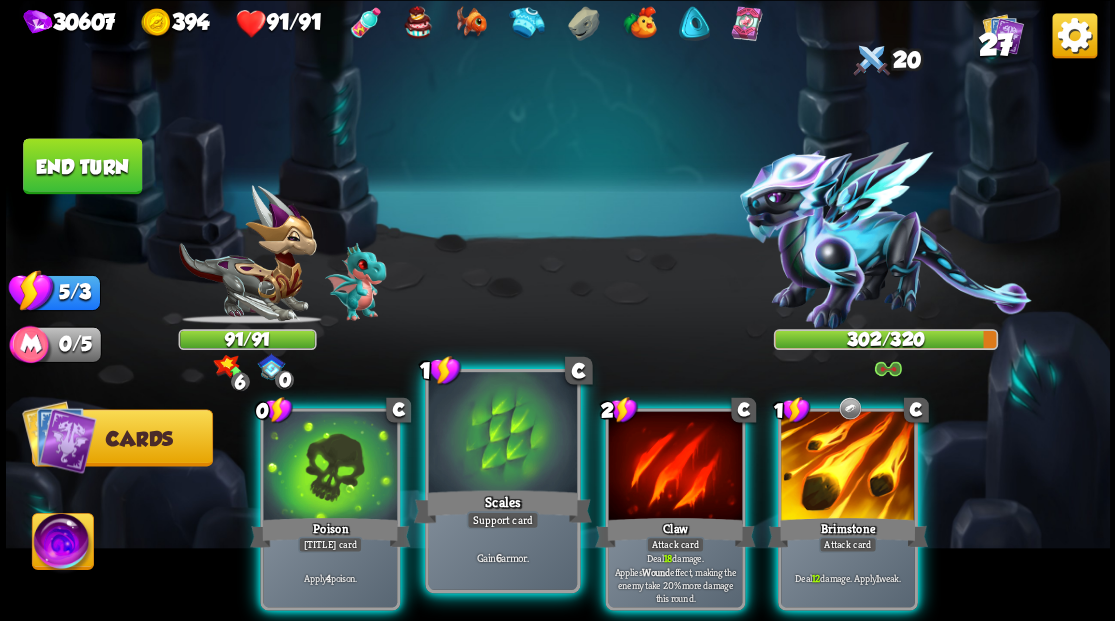 click at bounding box center [502, 434] 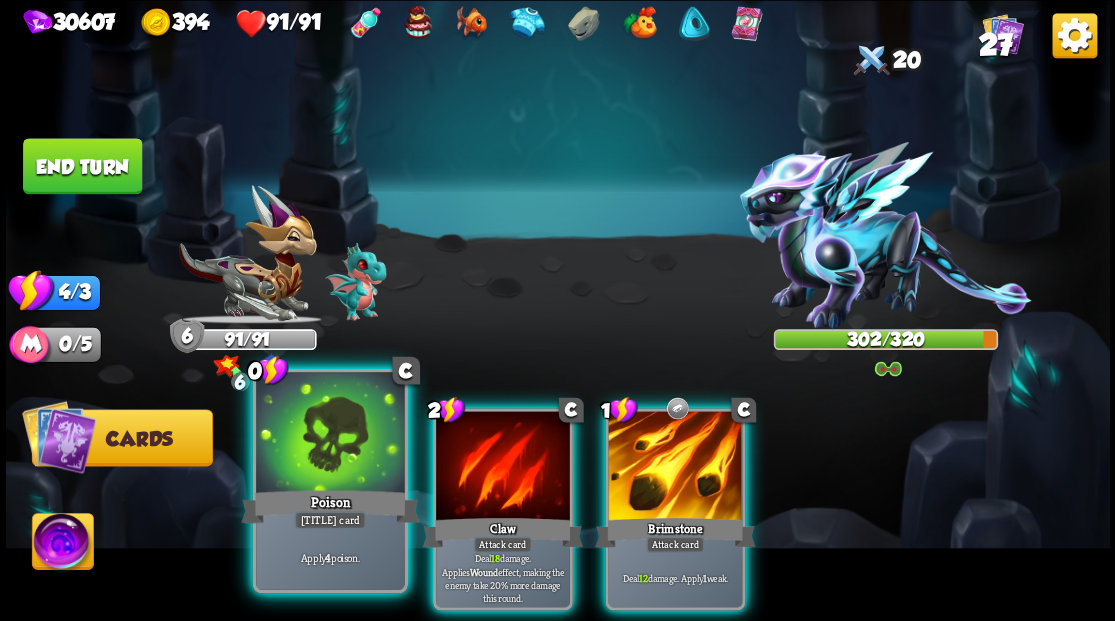 click at bounding box center (330, 434) 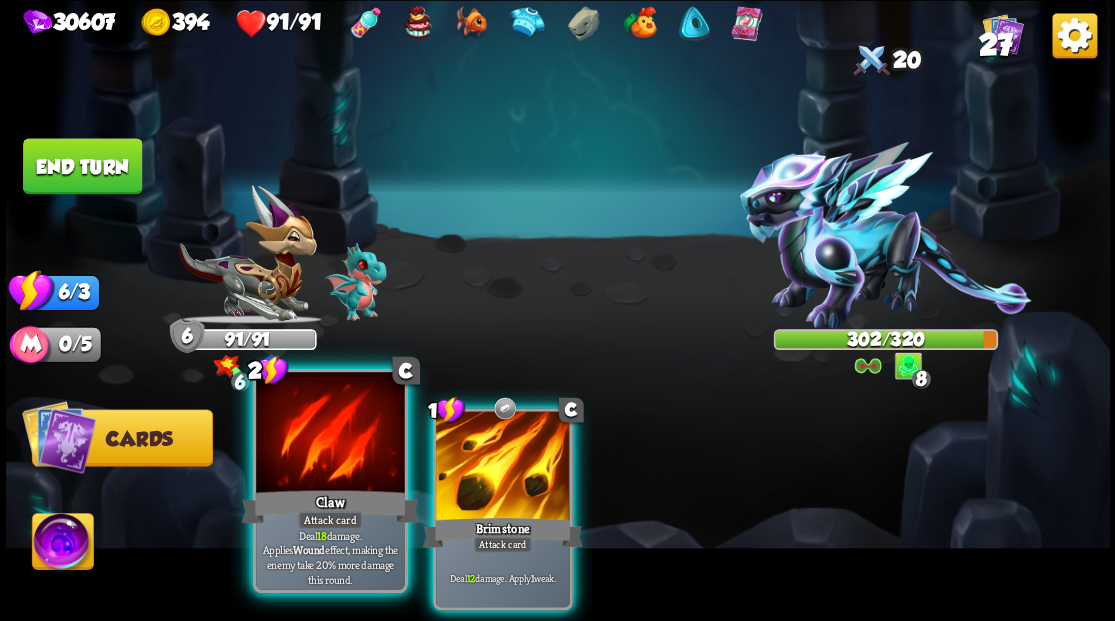 click at bounding box center (330, 434) 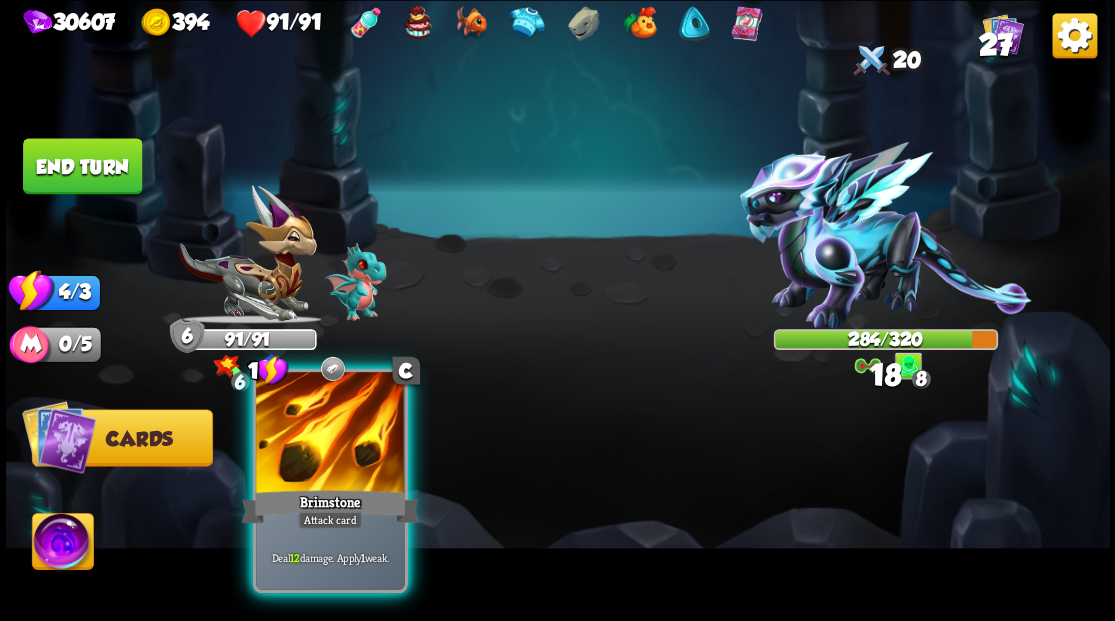 click at bounding box center [330, 434] 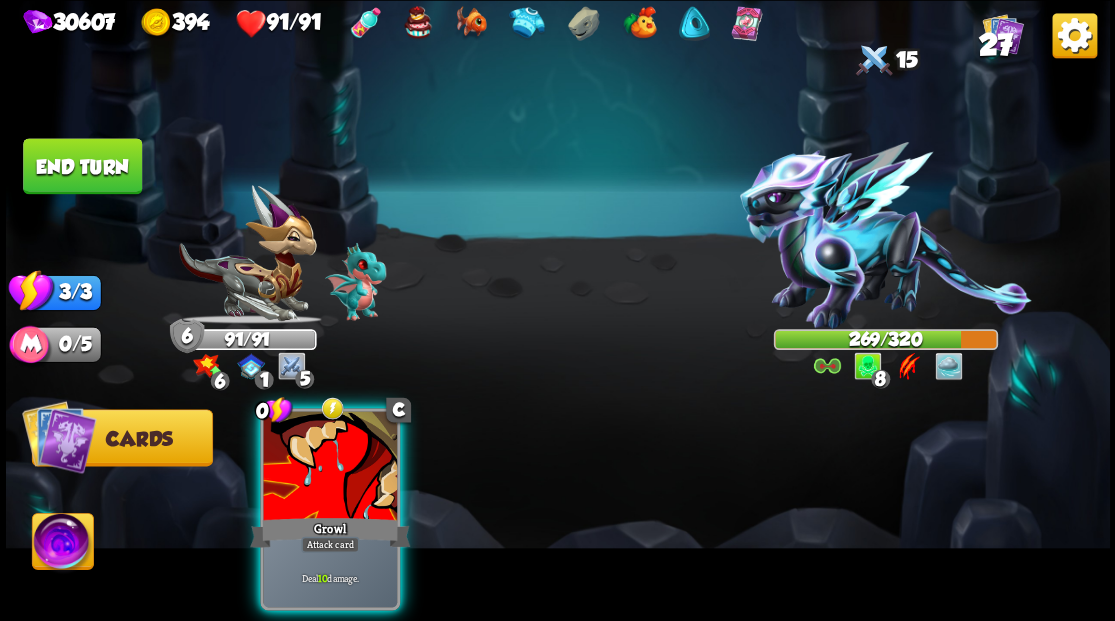 drag, startPoint x: 290, startPoint y: 448, endPoint x: 326, endPoint y: 409, distance: 53.075417 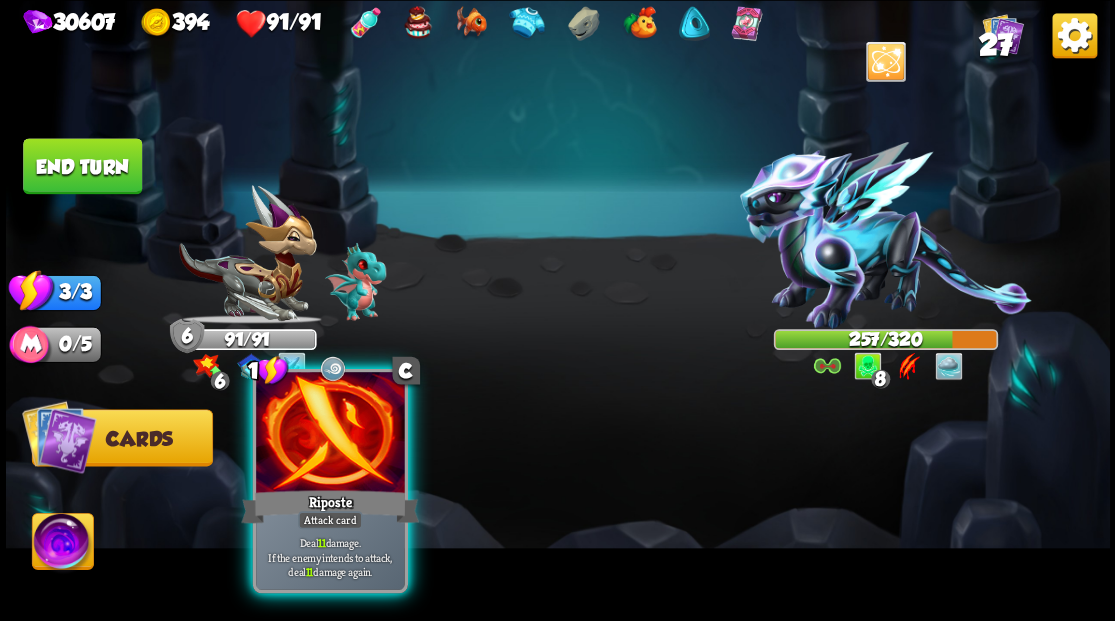 click at bounding box center [330, 434] 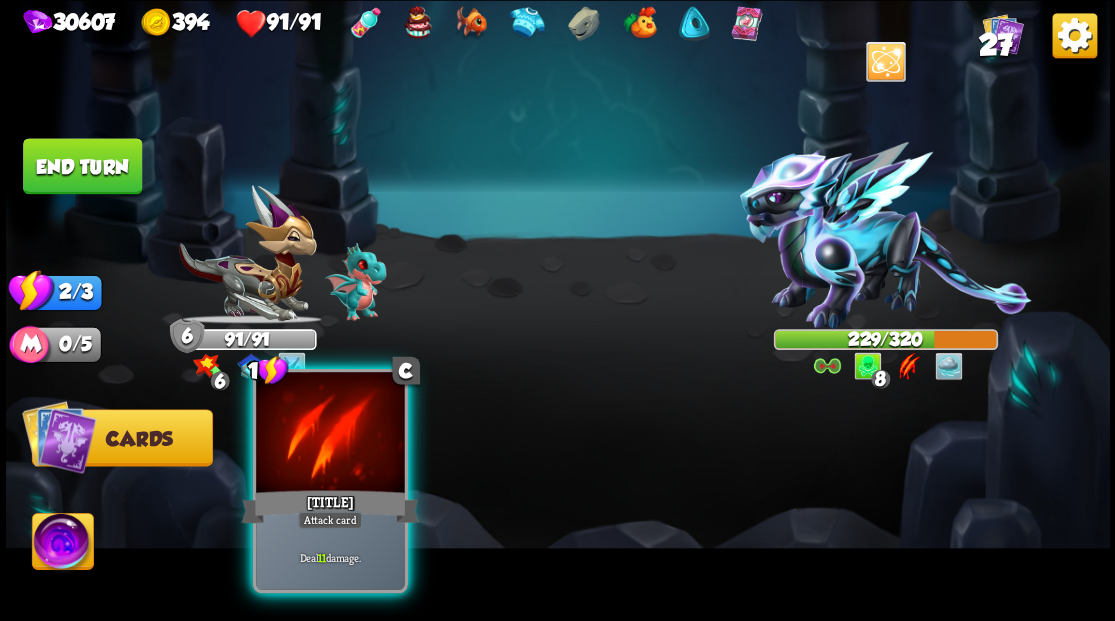 click at bounding box center (330, 434) 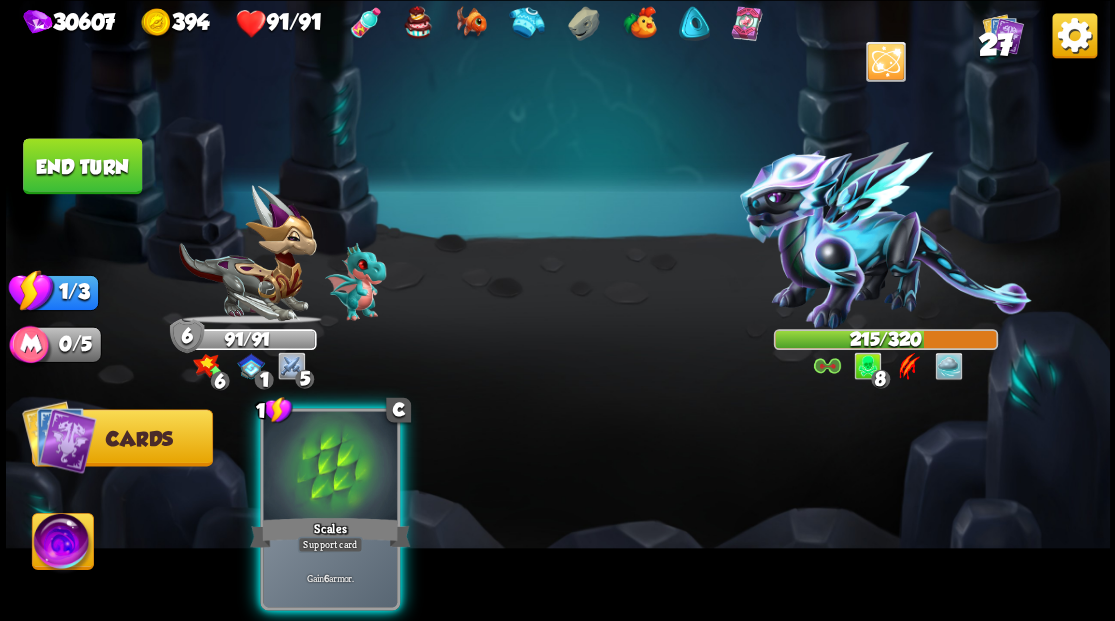 drag, startPoint x: 350, startPoint y: 458, endPoint x: 462, endPoint y: 365, distance: 145.57816 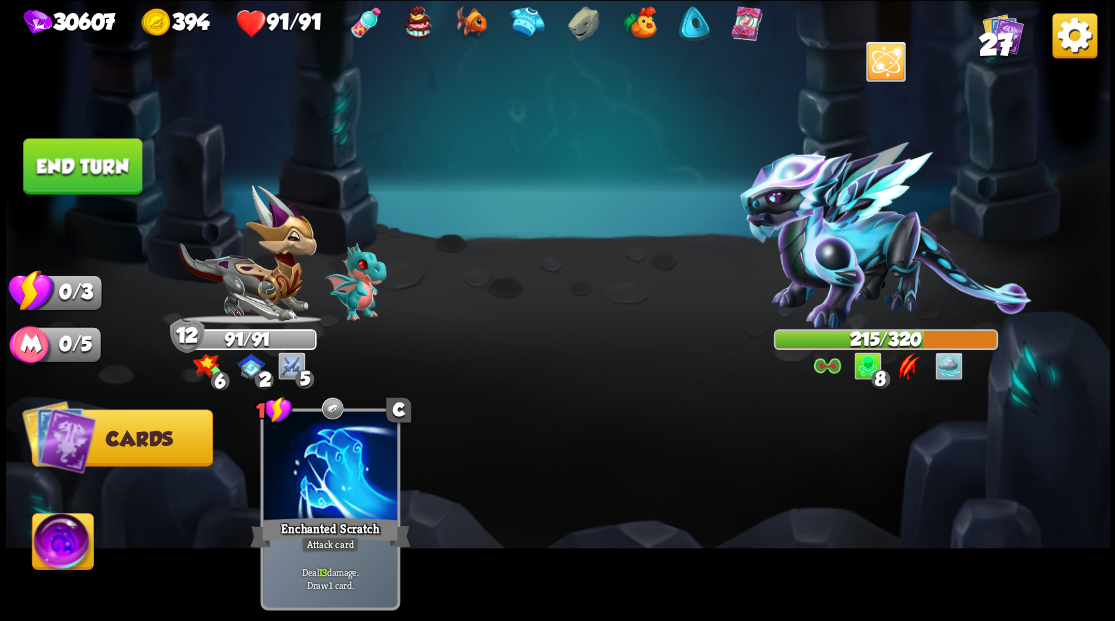 drag, startPoint x: 111, startPoint y: 160, endPoint x: 1053, endPoint y: 226, distance: 944.30927 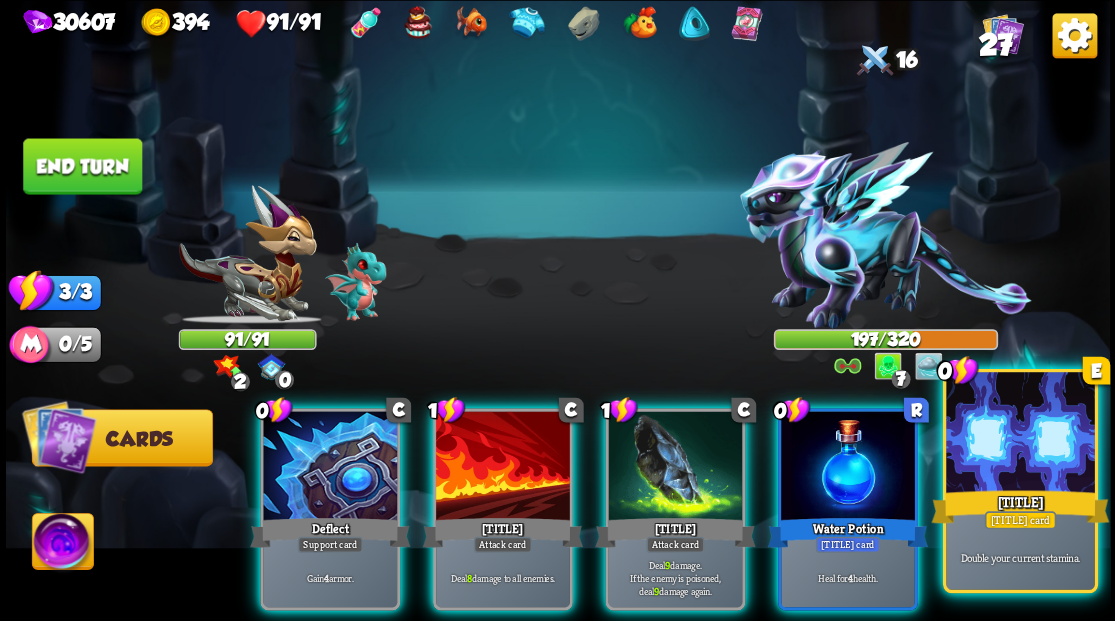 click at bounding box center [1020, 434] 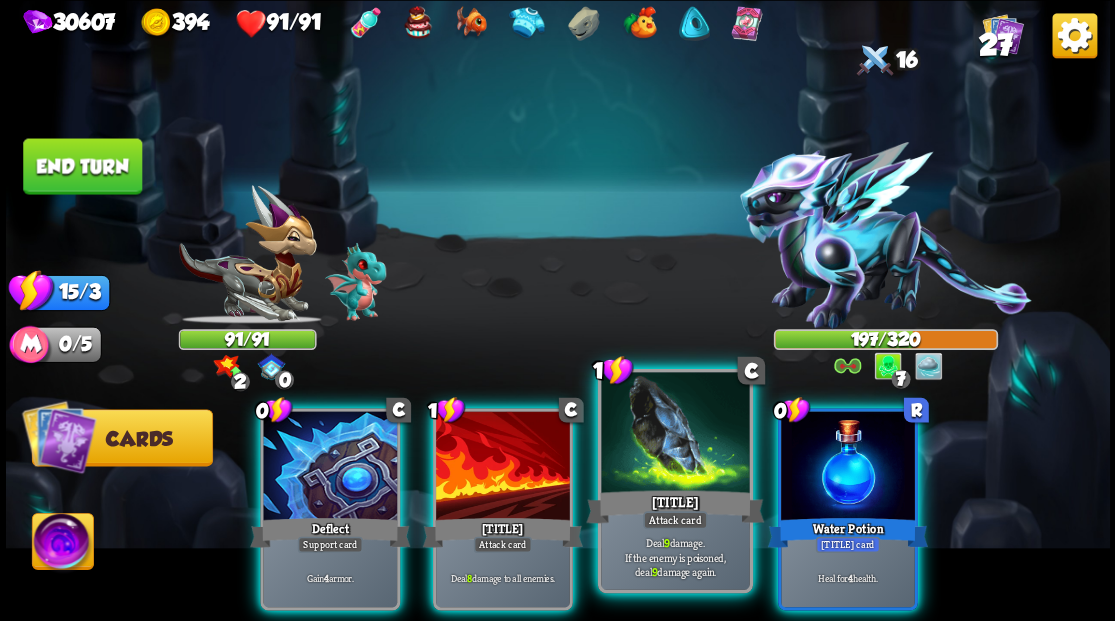 click at bounding box center [675, 434] 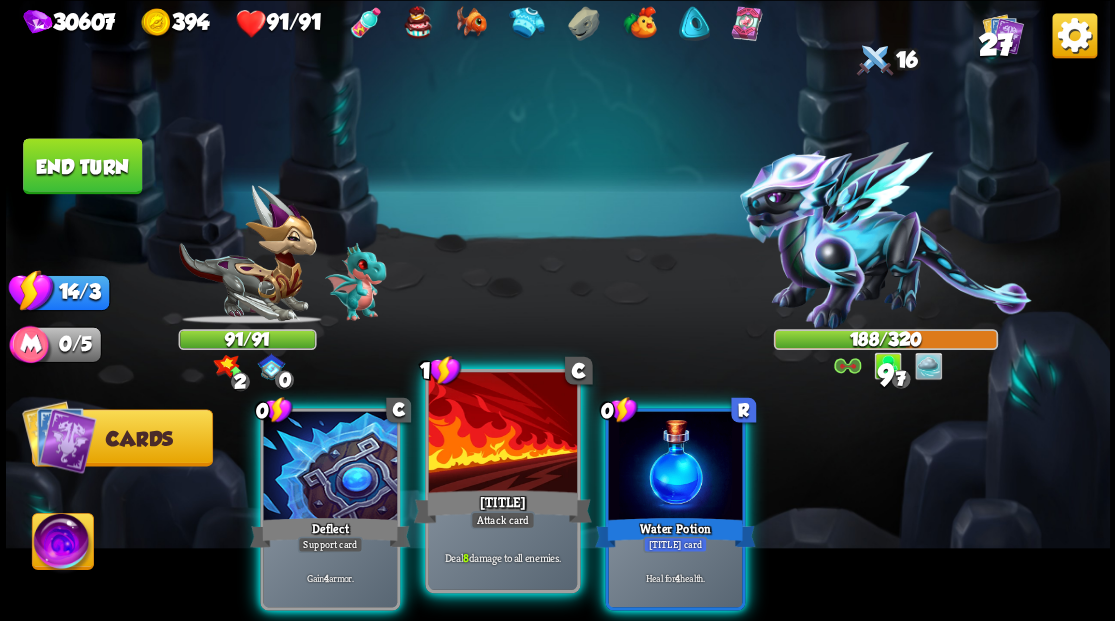 click at bounding box center [502, 434] 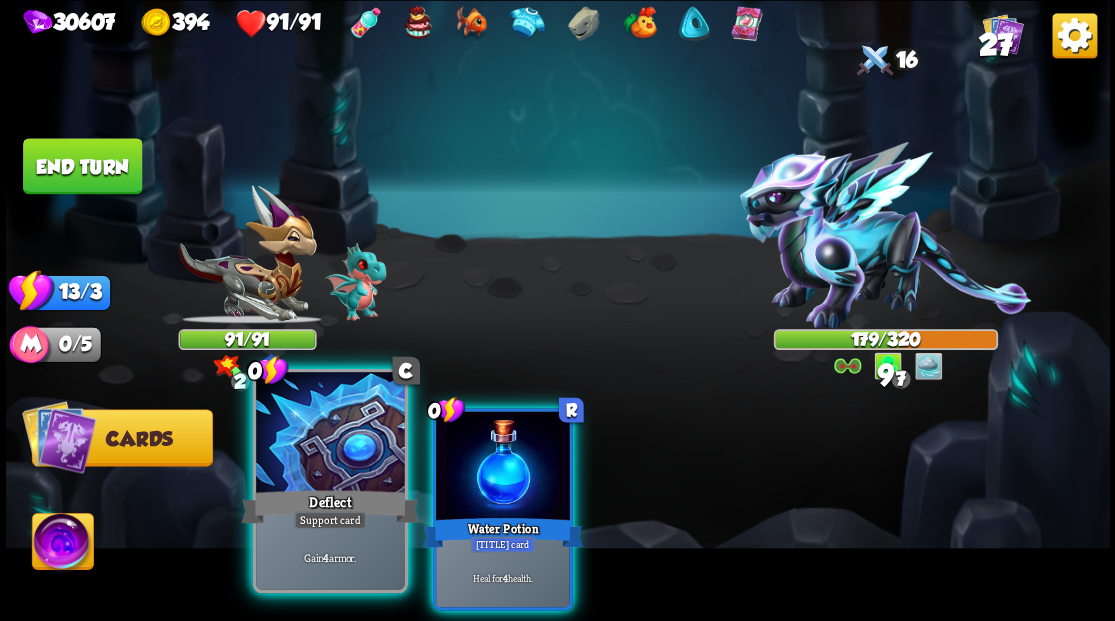 click at bounding box center (330, 434) 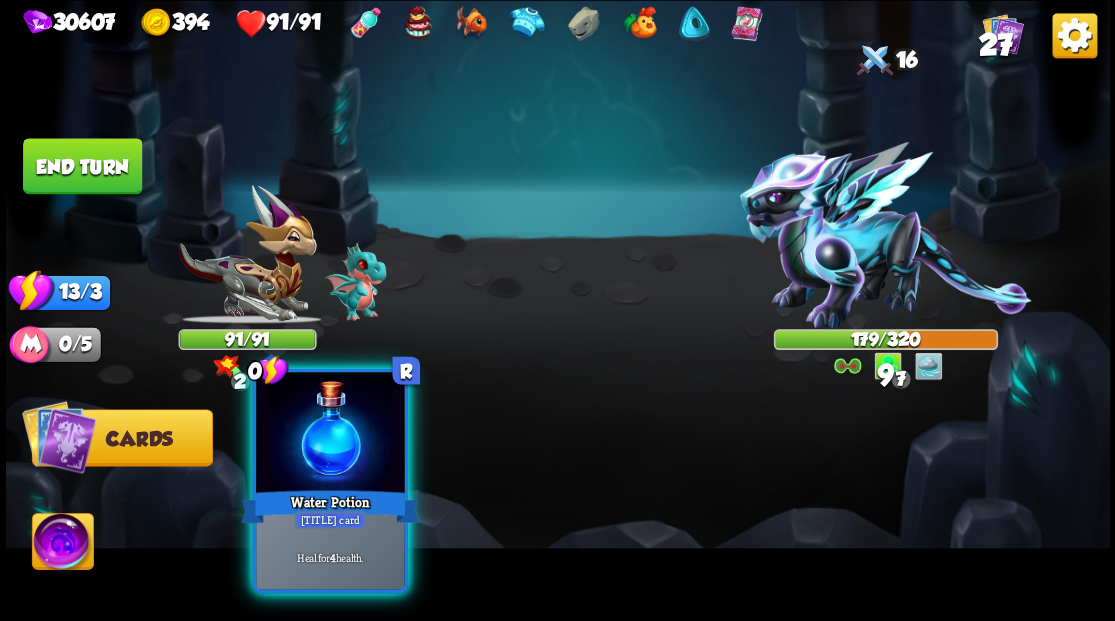 click at bounding box center (330, 434) 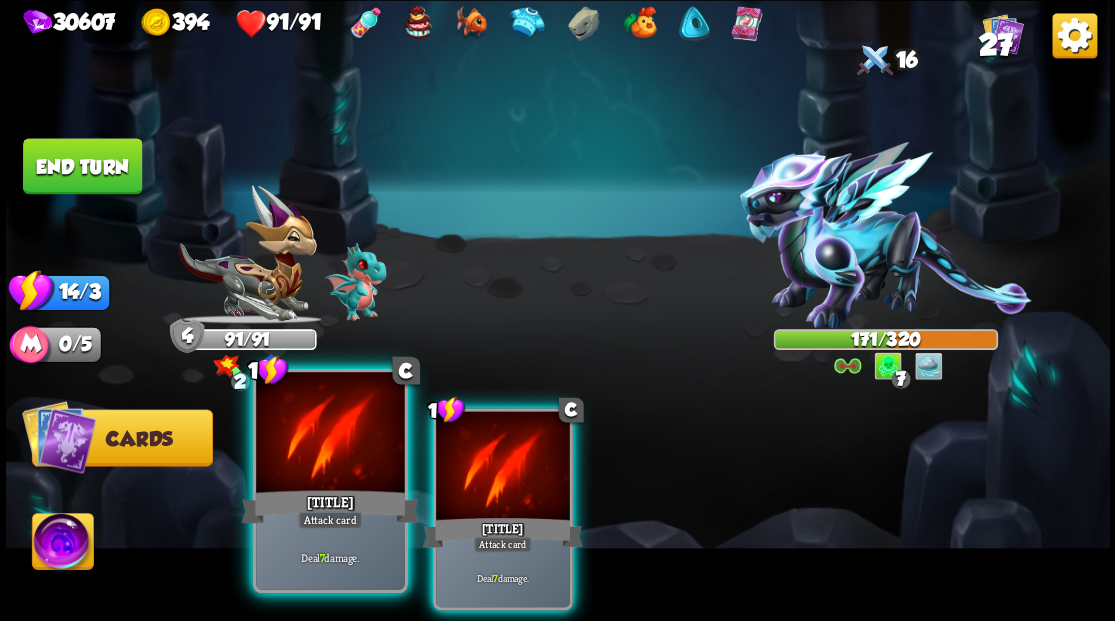 click at bounding box center [330, 434] 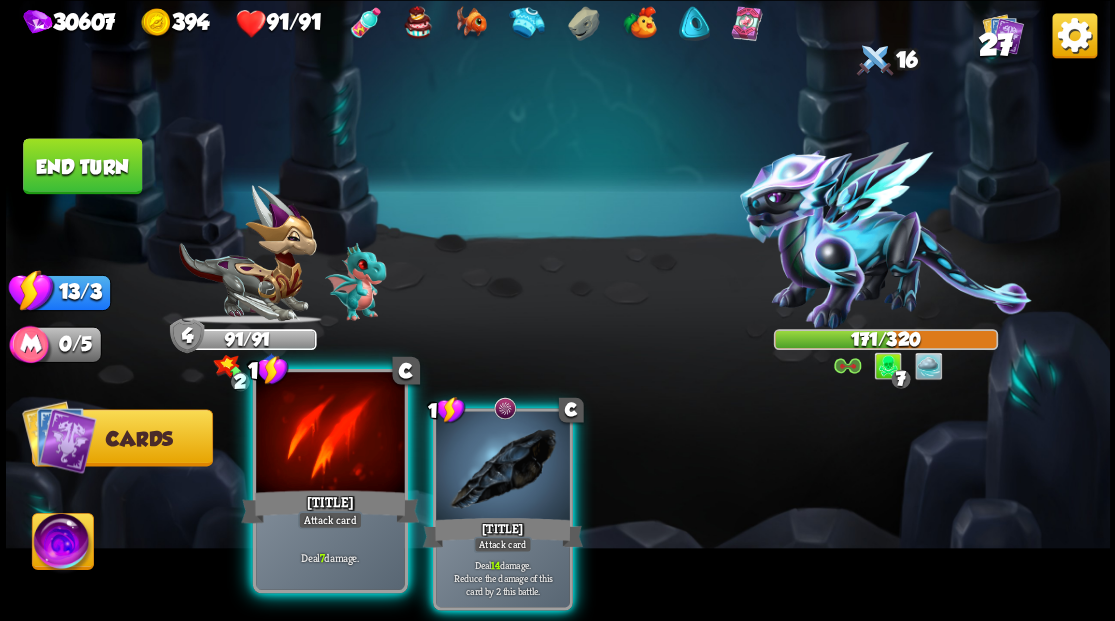 click at bounding box center [330, 434] 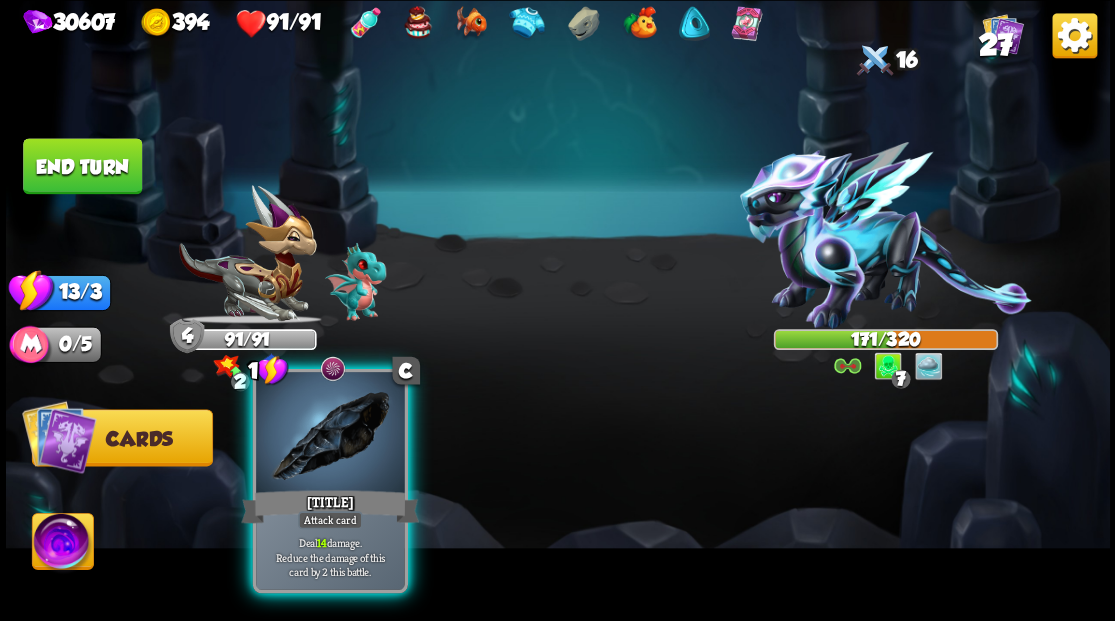 click on "Dragon Glass" at bounding box center (330, 506) 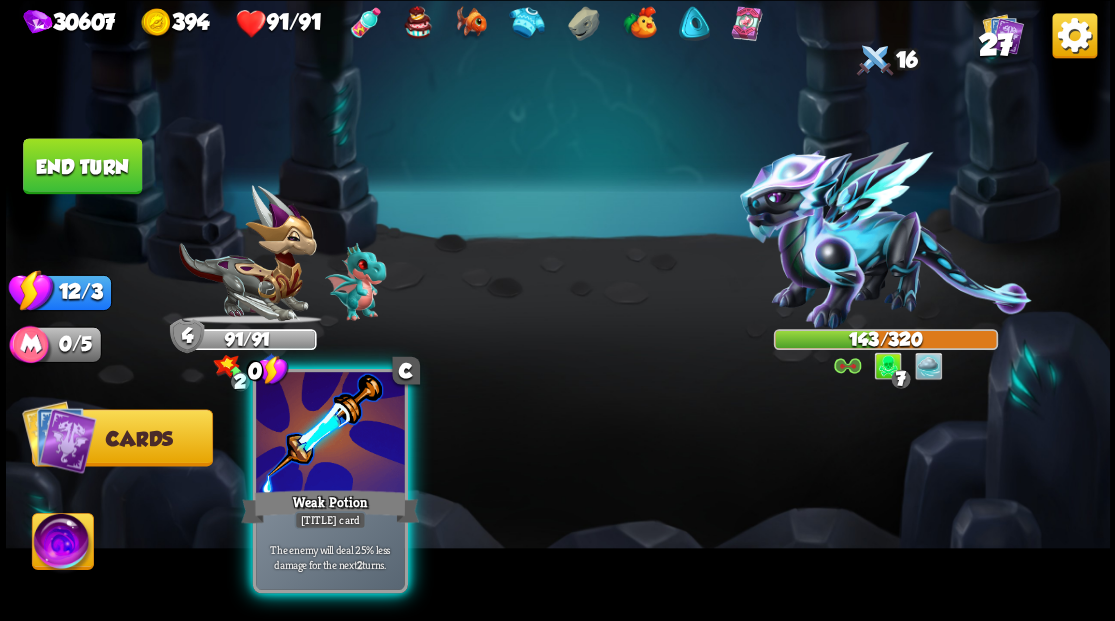 click at bounding box center [330, 434] 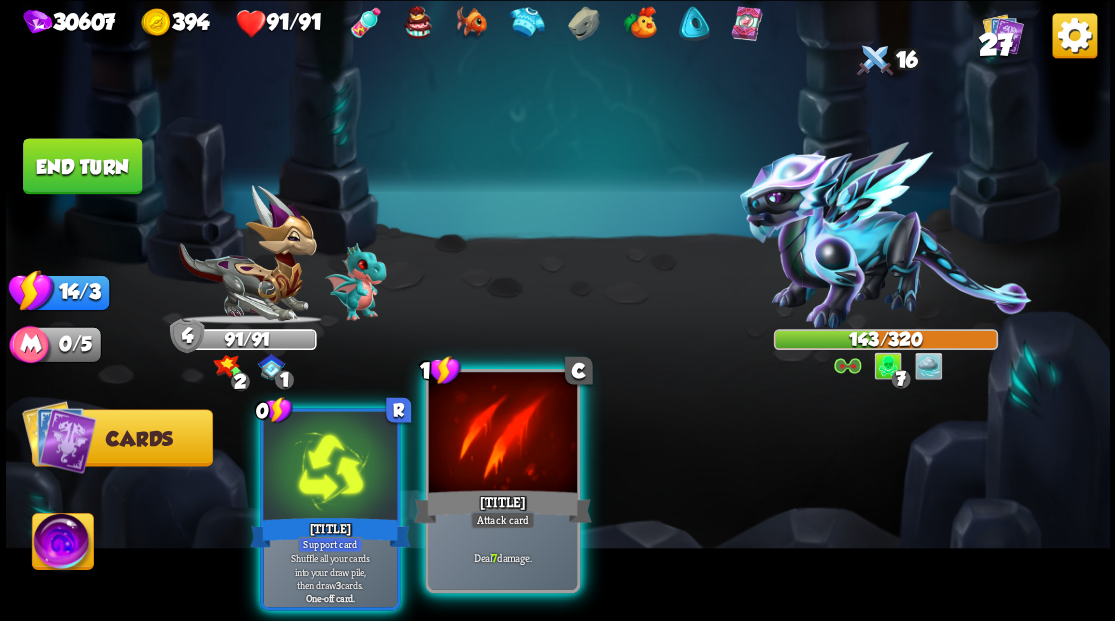click at bounding box center (502, 434) 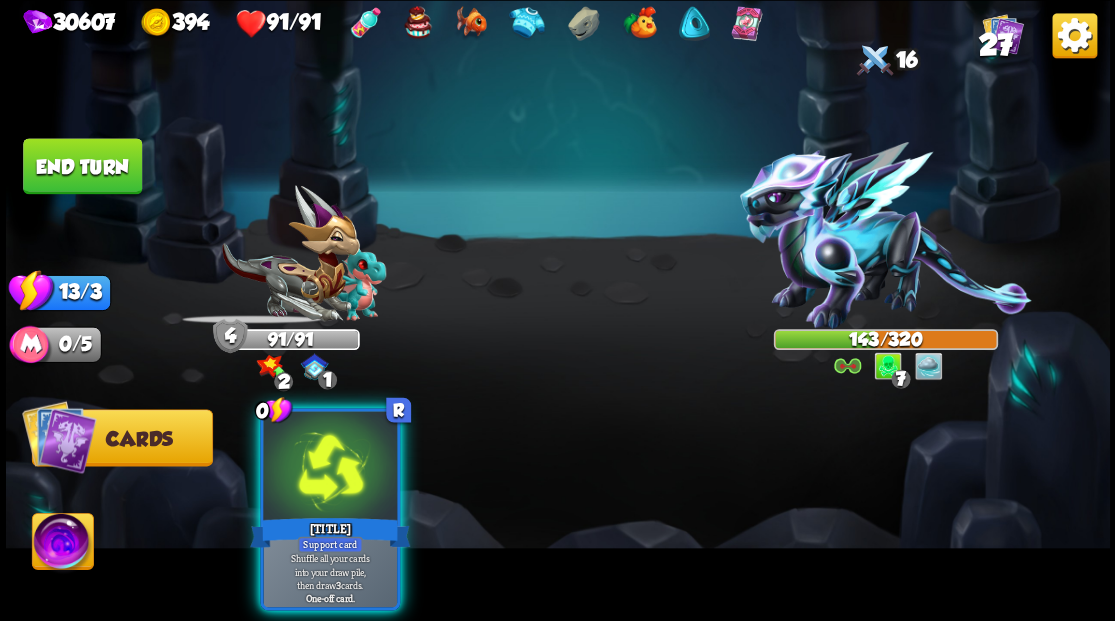 drag, startPoint x: 352, startPoint y: 469, endPoint x: 378, endPoint y: 432, distance: 45.221676 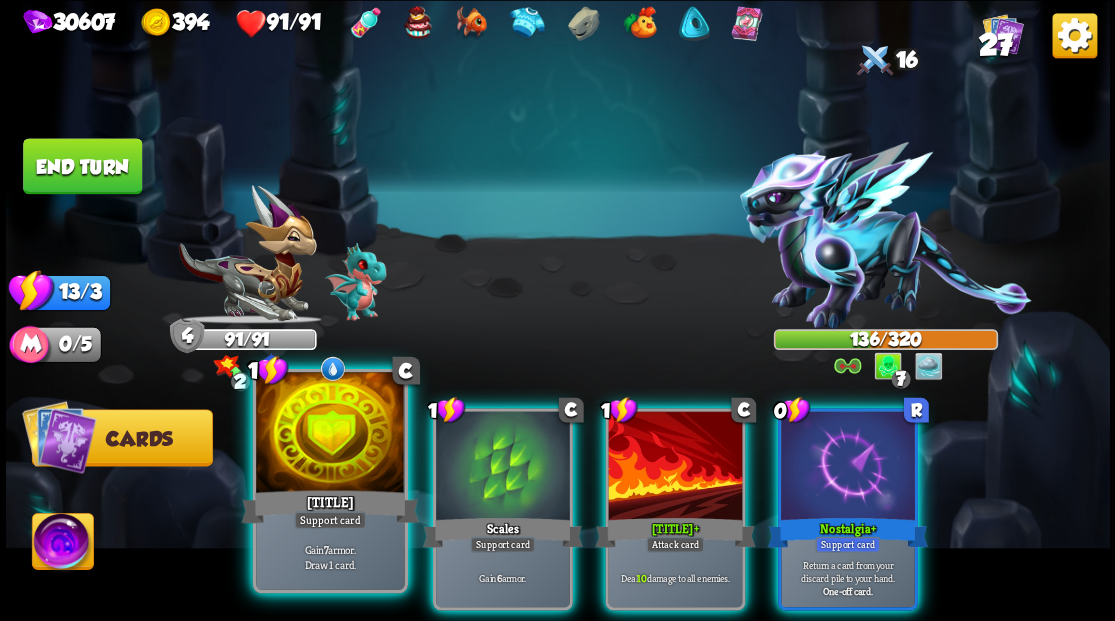 click at bounding box center (330, 434) 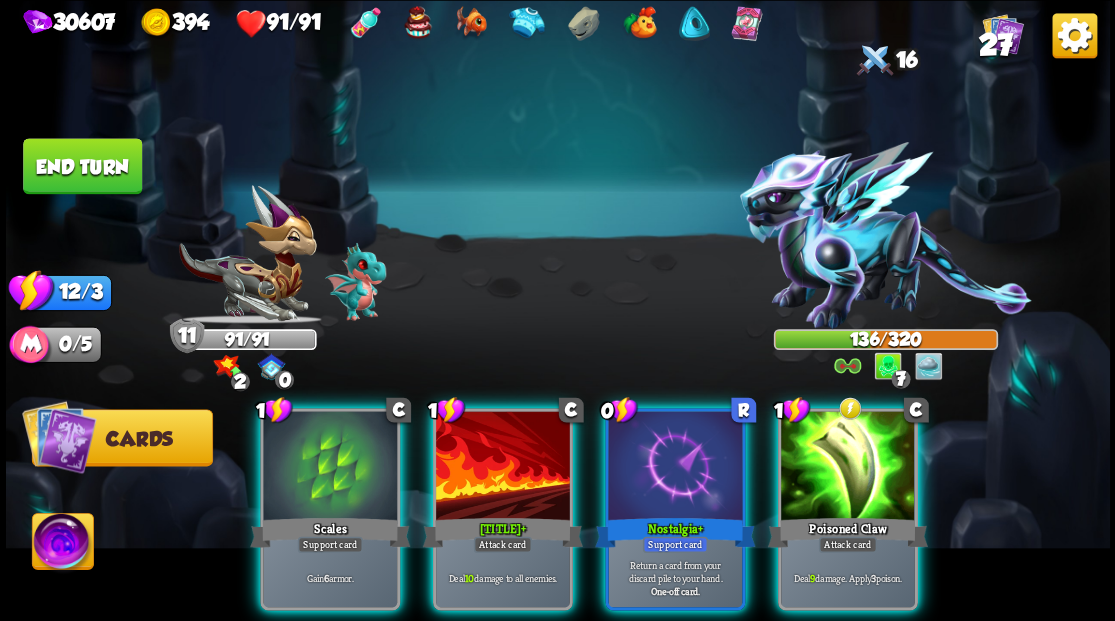 click at bounding box center [330, 467] 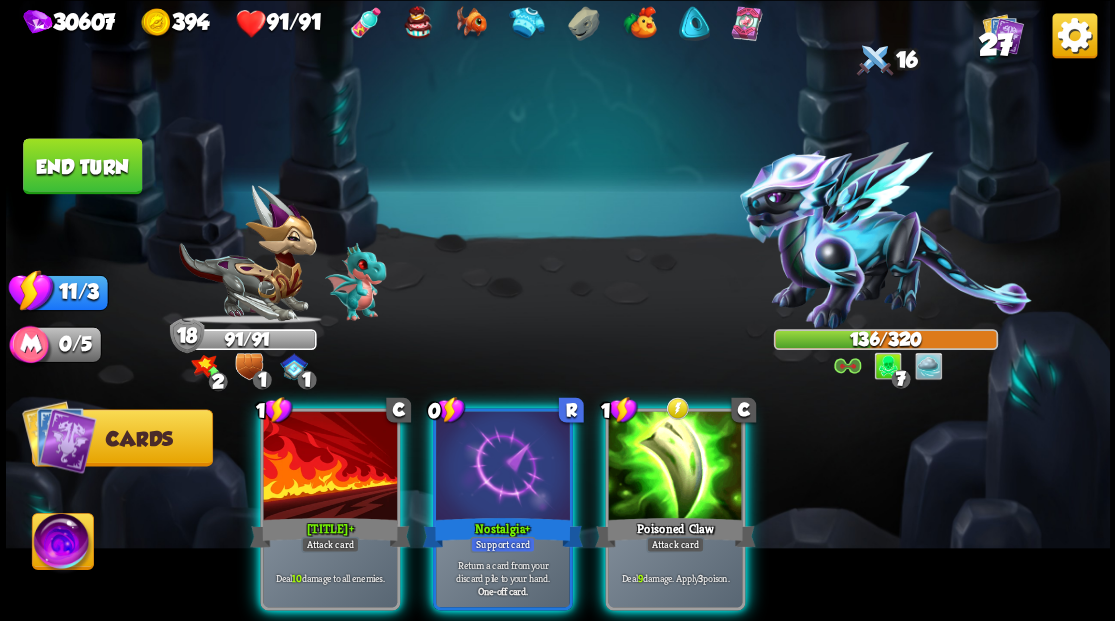 click at bounding box center (330, 467) 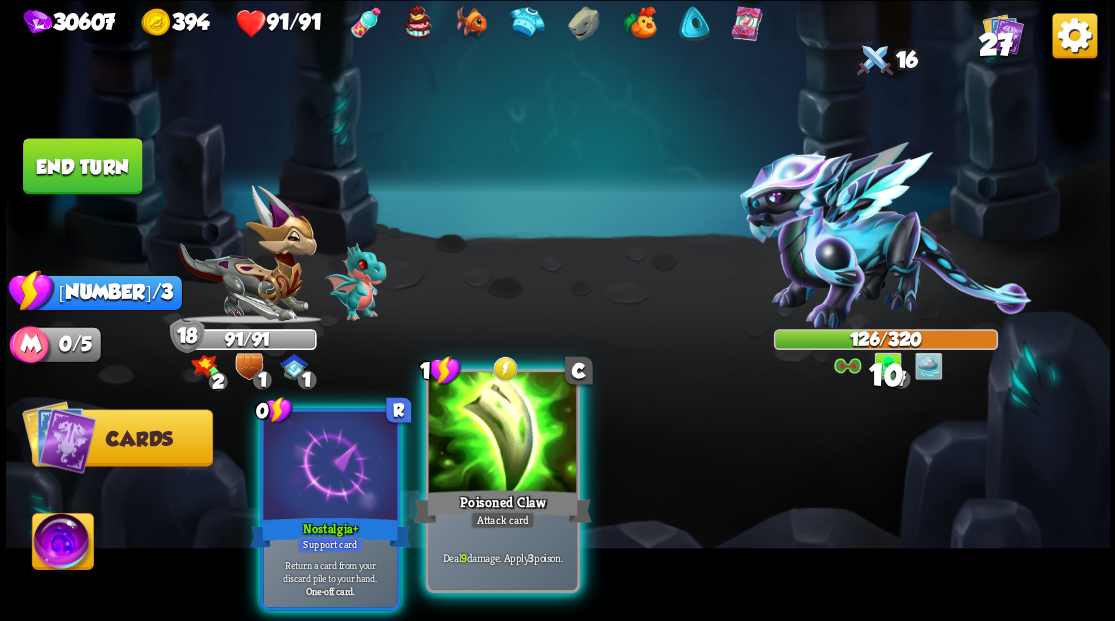 drag, startPoint x: 498, startPoint y: 454, endPoint x: 510, endPoint y: 411, distance: 44.64303 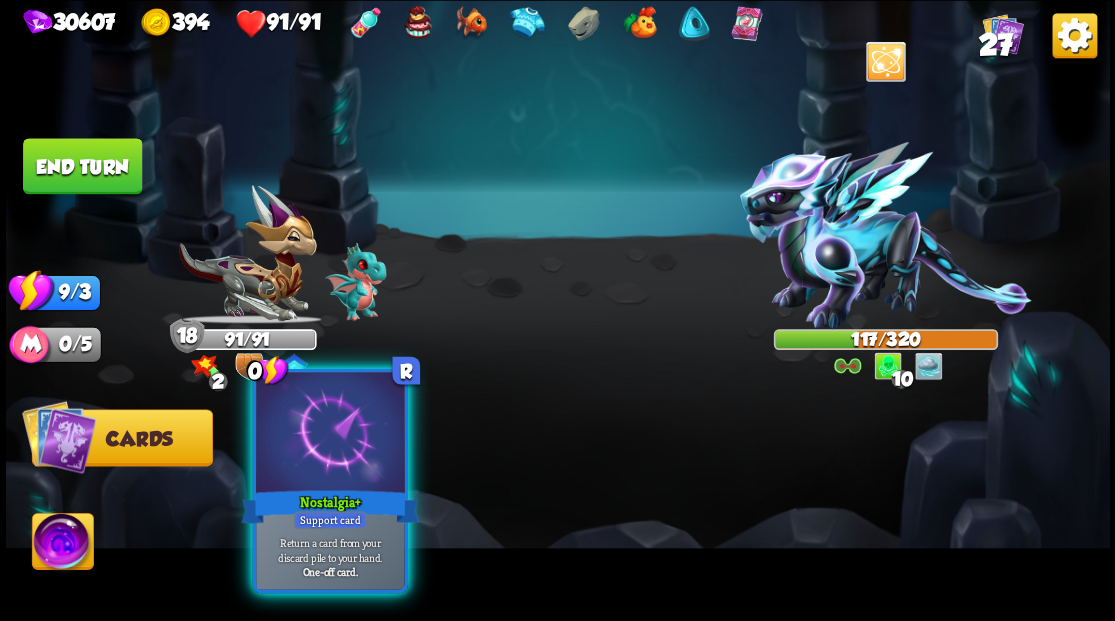 click at bounding box center (330, 434) 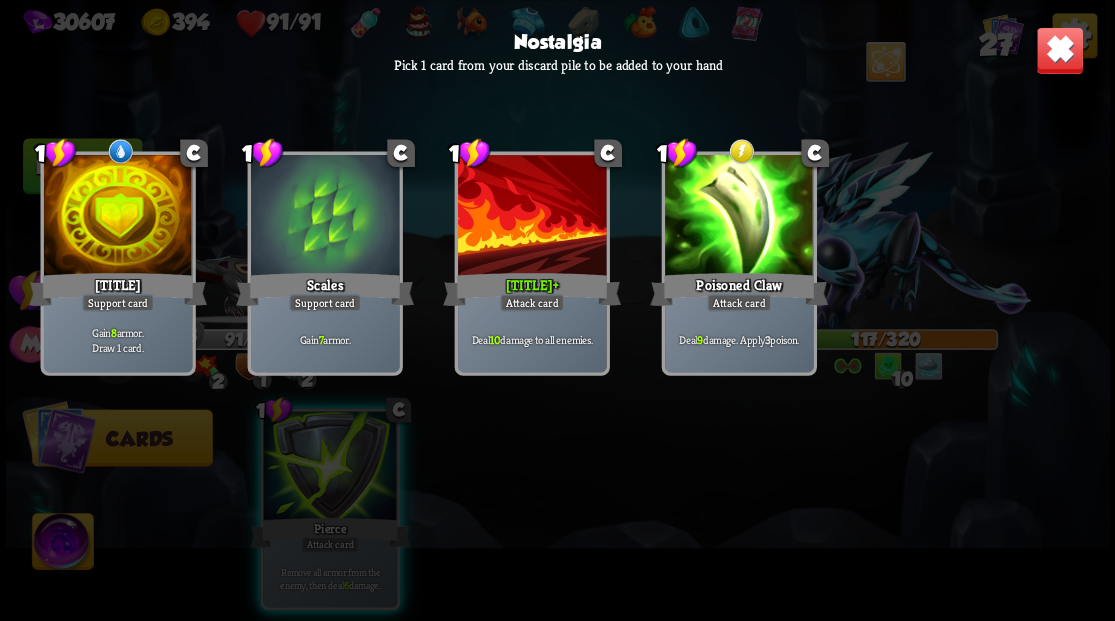 click at bounding box center (531, 217) 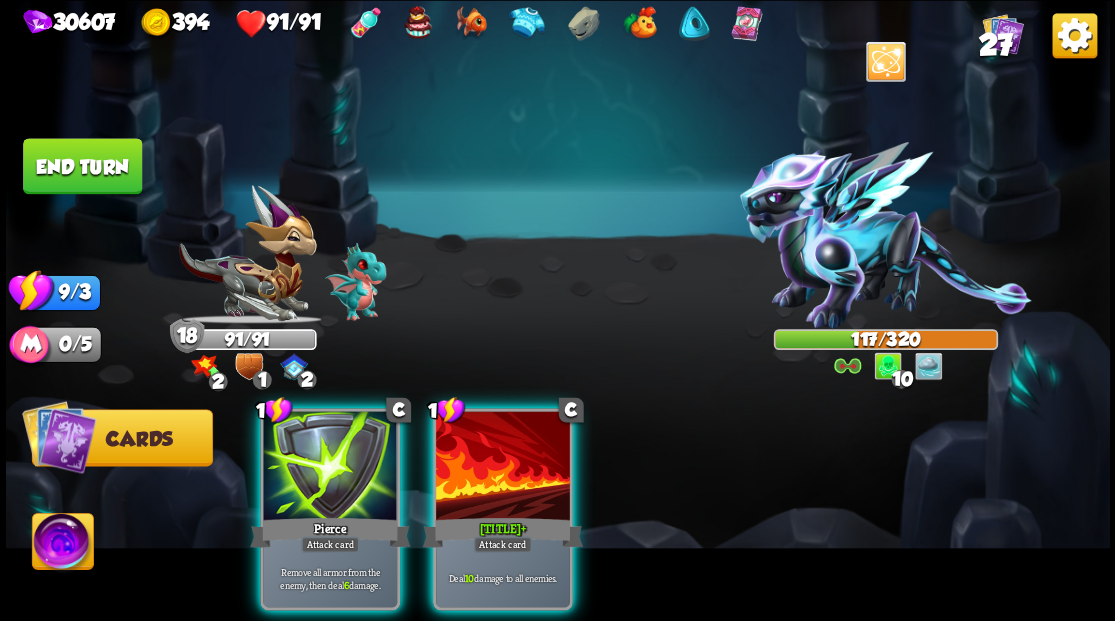 click at bounding box center [503, 467] 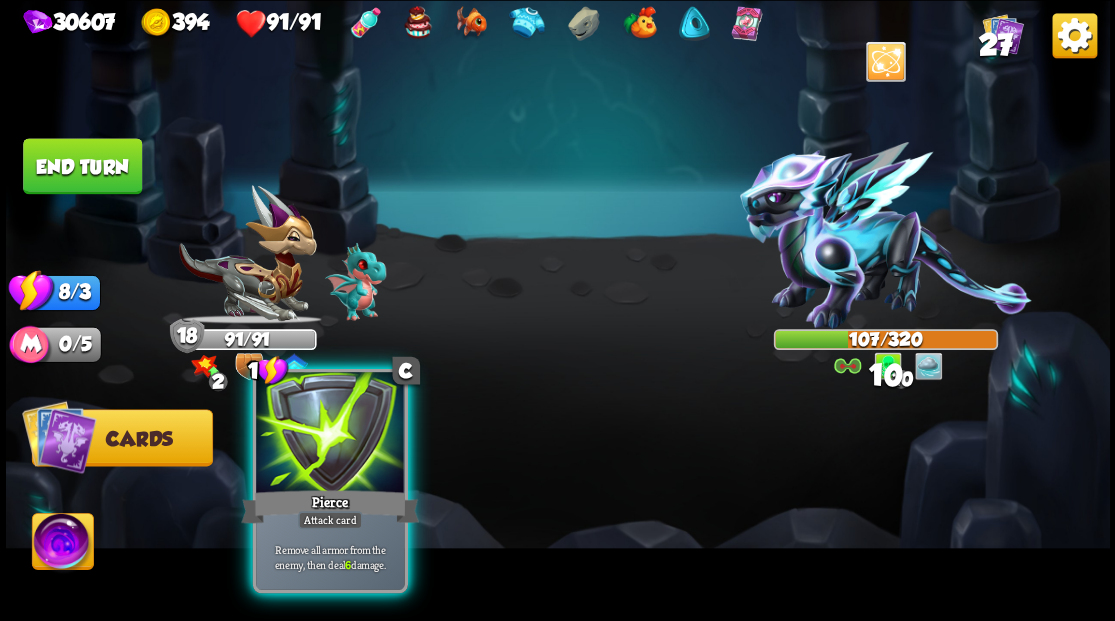 click at bounding box center [330, 434] 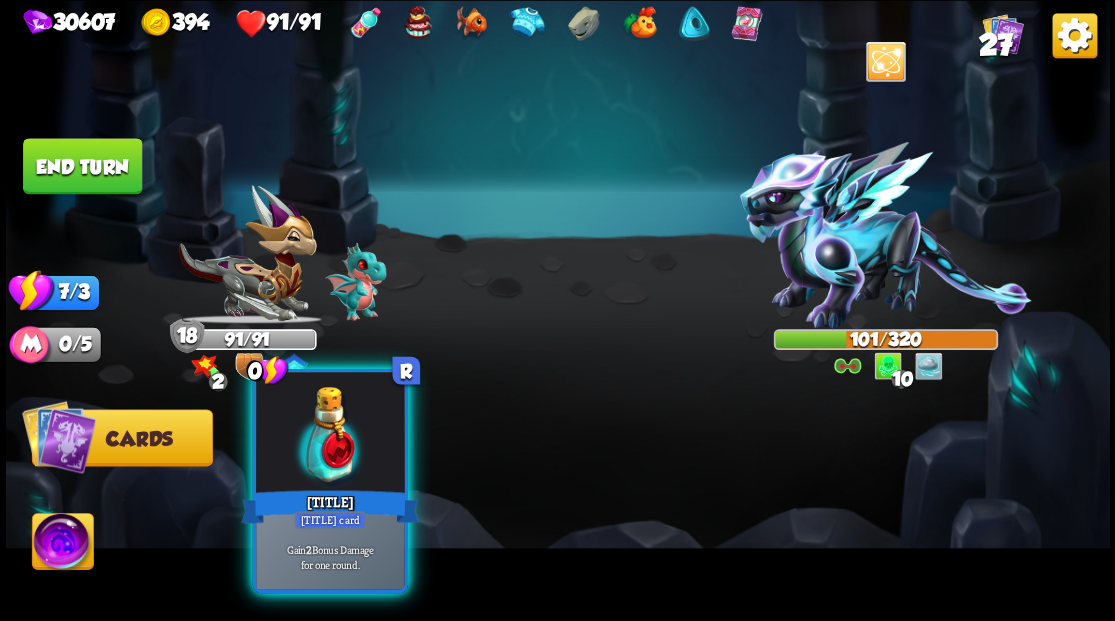 click at bounding box center (330, 434) 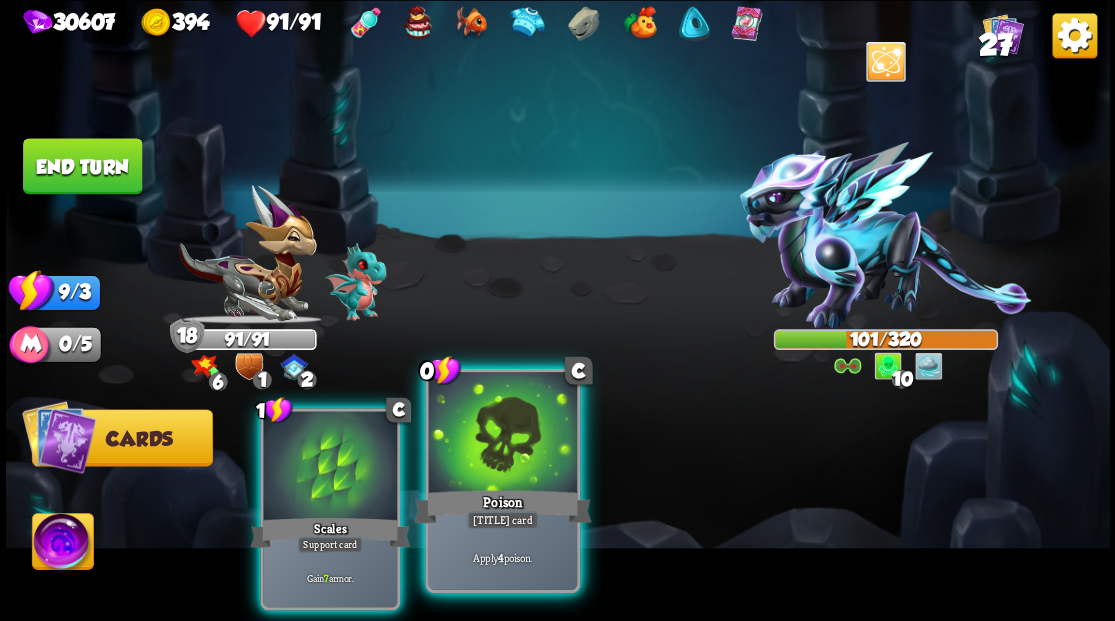 click at bounding box center [502, 434] 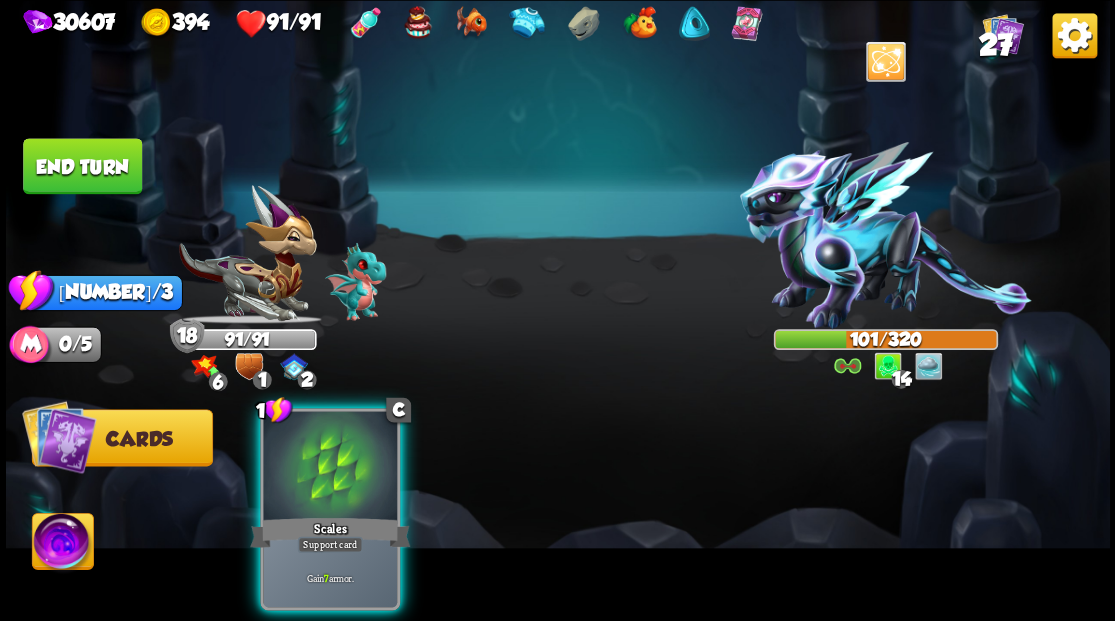 click at bounding box center [330, 467] 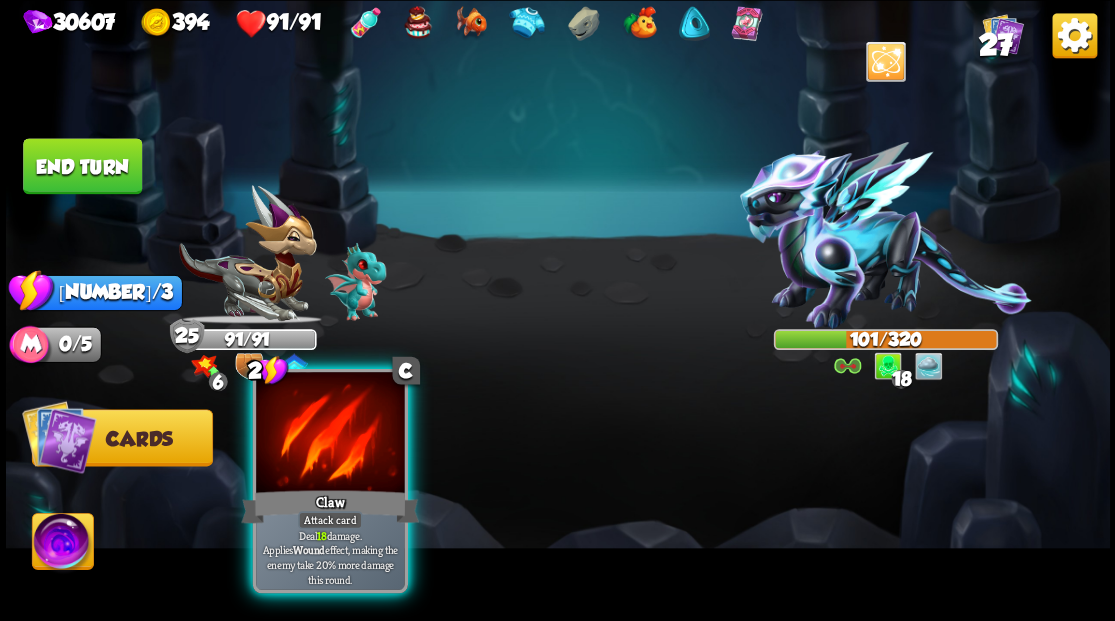 drag, startPoint x: 326, startPoint y: 452, endPoint x: 342, endPoint y: 431, distance: 26.400757 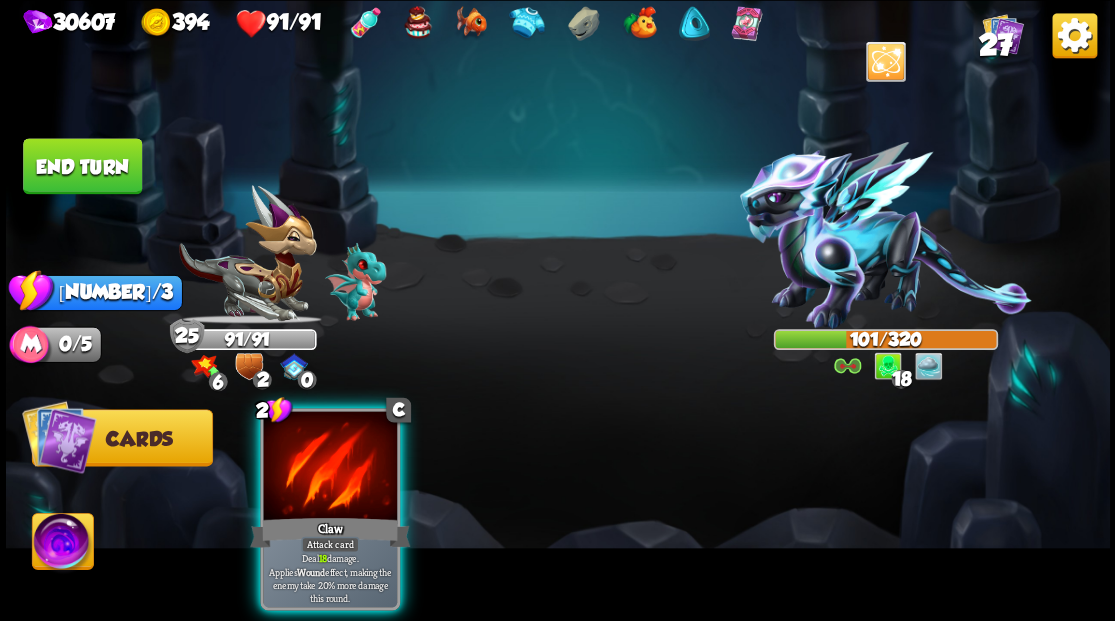 click at bounding box center [330, 467] 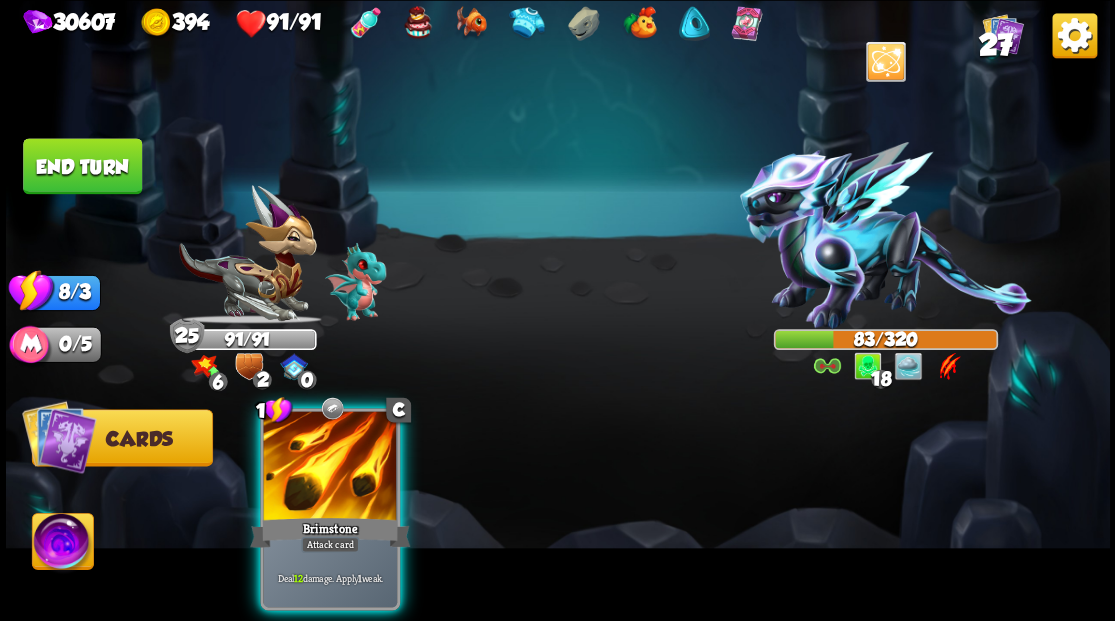 click at bounding box center [330, 467] 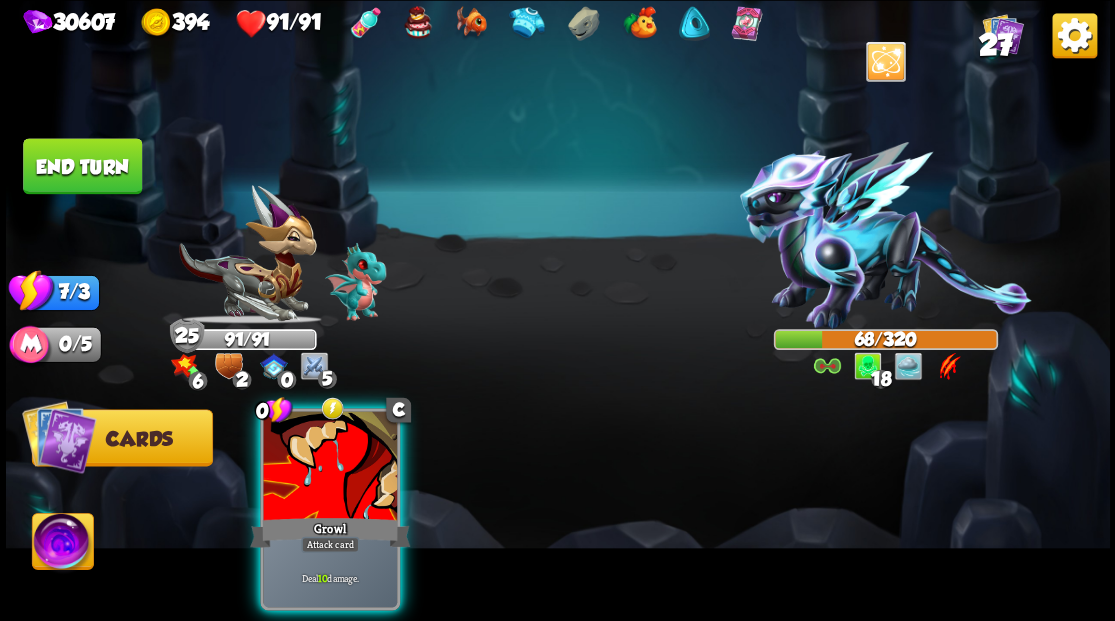 click at bounding box center (330, 467) 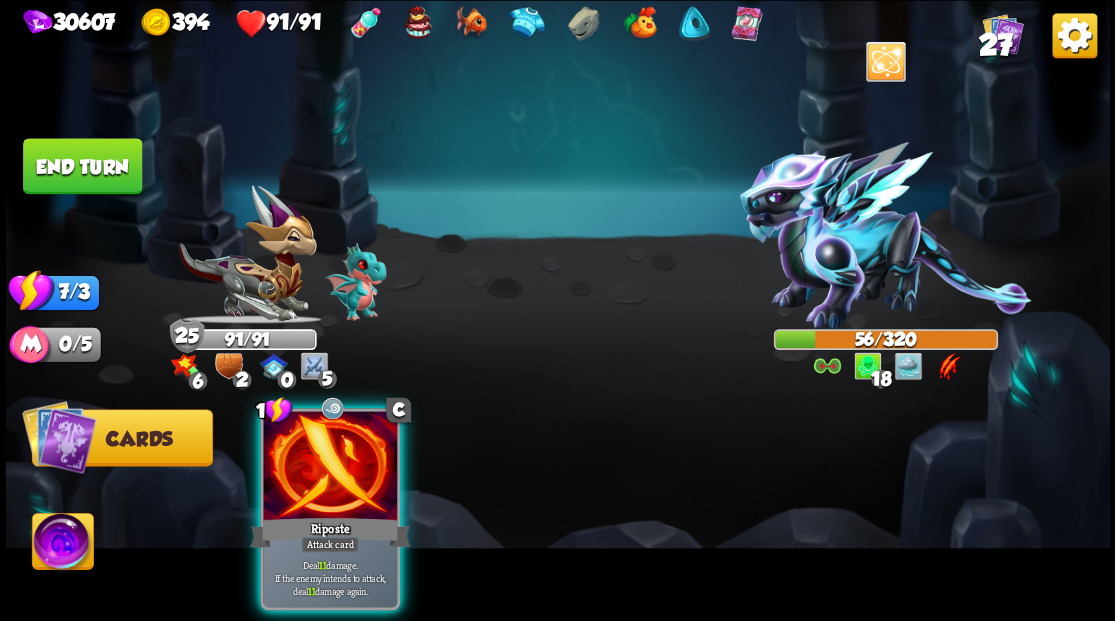 click on "Riposte" at bounding box center [330, 532] 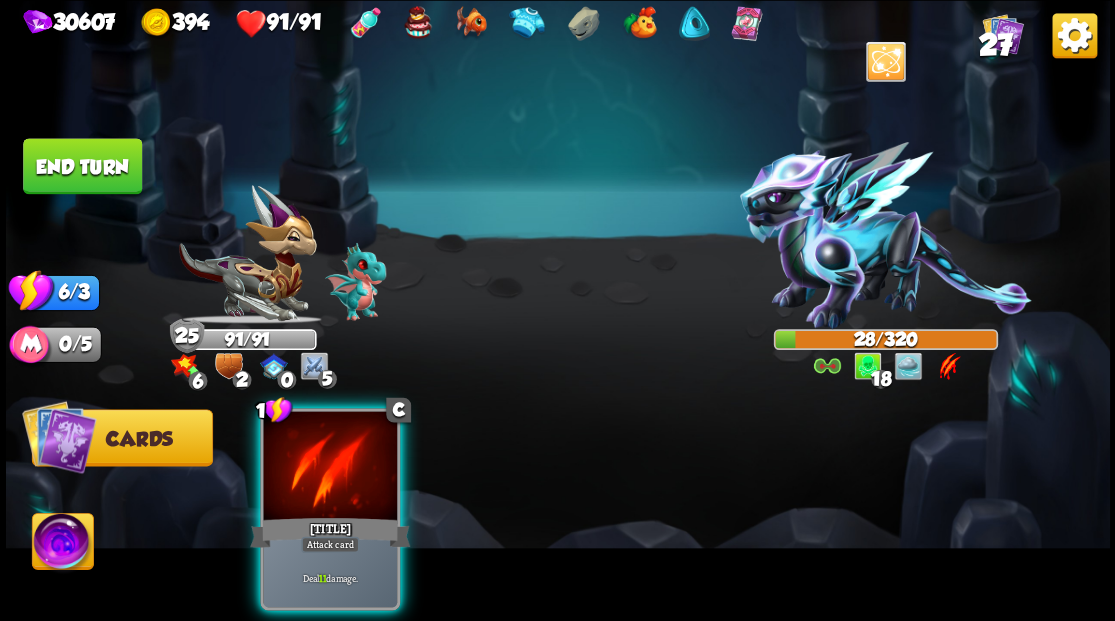 drag, startPoint x: 347, startPoint y: 453, endPoint x: 390, endPoint y: 437, distance: 45.88028 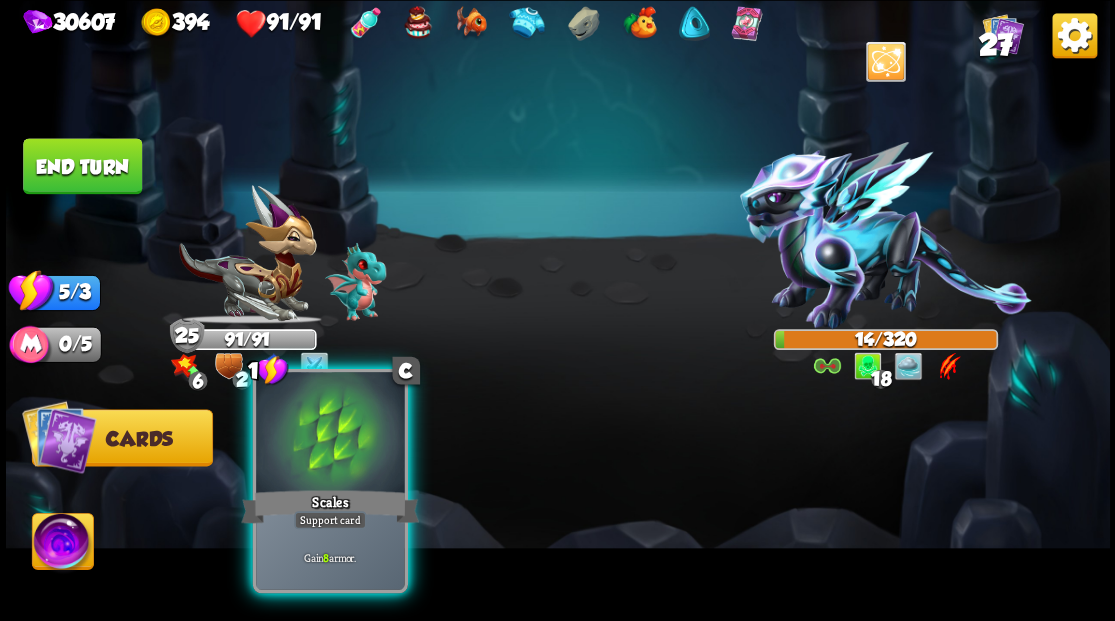 click at bounding box center (330, 434) 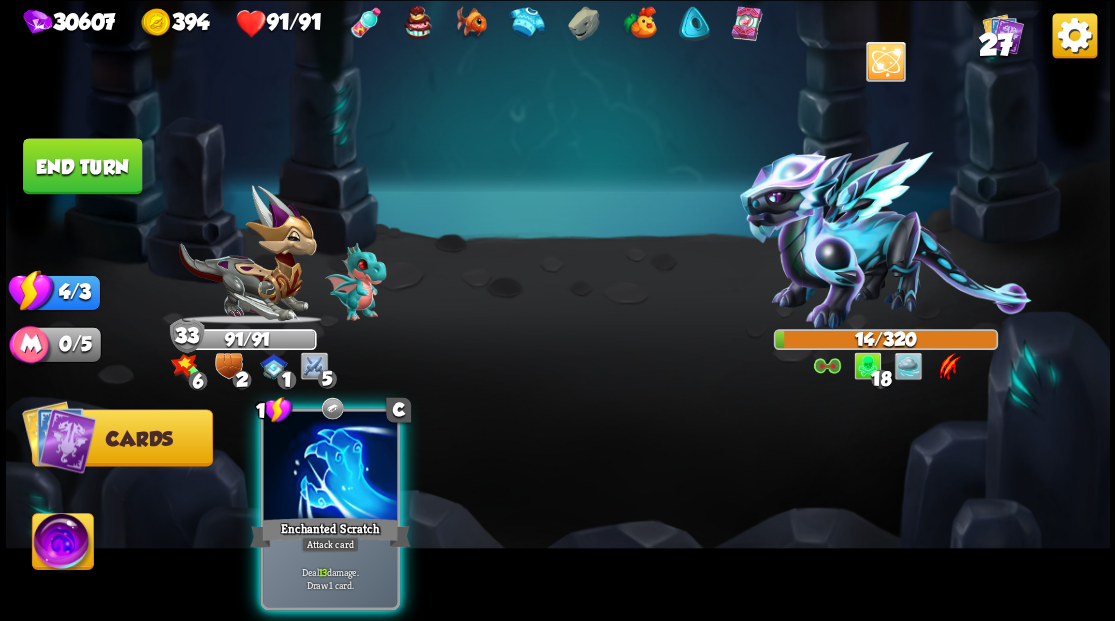 drag, startPoint x: 316, startPoint y: 457, endPoint x: 378, endPoint y: 434, distance: 66.12866 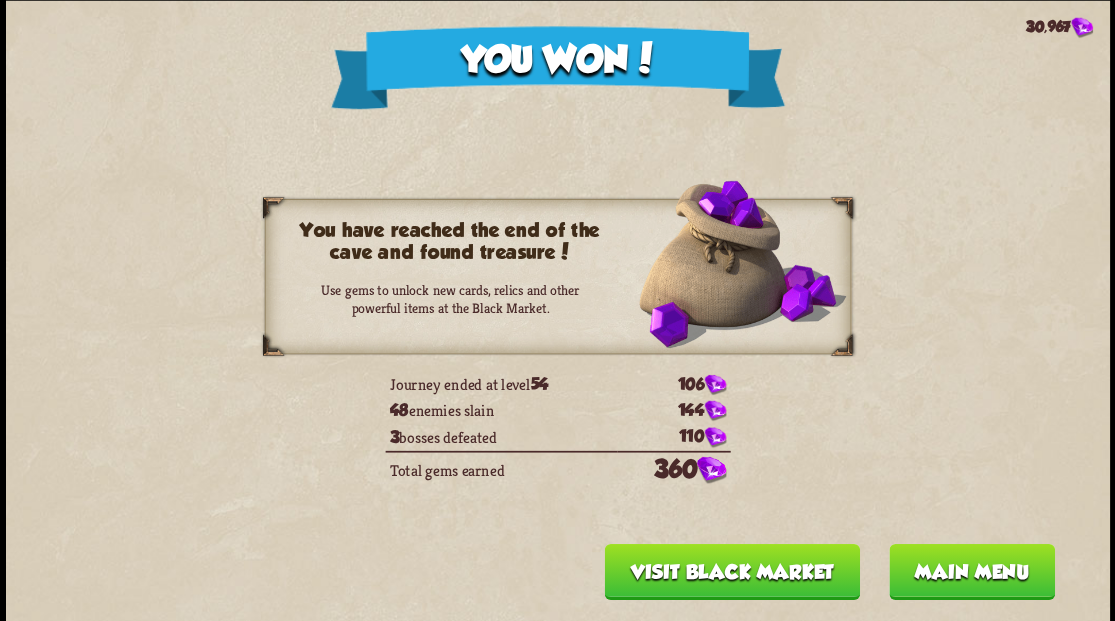 click on "Main menu" at bounding box center [971, 571] 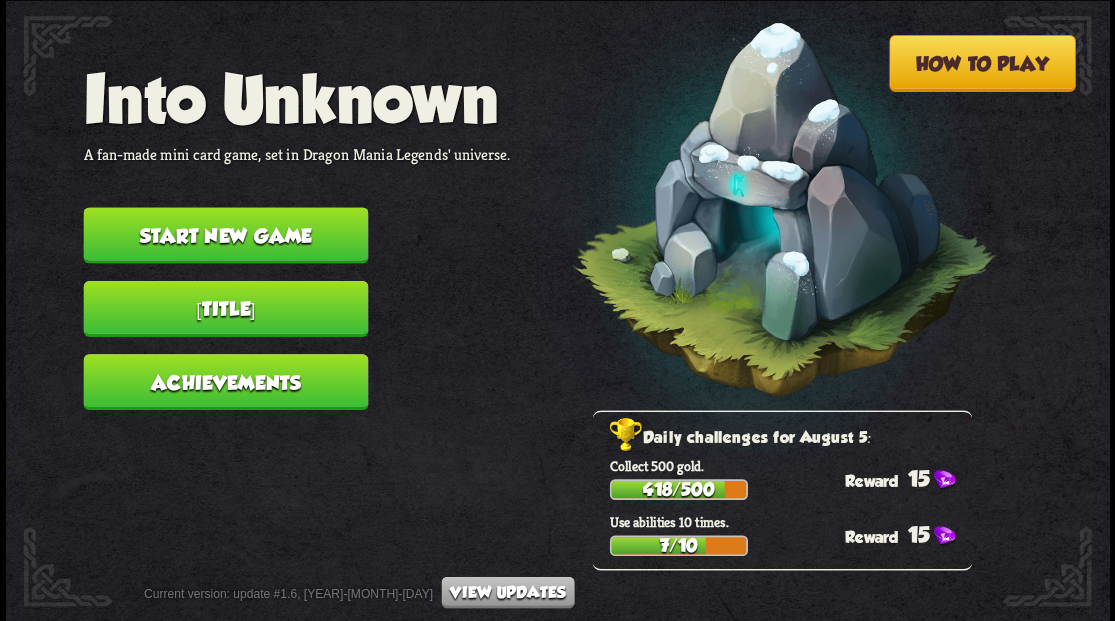 click on "Start new game" at bounding box center [225, 235] 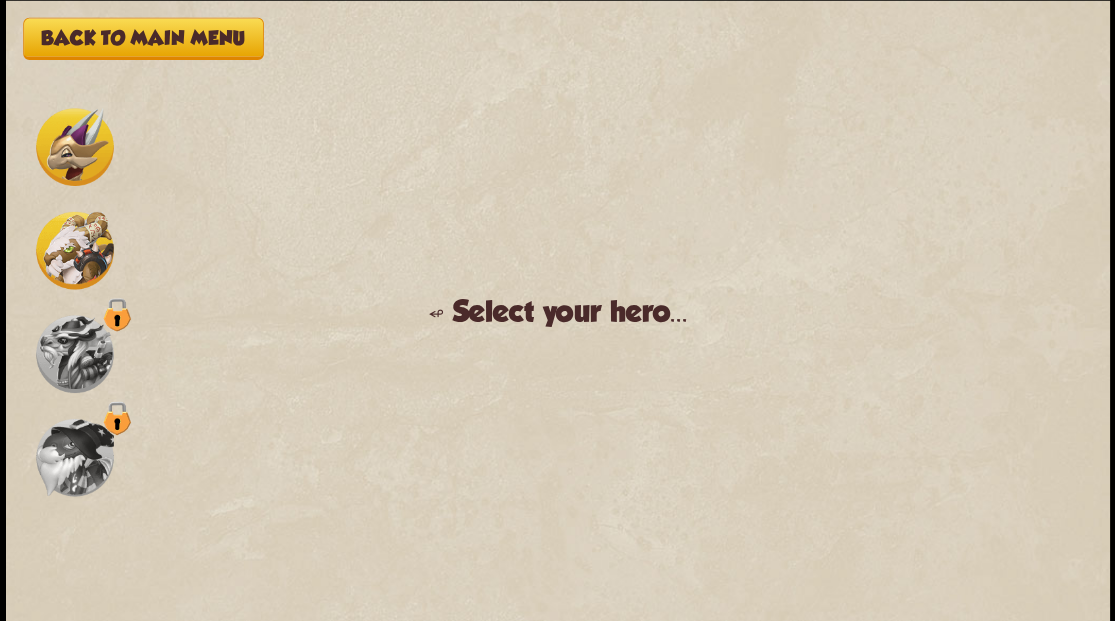 click at bounding box center [75, 147] 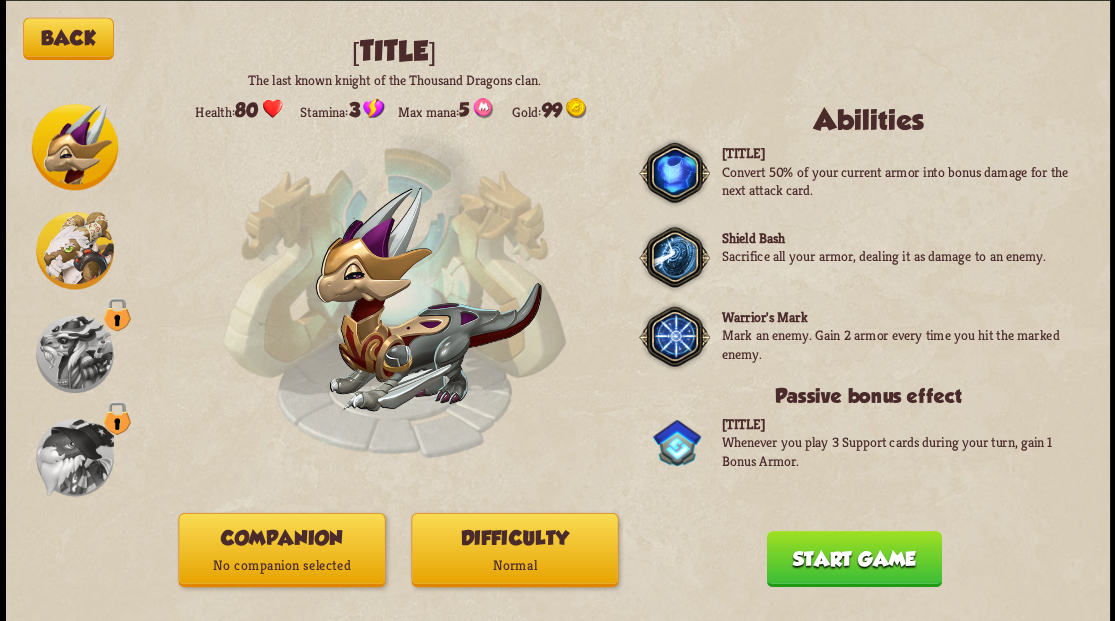 click on "Companion
No companion selected" at bounding box center (281, 549) 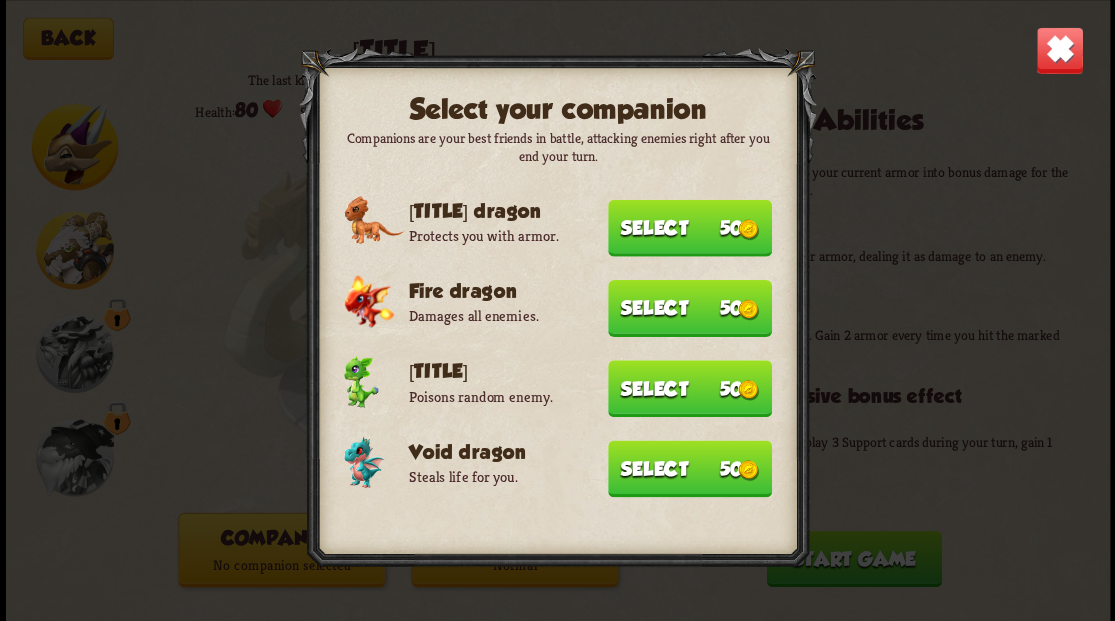 click on "Select
50" at bounding box center [690, 468] 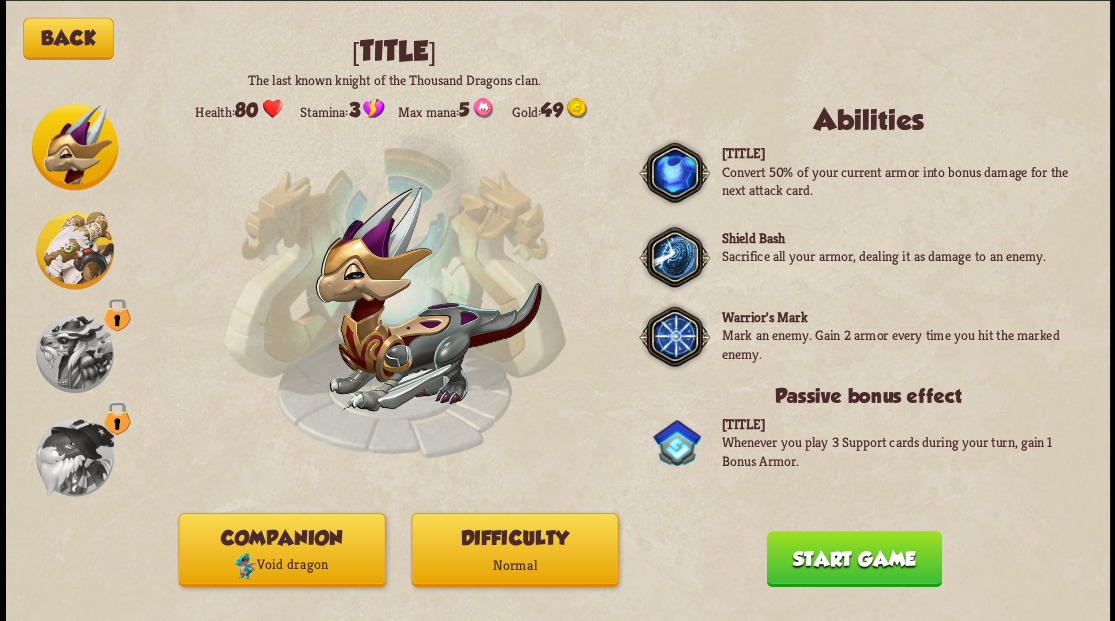 click on "Start game" at bounding box center [853, 558] 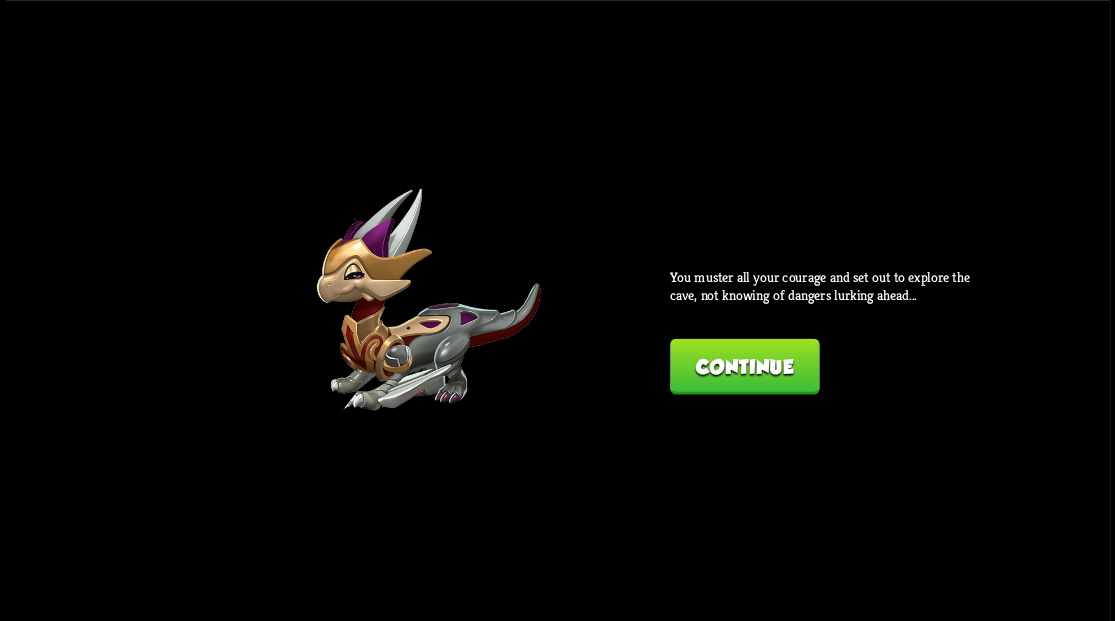 click on "Continue" at bounding box center [744, 366] 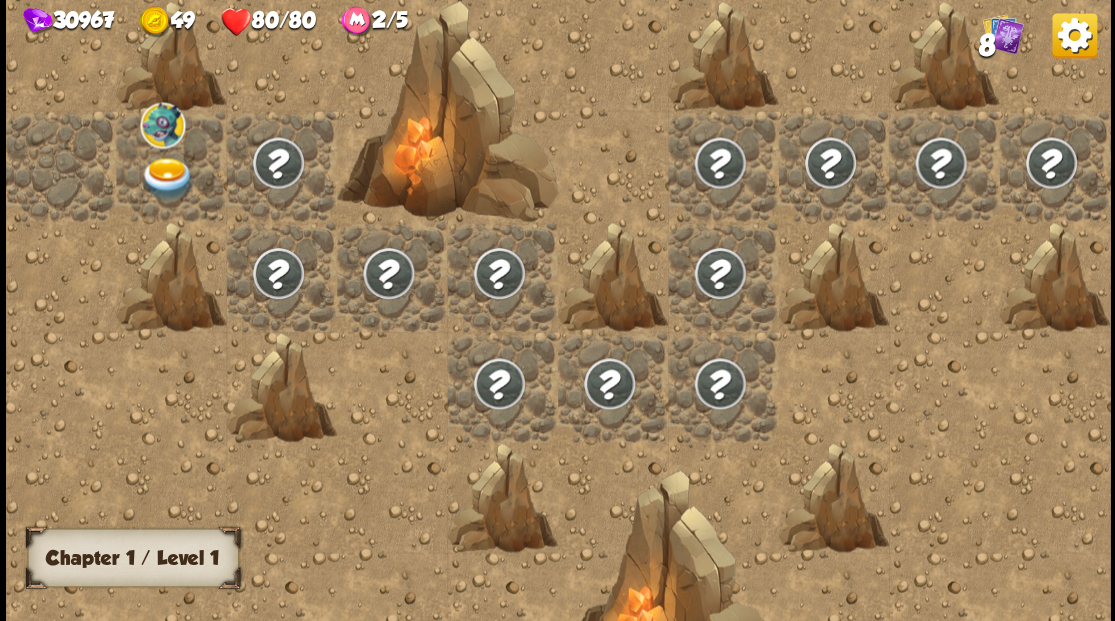 click at bounding box center (167, 178) 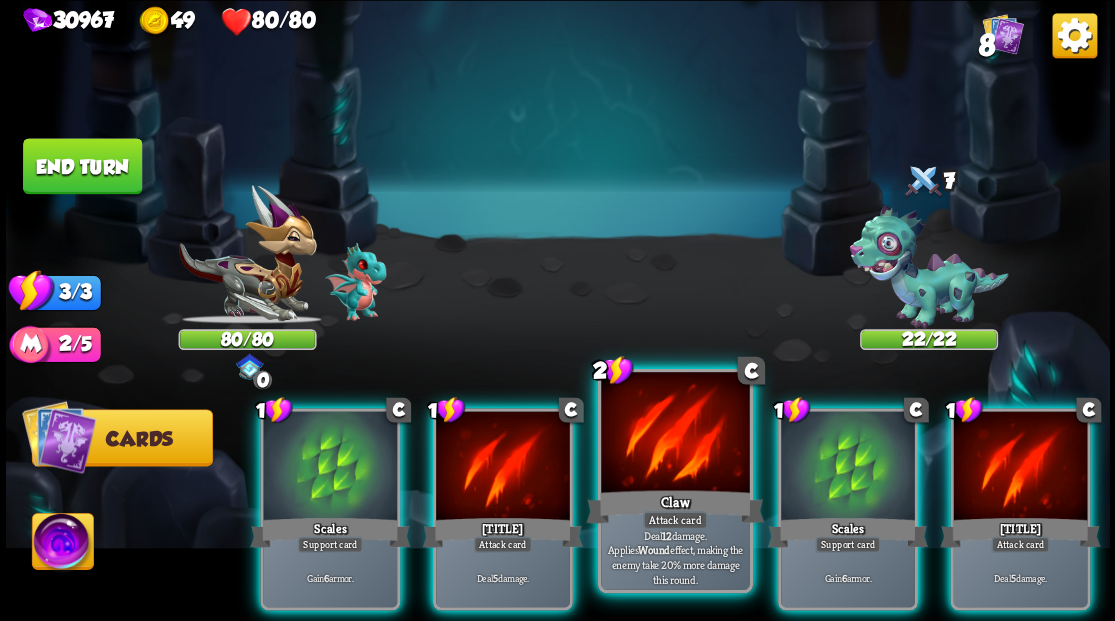 click at bounding box center (675, 434) 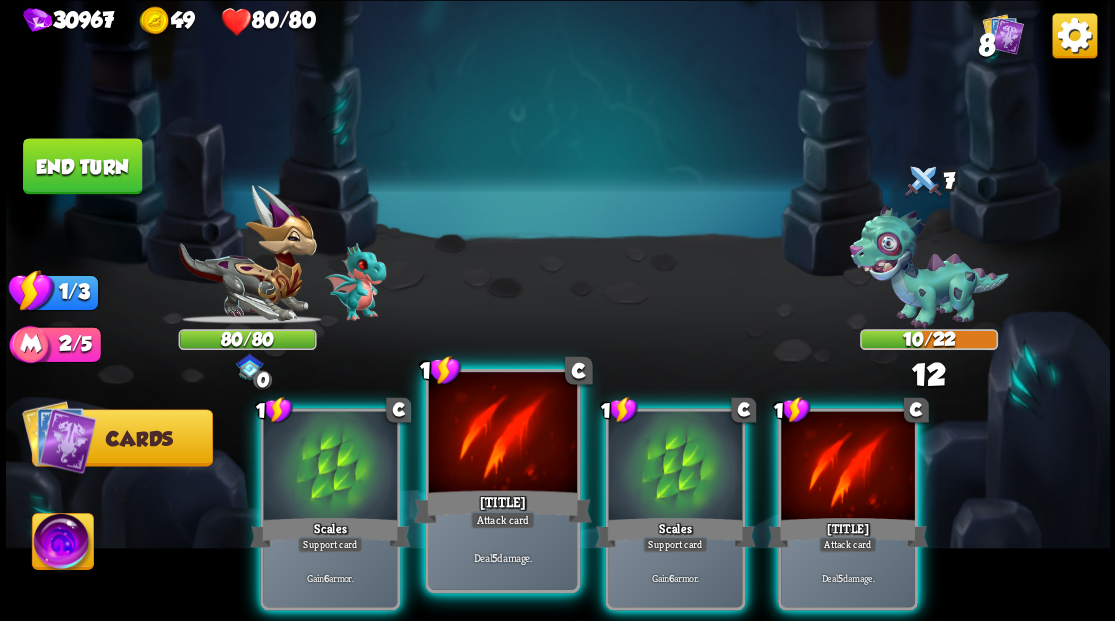 click at bounding box center (502, 434) 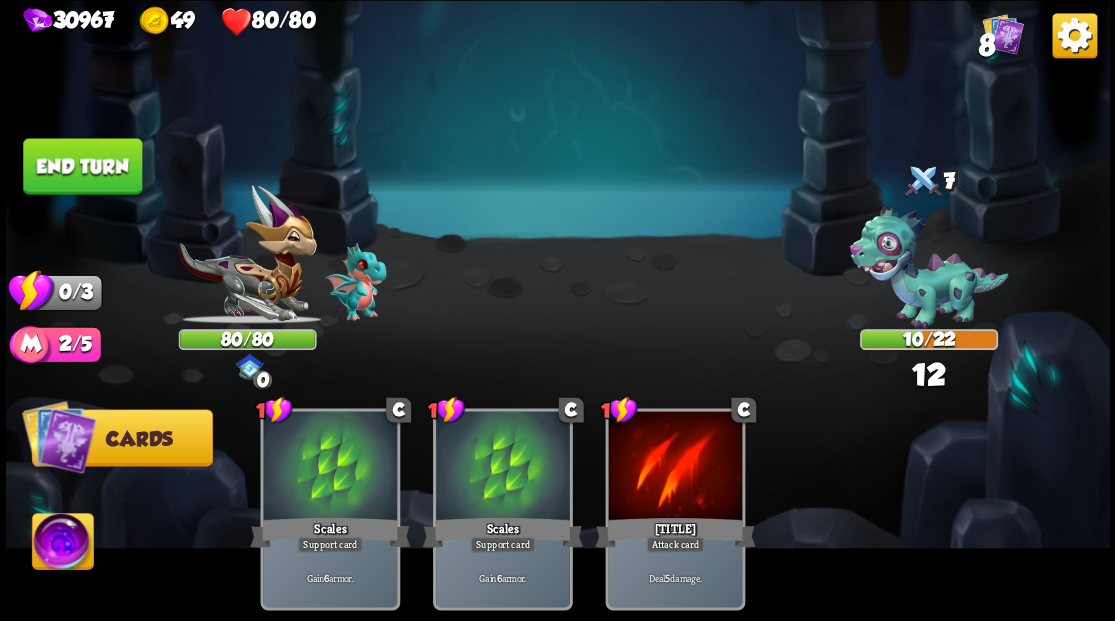 click at bounding box center (503, 467) 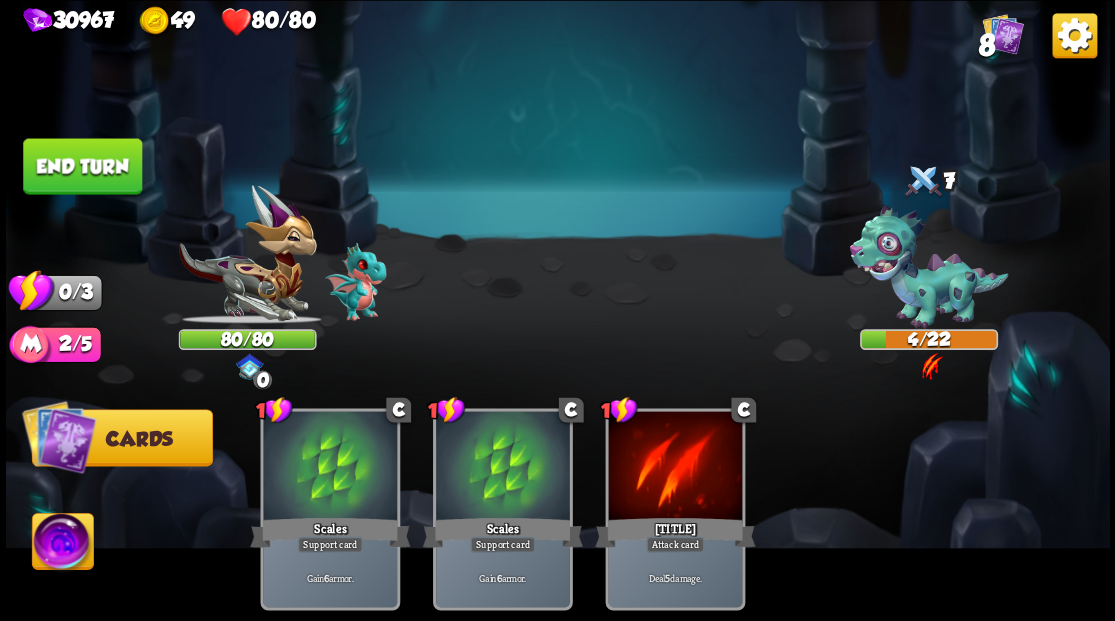 click on "End turn" at bounding box center (82, 166) 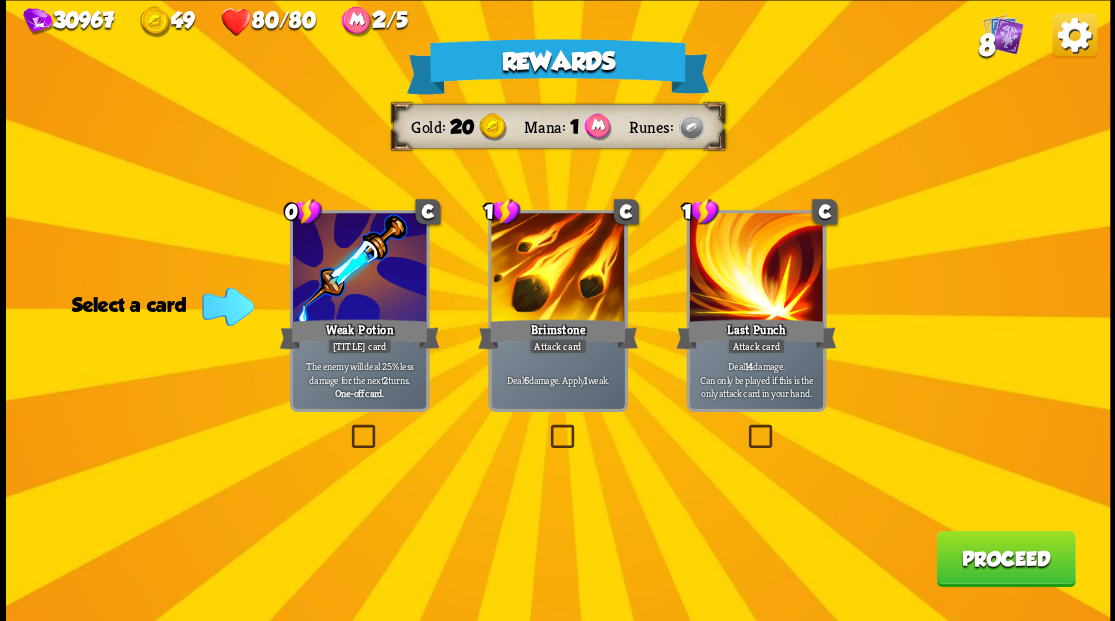 click at bounding box center [546, 427] 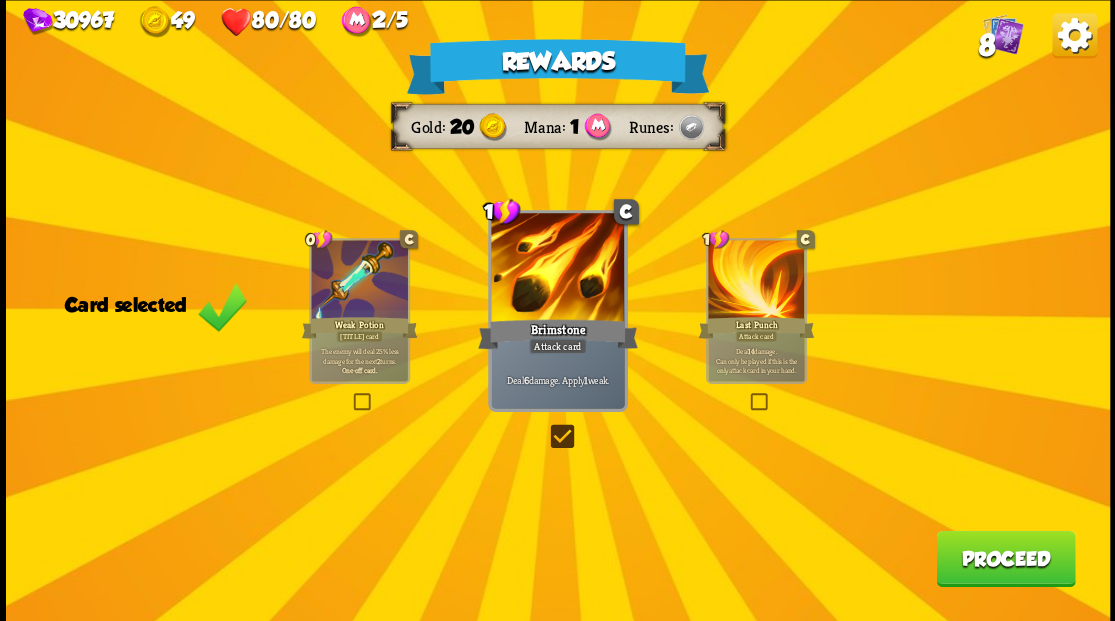 click on "Proceed" at bounding box center (1005, 558) 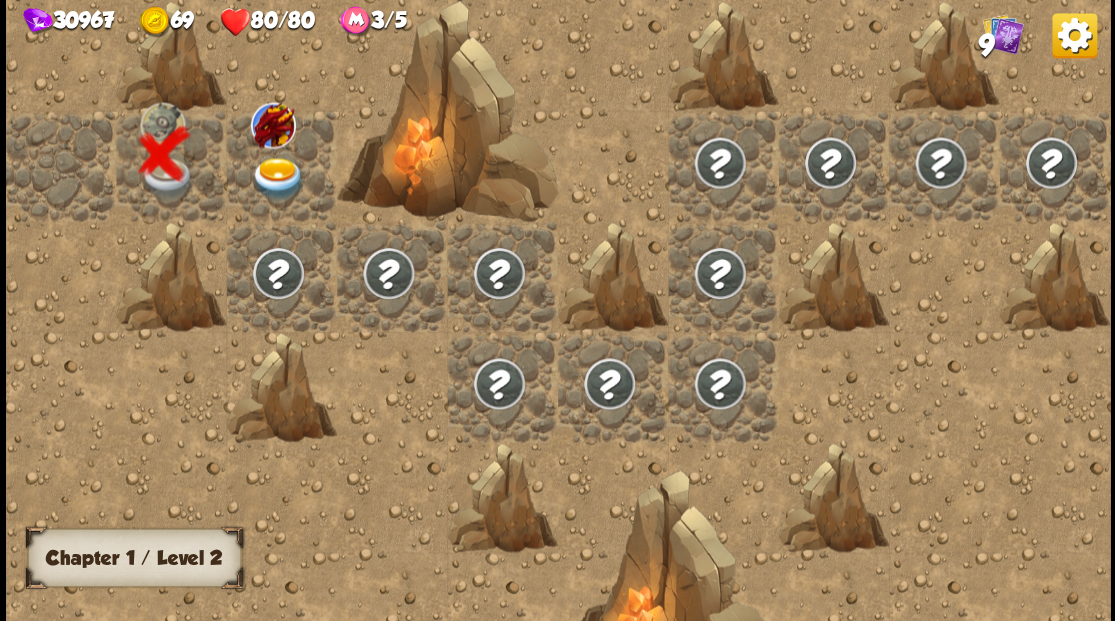 click at bounding box center [277, 178] 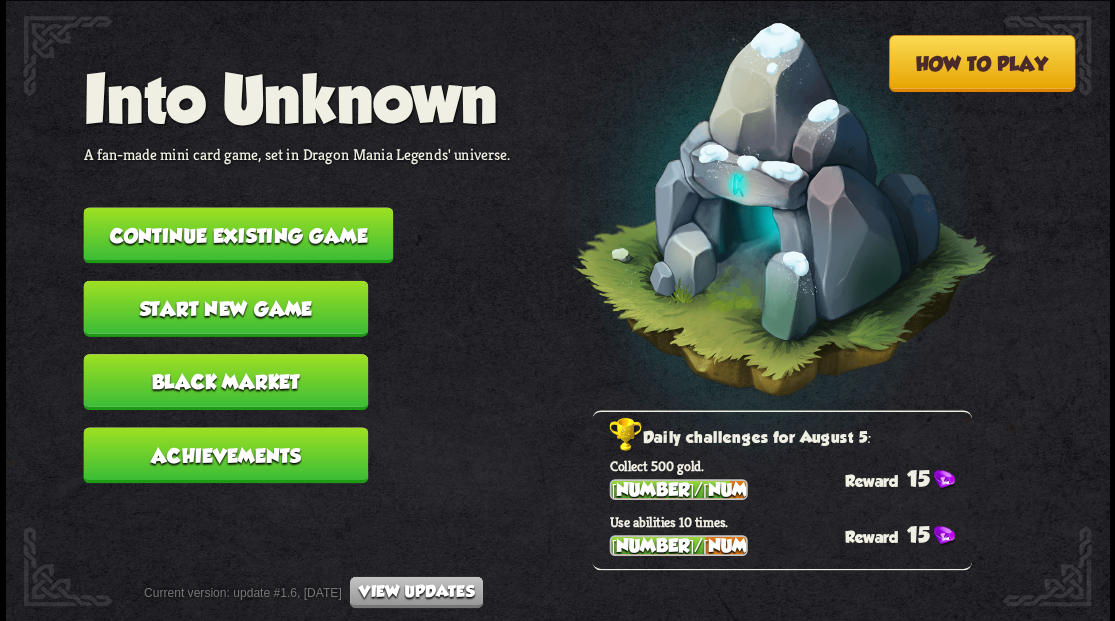 scroll, scrollTop: 0, scrollLeft: 0, axis: both 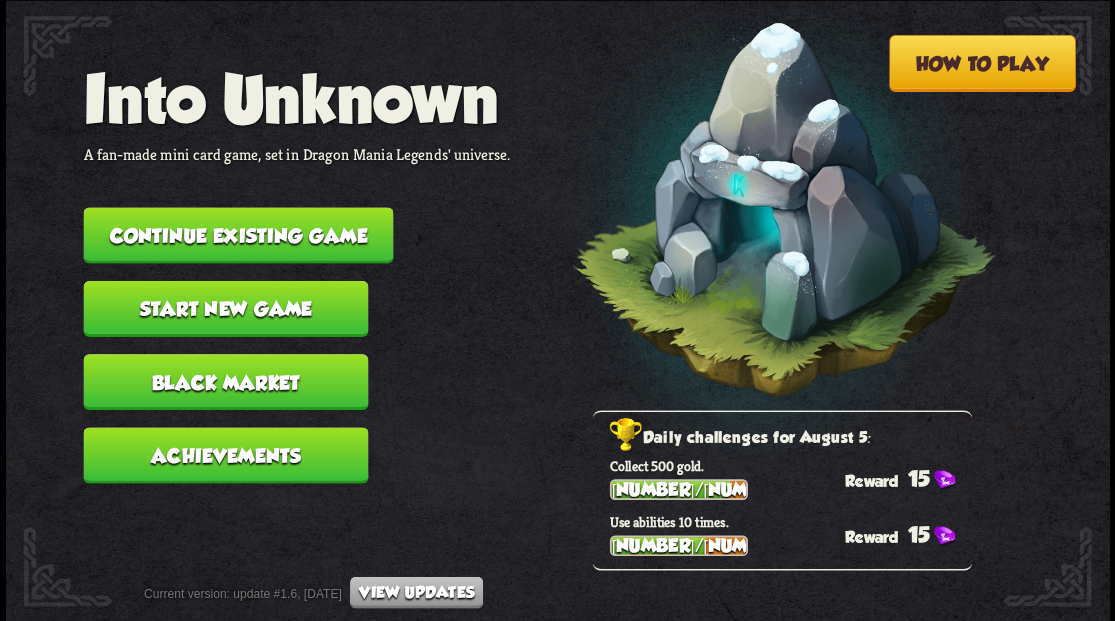 click on "Continue existing game" at bounding box center (238, 235) 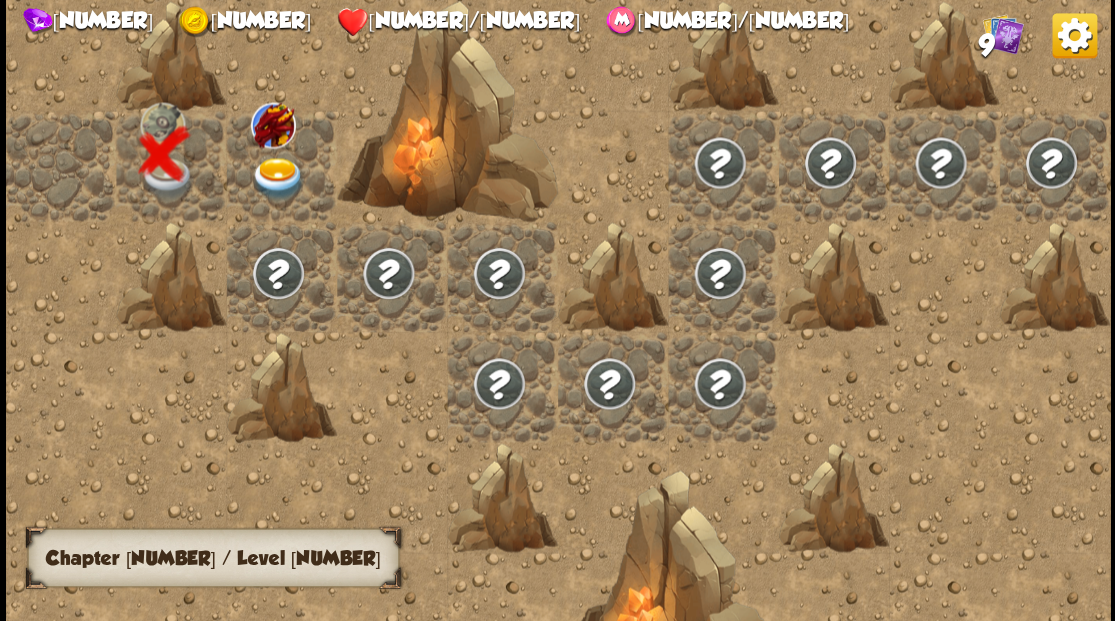 click at bounding box center [277, 178] 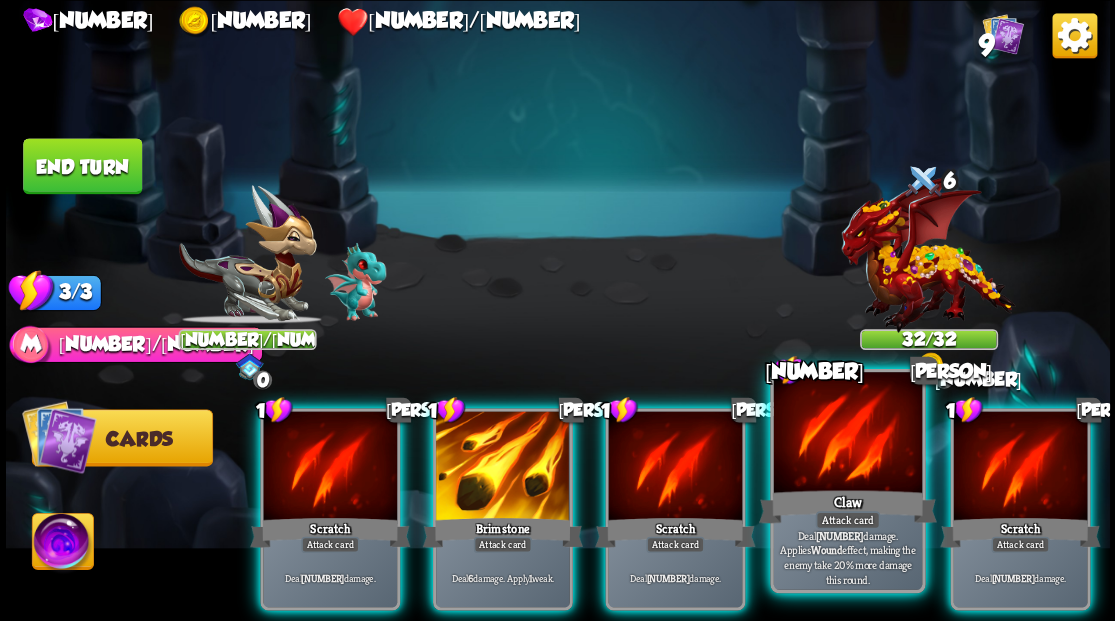 click at bounding box center (847, 434) 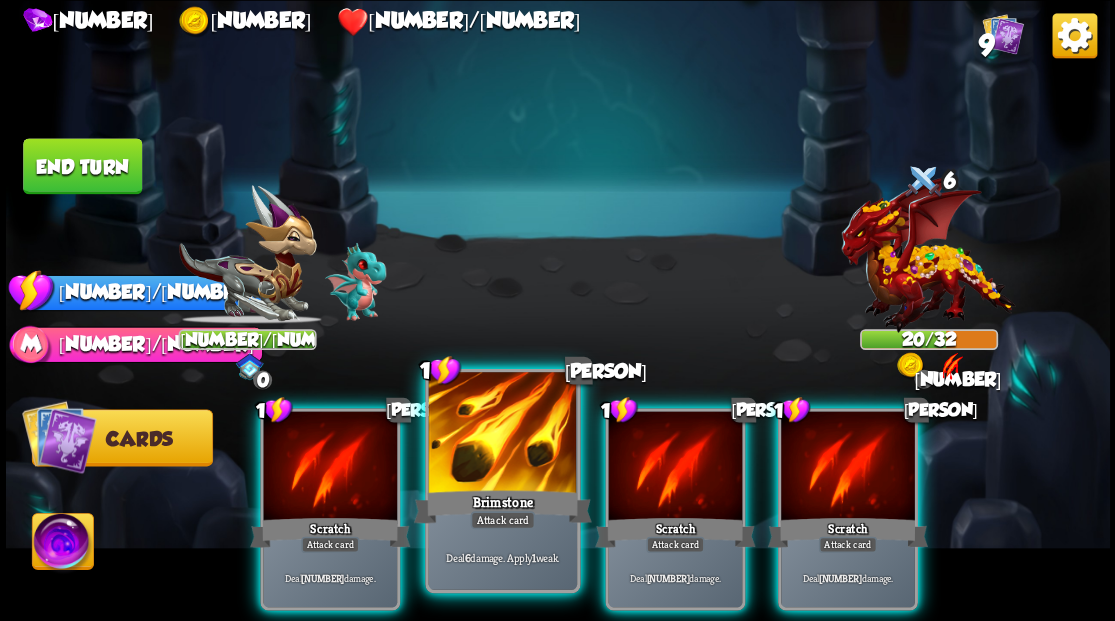 click at bounding box center (502, 434) 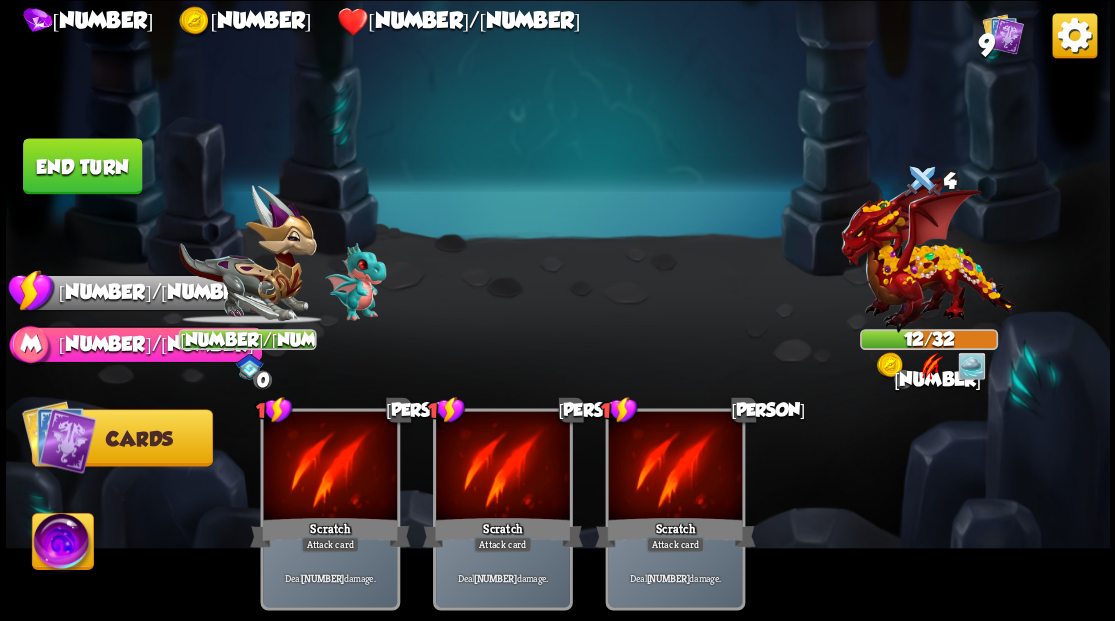 drag, startPoint x: 125, startPoint y: 150, endPoint x: 472, endPoint y: 206, distance: 351.4897 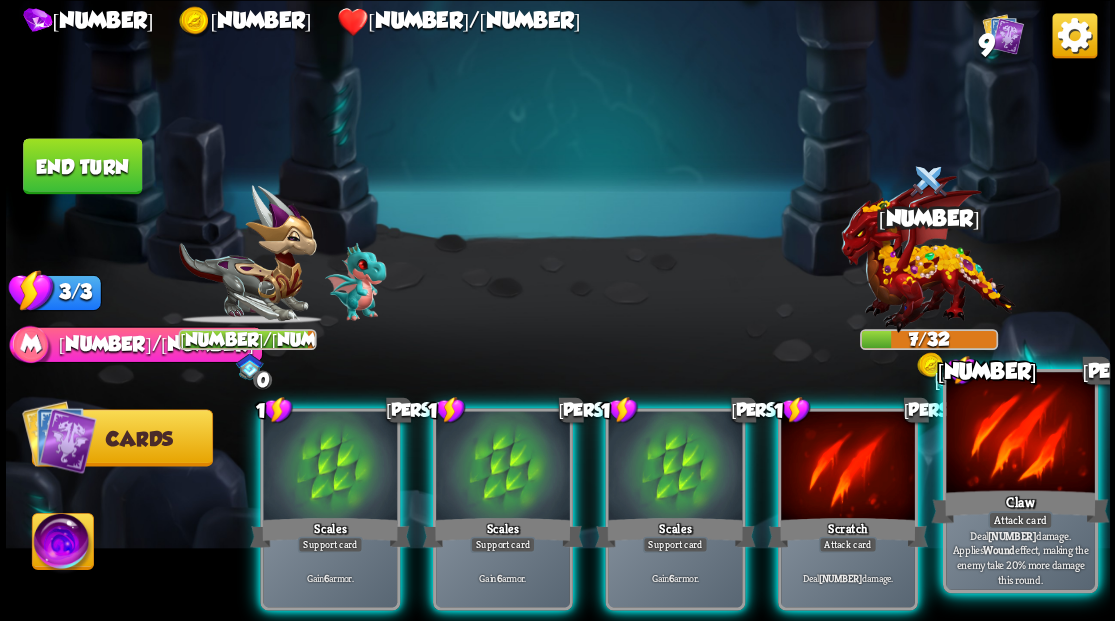 click on "Claw" at bounding box center (1020, 506) 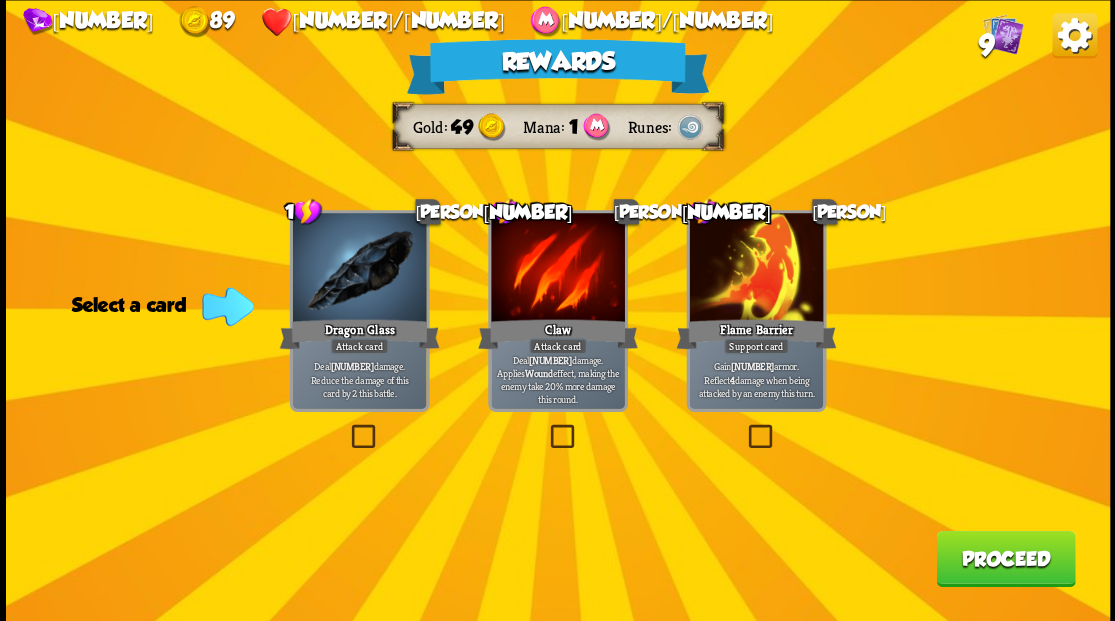 click at bounding box center (347, 427) 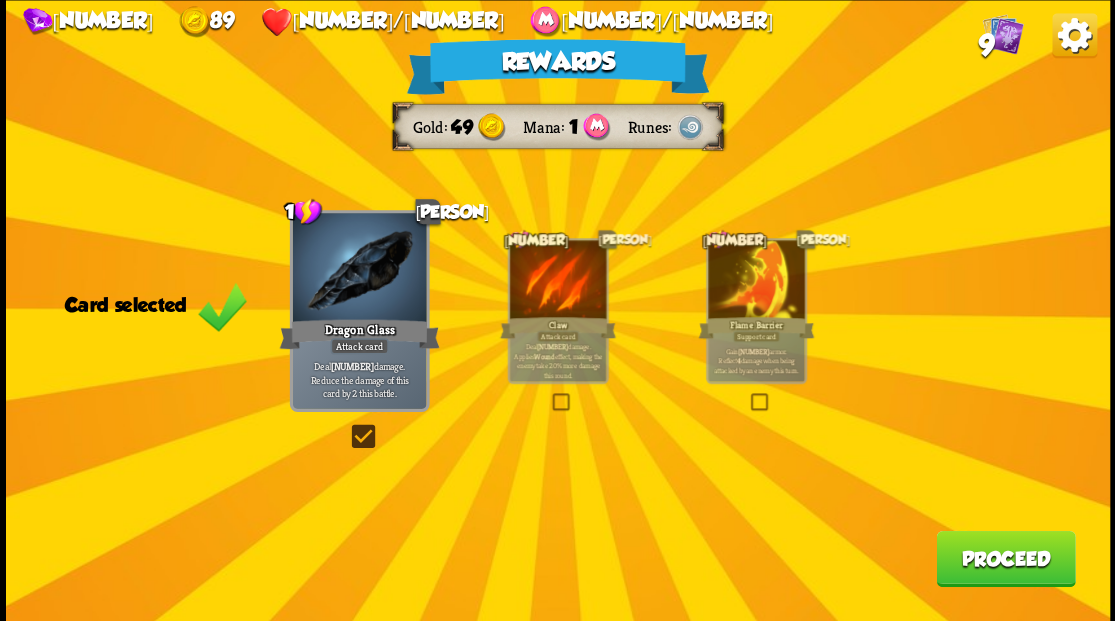click on "Proceed" at bounding box center (1005, 558) 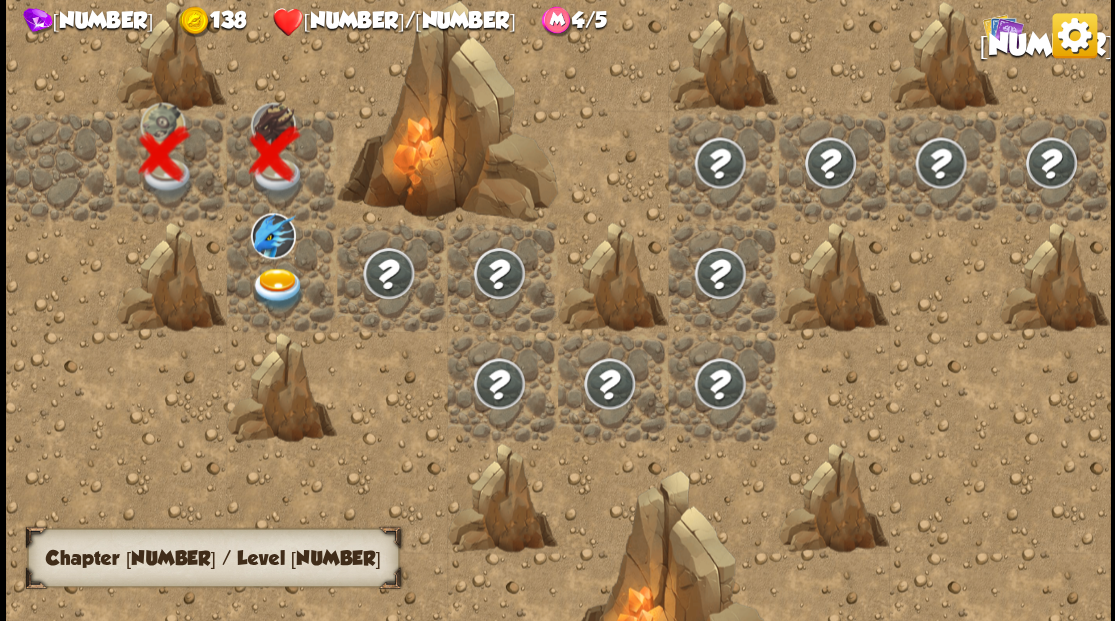 click at bounding box center (277, 288) 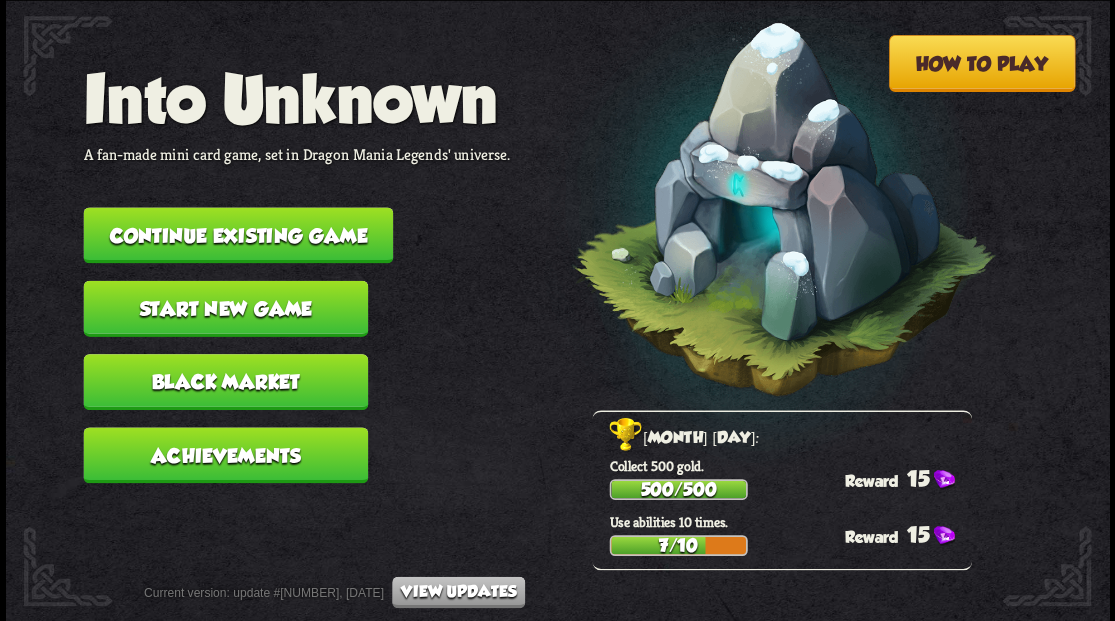 scroll, scrollTop: 0, scrollLeft: 0, axis: both 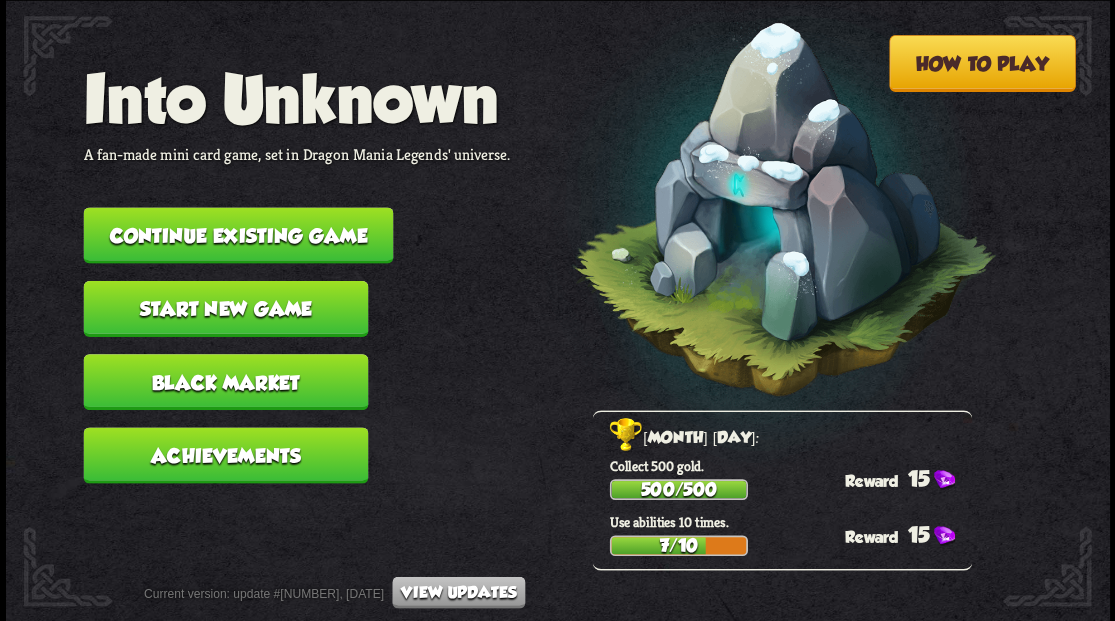click on "Continue existing game" at bounding box center (238, 235) 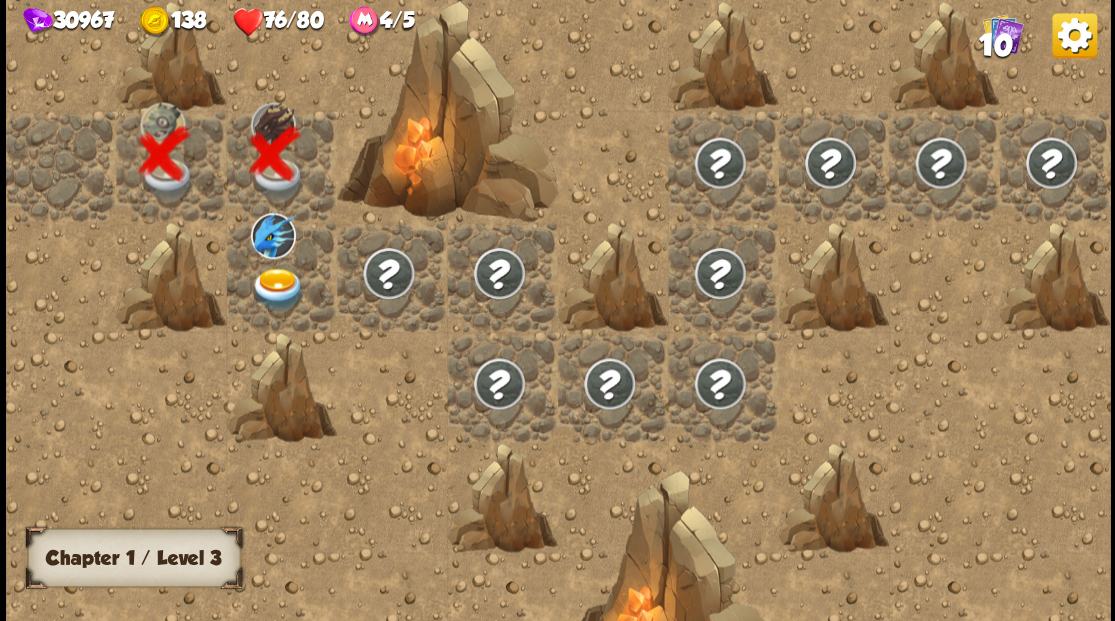 click at bounding box center [277, 288] 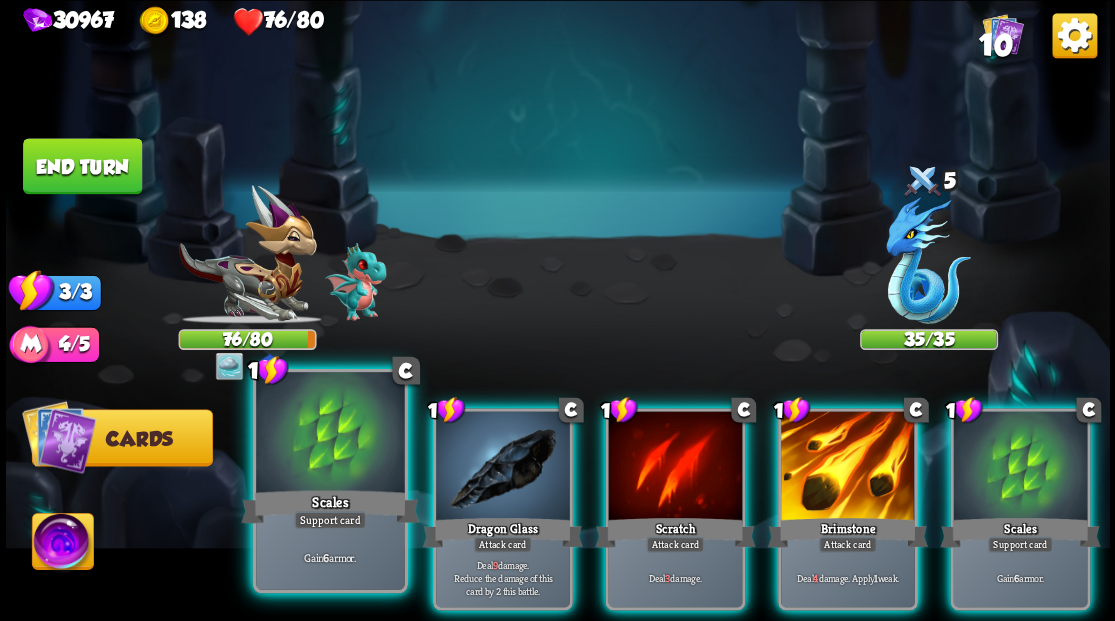 click at bounding box center [330, 434] 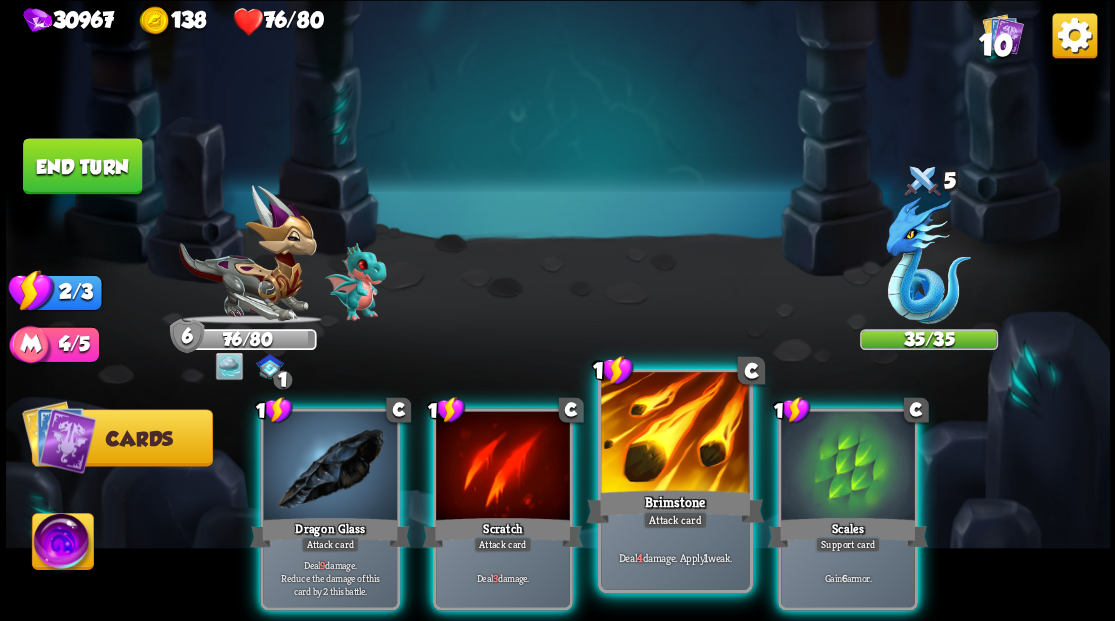 click at bounding box center (675, 434) 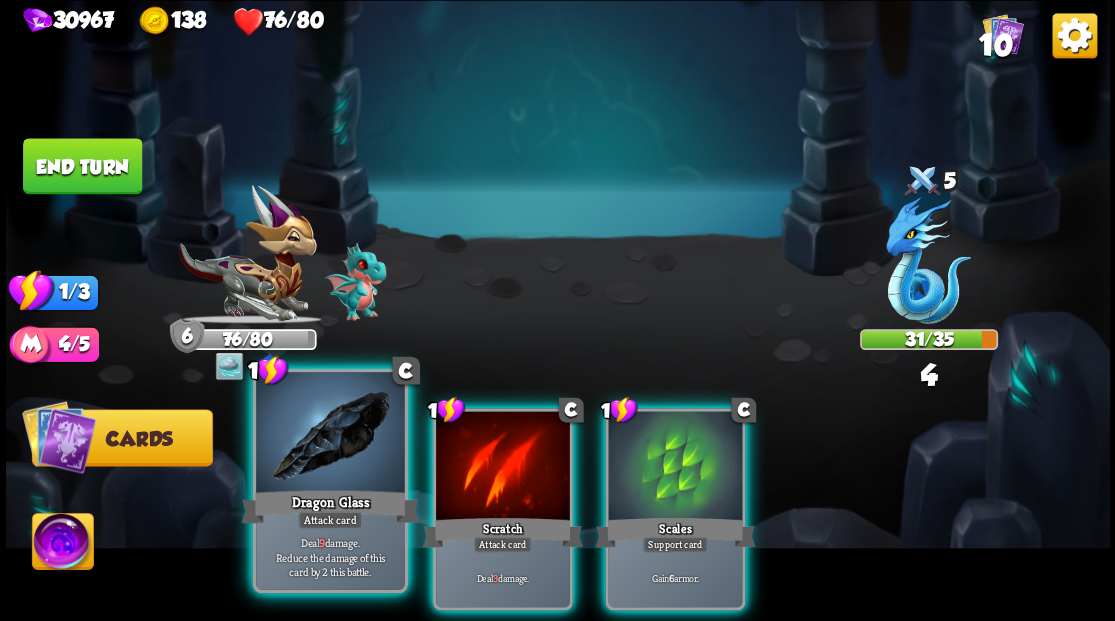 click at bounding box center [330, 434] 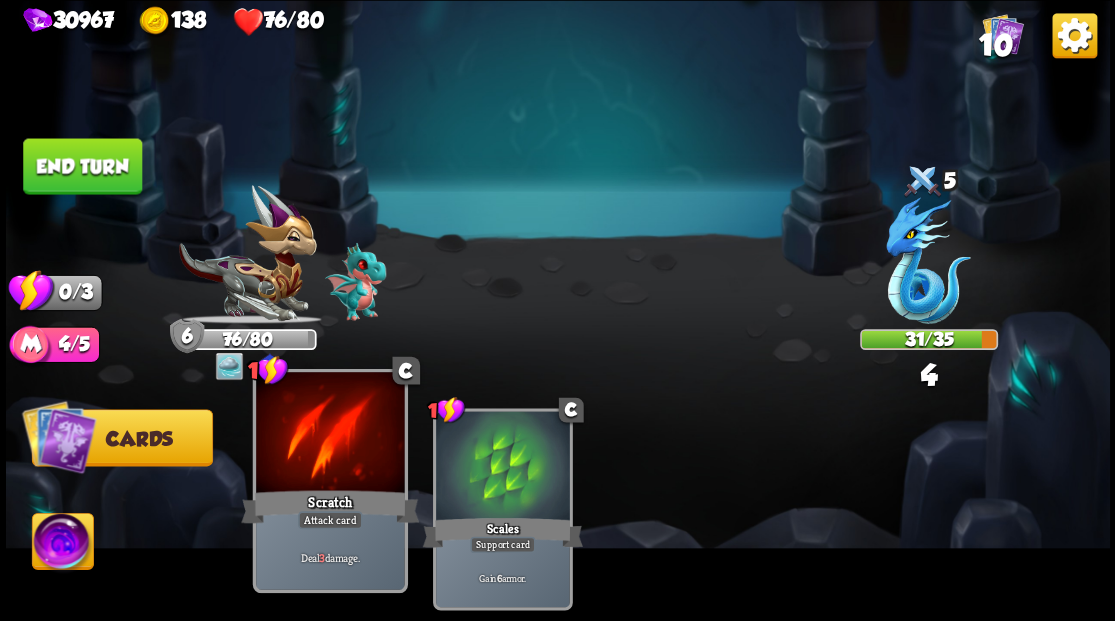 click at bounding box center (330, 434) 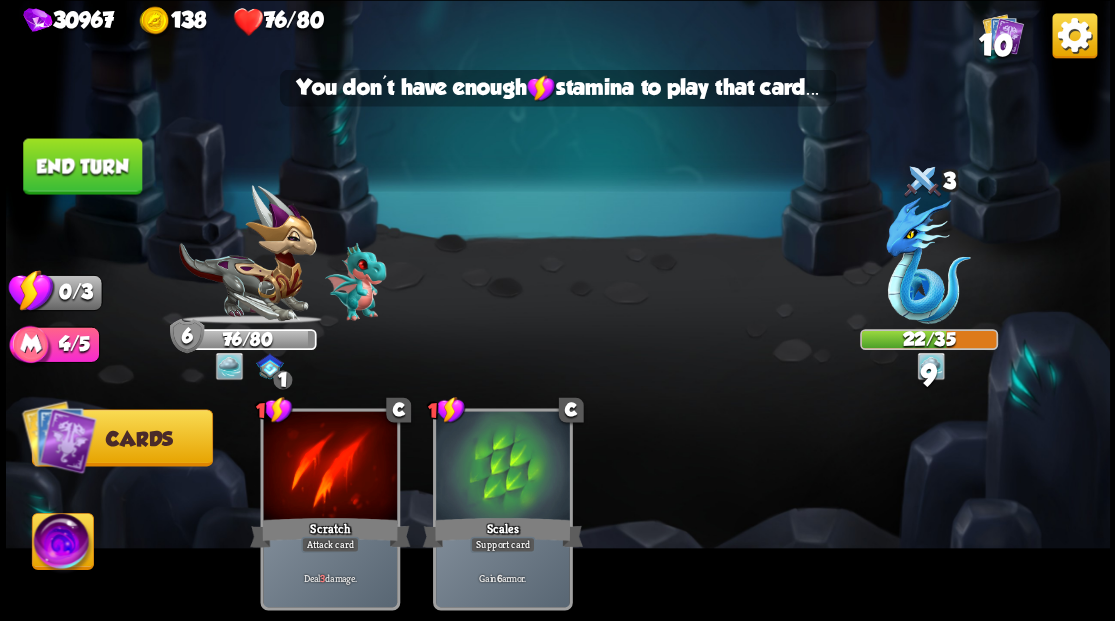 drag, startPoint x: 66, startPoint y: 178, endPoint x: 382, endPoint y: 180, distance: 316.00632 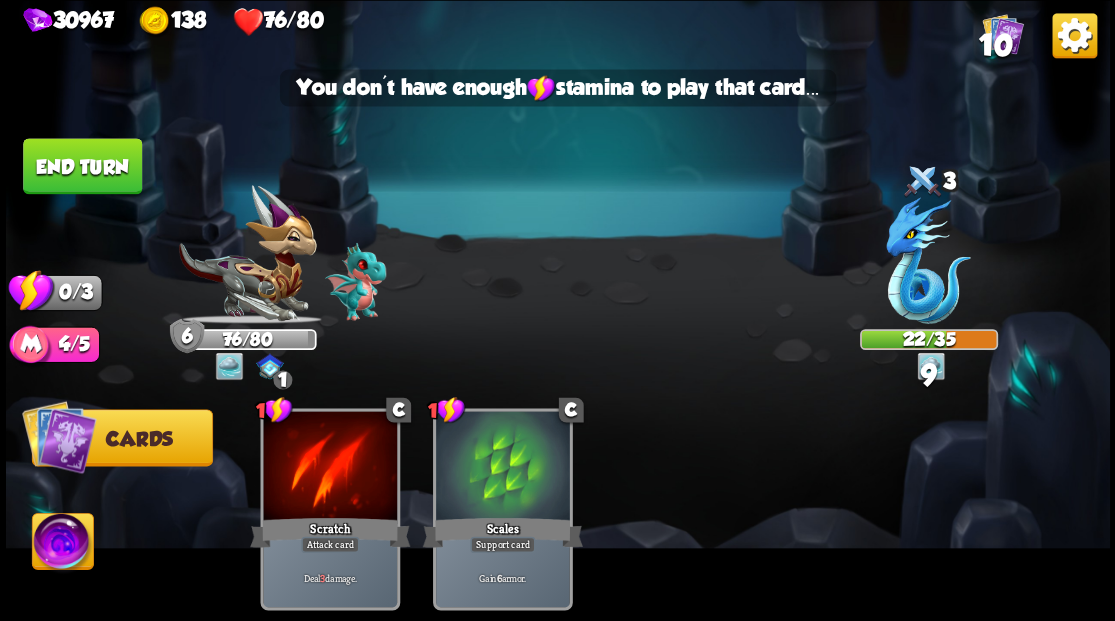 click on "End turn" at bounding box center [82, 166] 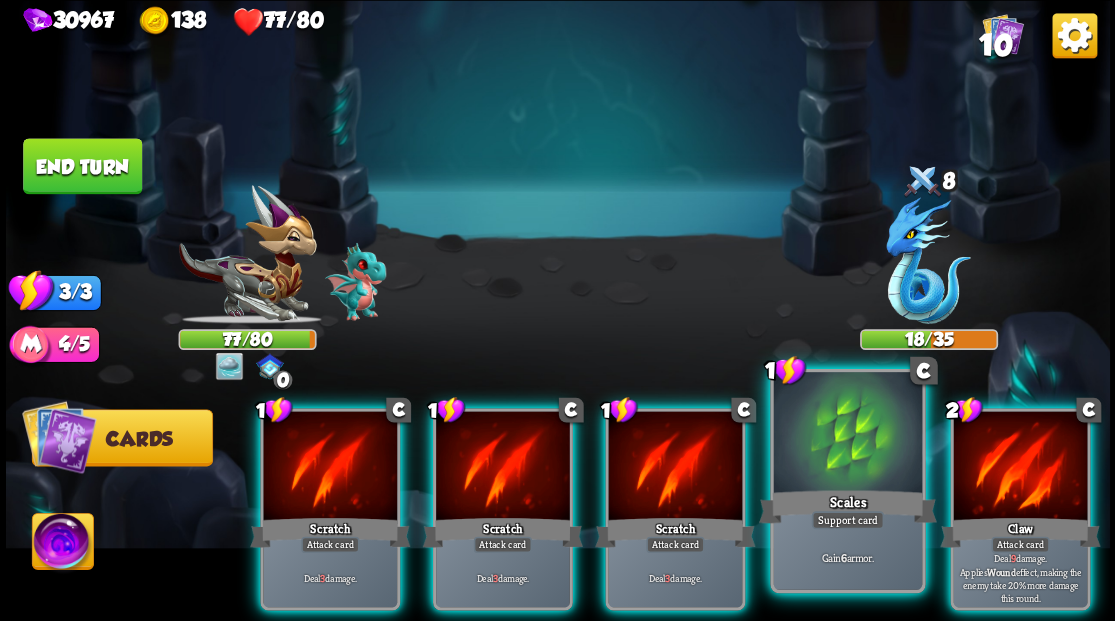 click at bounding box center [847, 434] 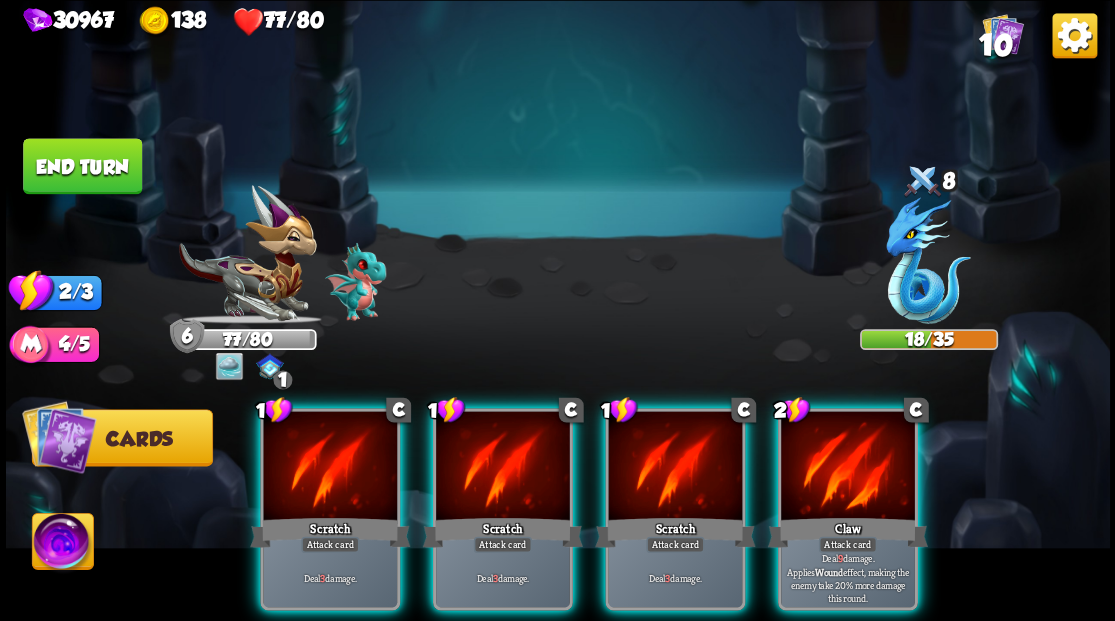 click at bounding box center (848, 467) 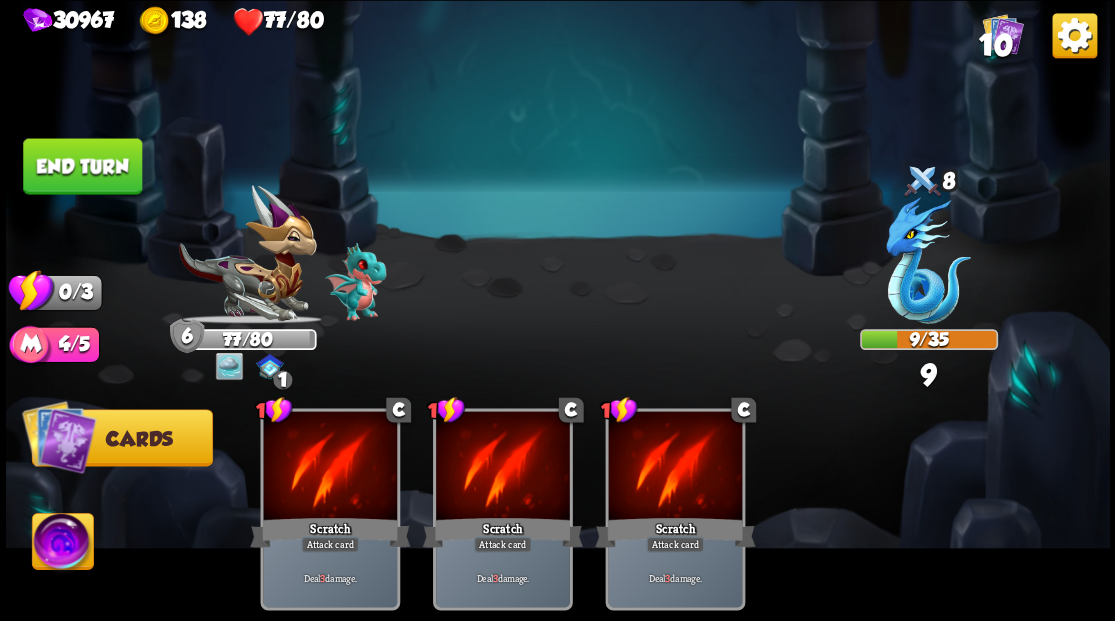 click on "End turn" at bounding box center [82, 166] 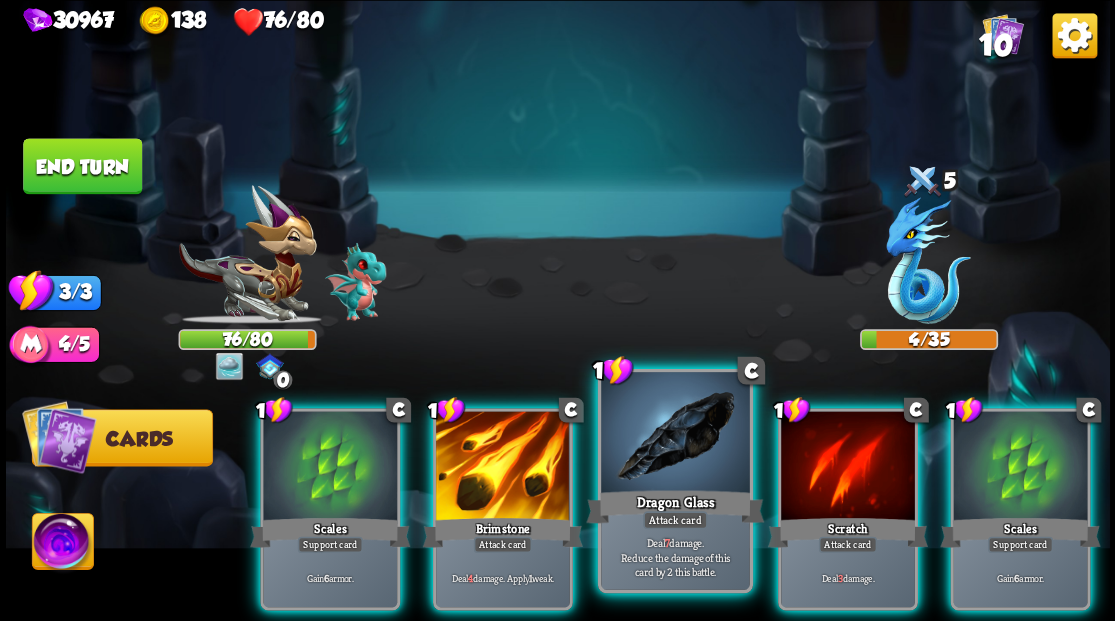 click at bounding box center [675, 434] 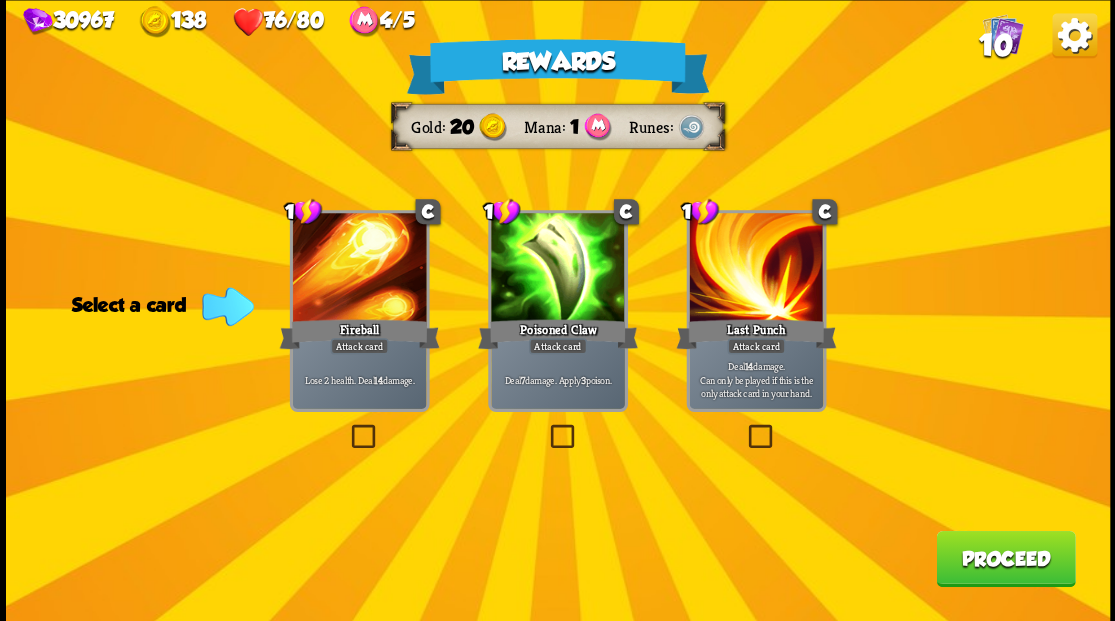 click at bounding box center [546, 427] 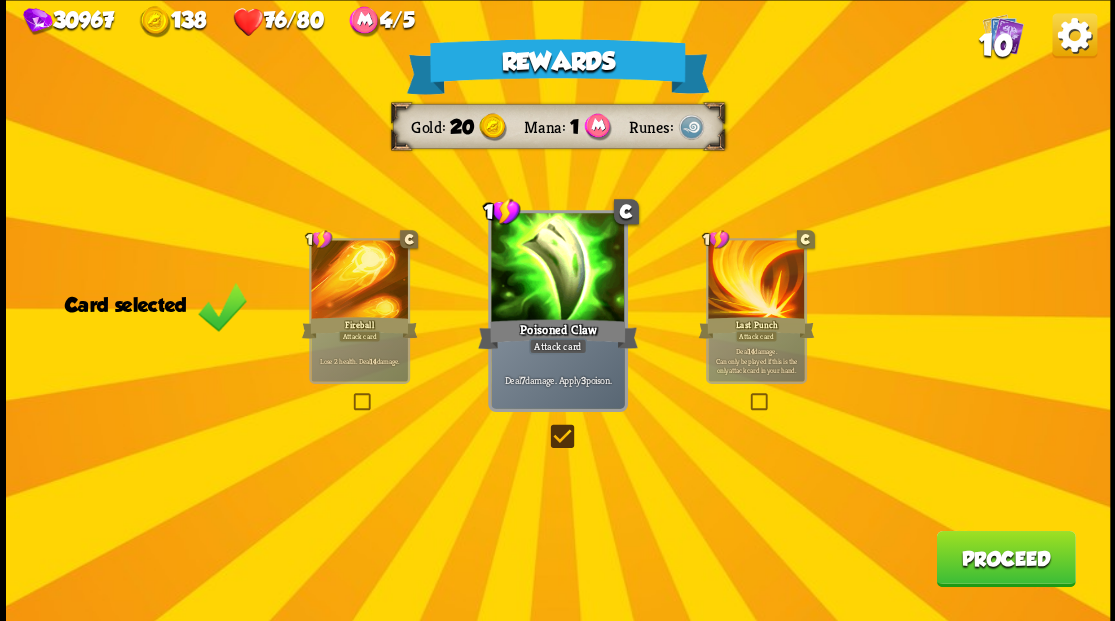 drag, startPoint x: 1028, startPoint y: 568, endPoint x: 1017, endPoint y: 560, distance: 13.601471 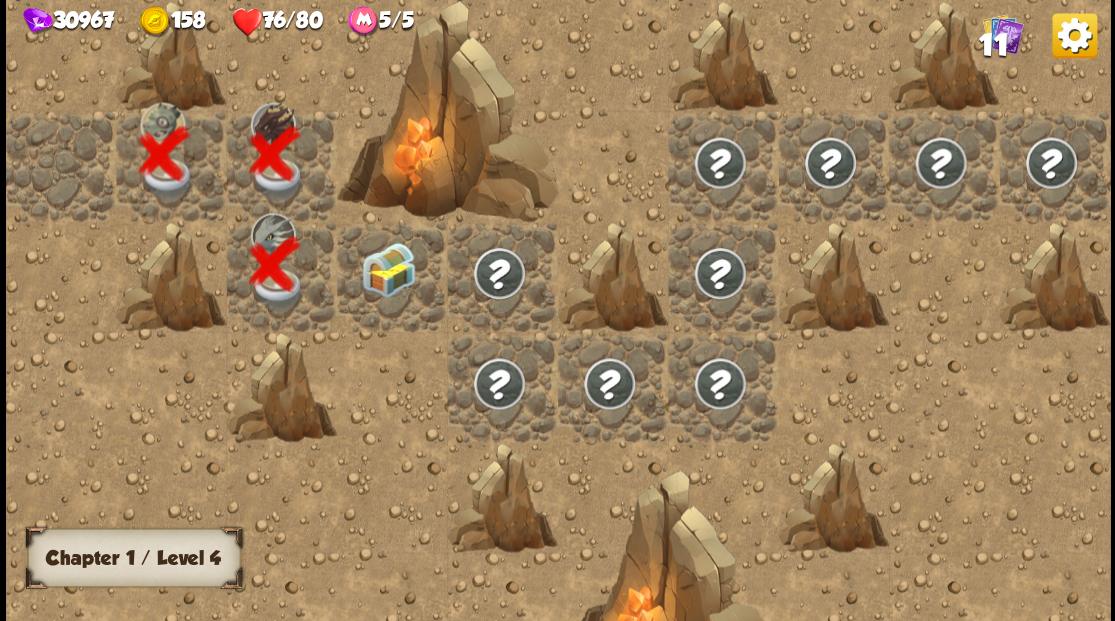 click at bounding box center (388, 269) 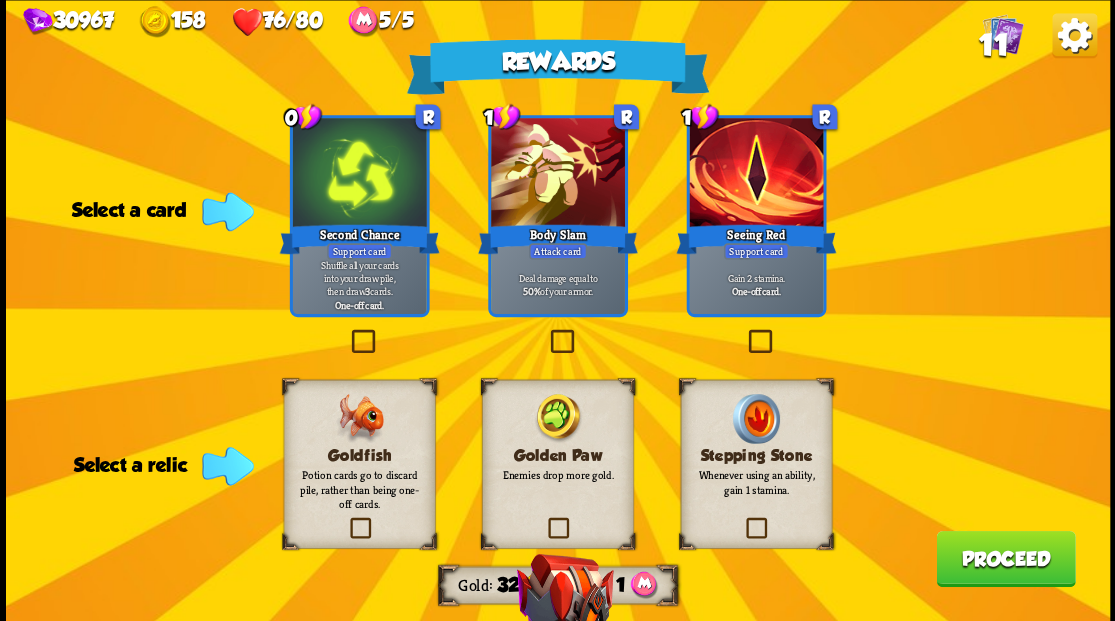 click at bounding box center [346, 520] 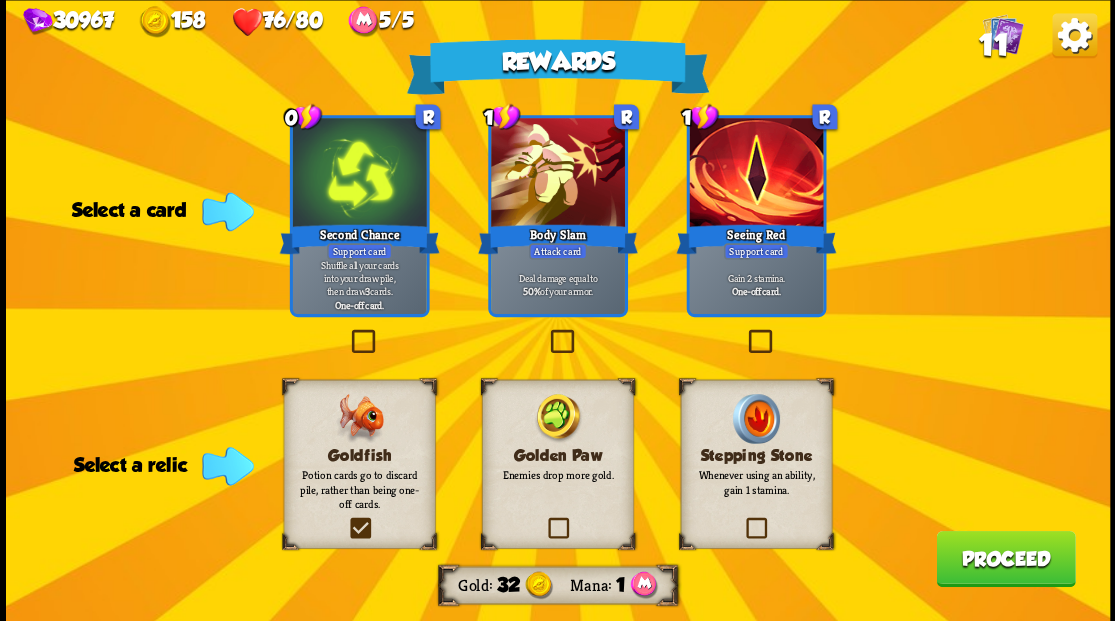 click at bounding box center (0, 0) 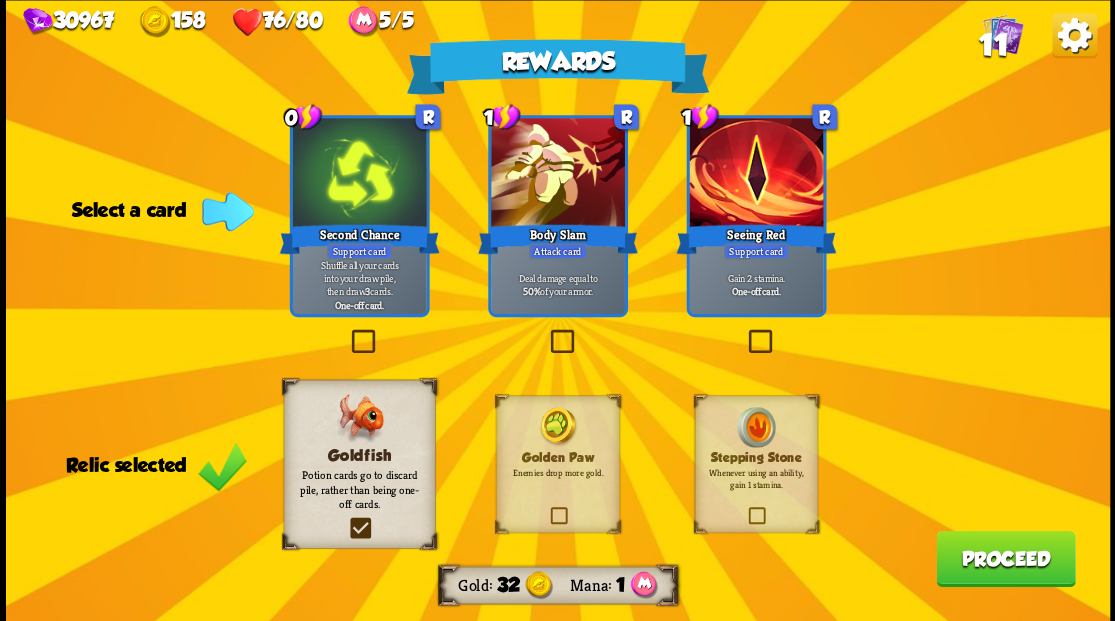 click at bounding box center (347, 332) 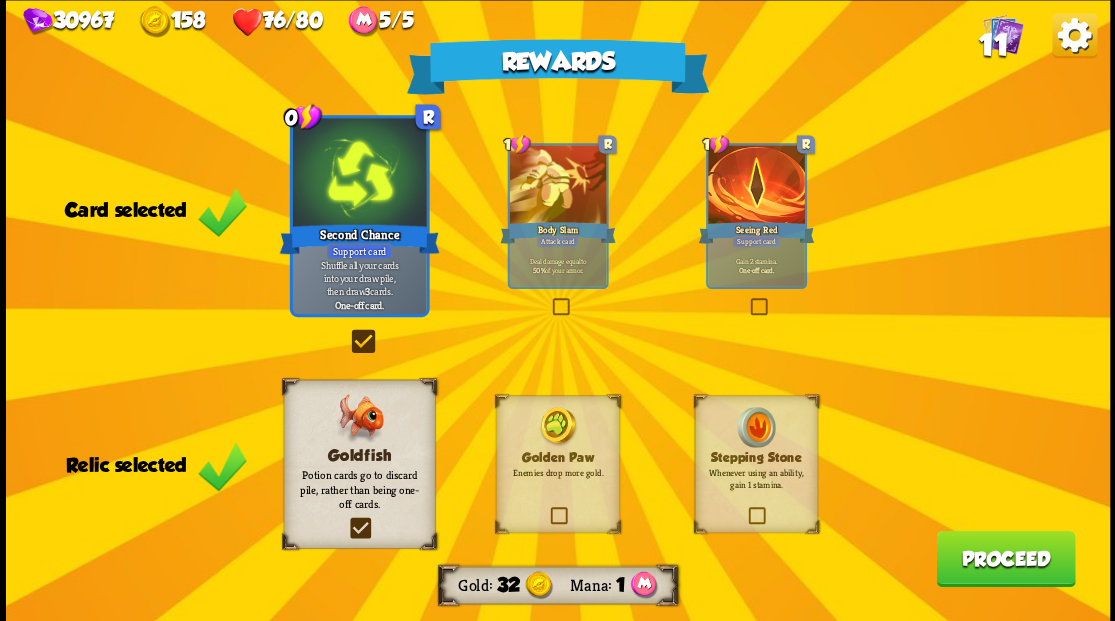 click on "Proceed" at bounding box center [1005, 558] 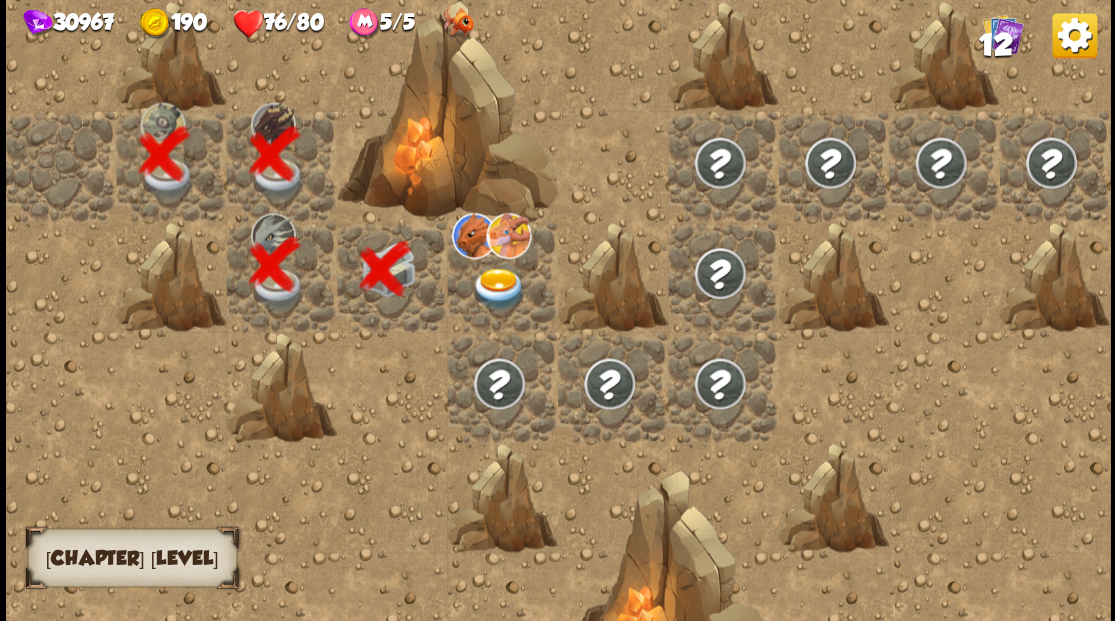 click at bounding box center [498, 288] 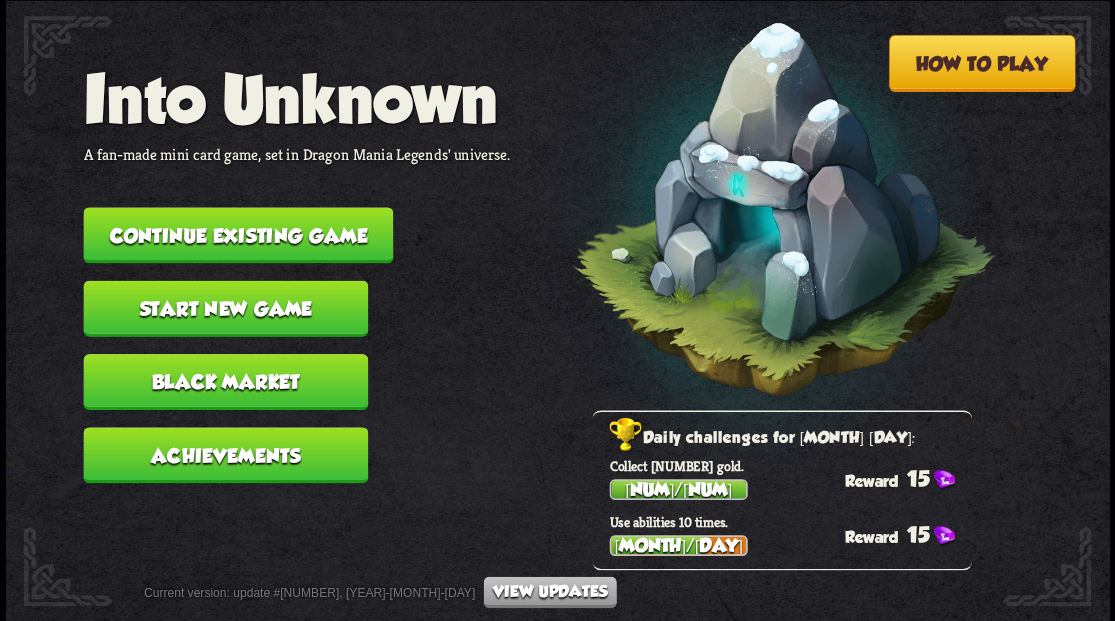 scroll, scrollTop: 0, scrollLeft: 0, axis: both 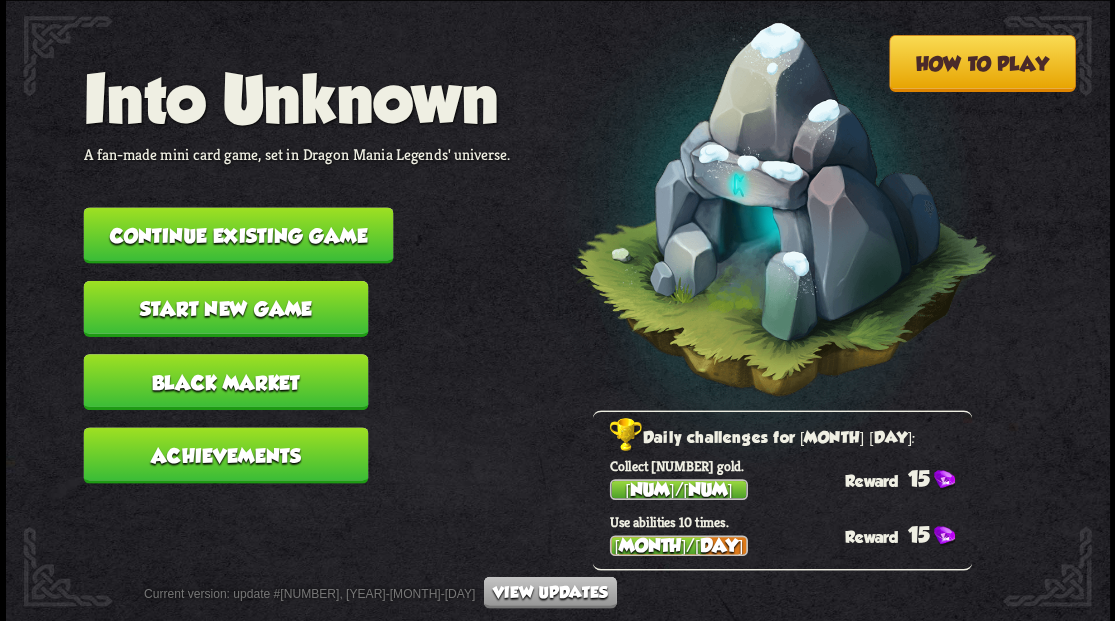 click on "Continue existing game" at bounding box center [238, 235] 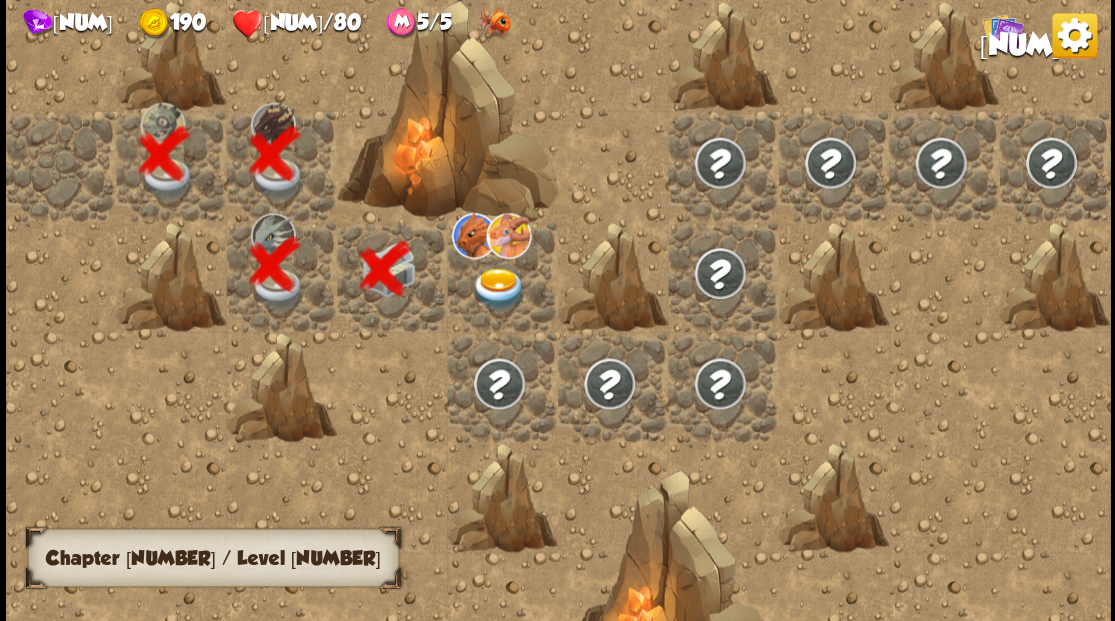 click at bounding box center (498, 288) 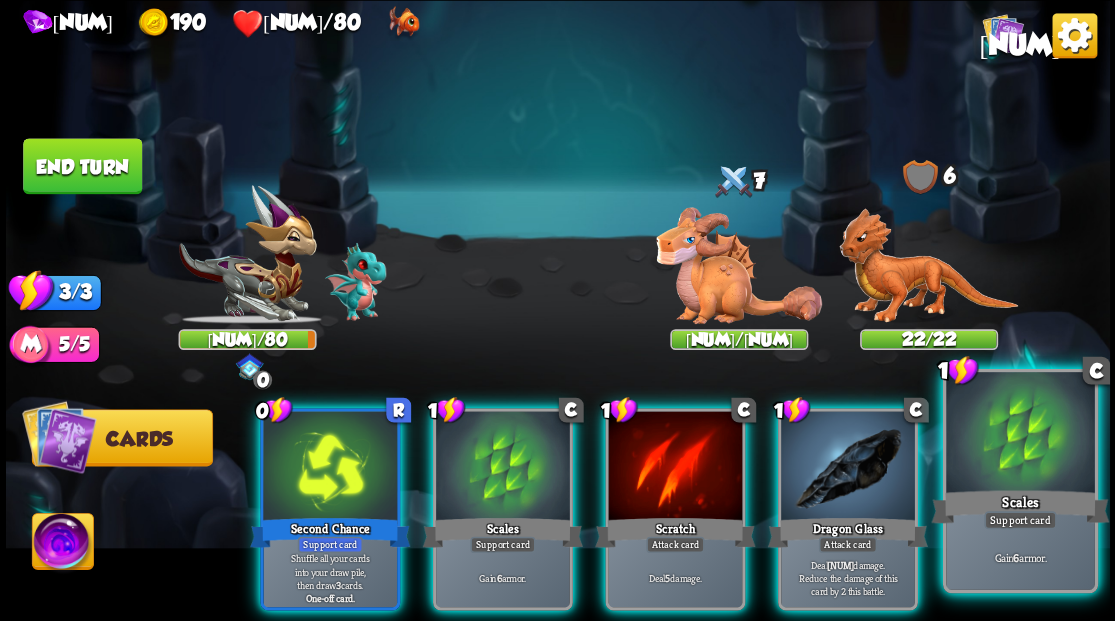 click at bounding box center (1020, 434) 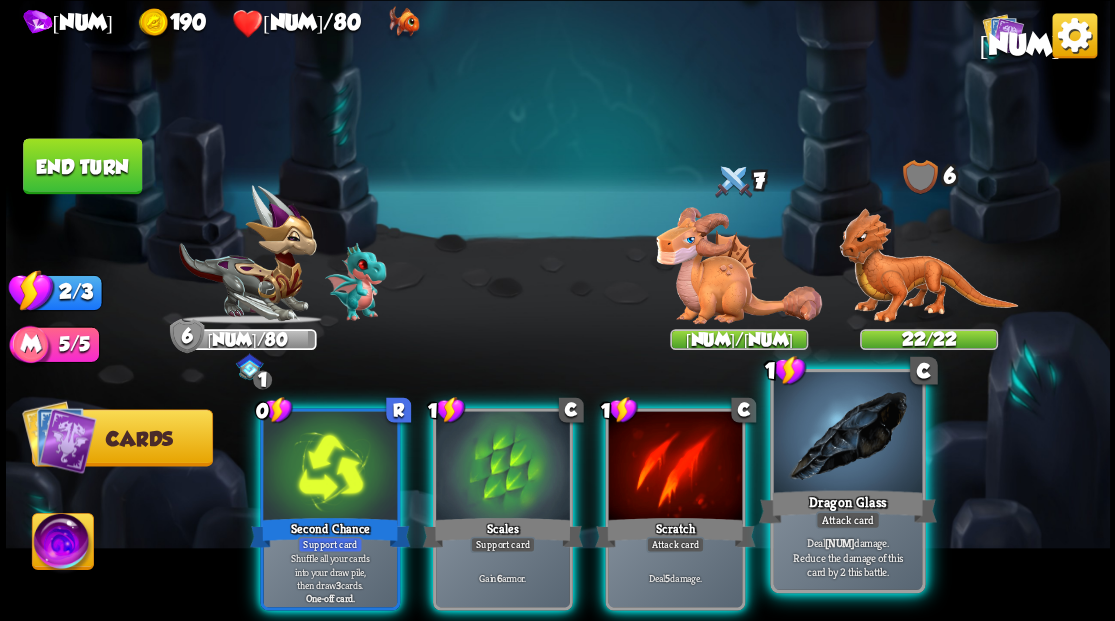 click at bounding box center (847, 434) 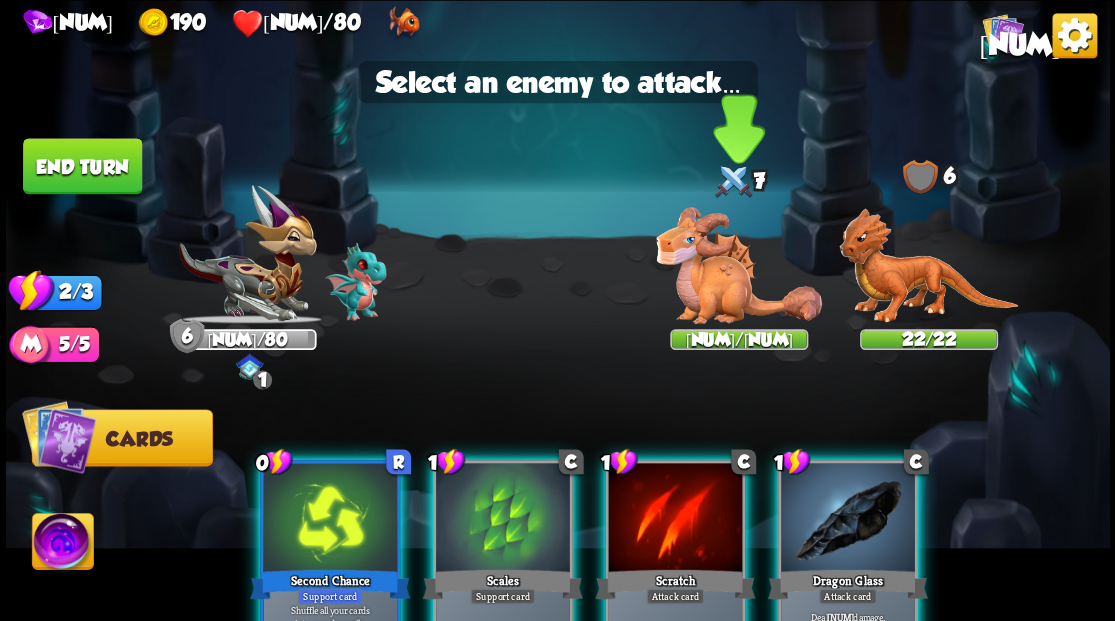 click at bounding box center [739, 265] 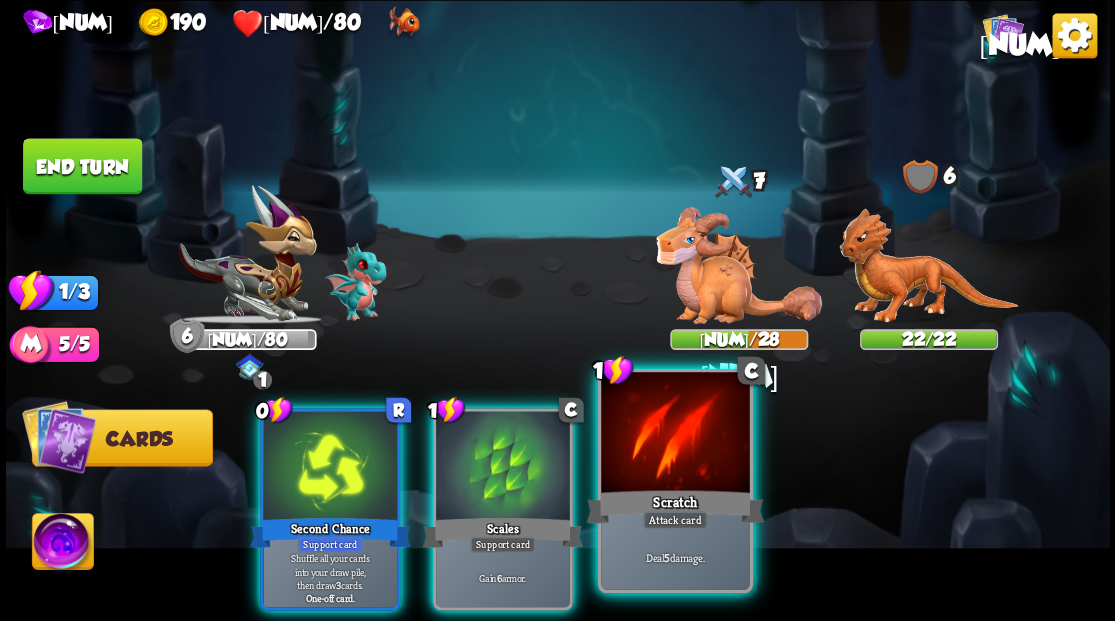 click on "Scratch" at bounding box center (675, 506) 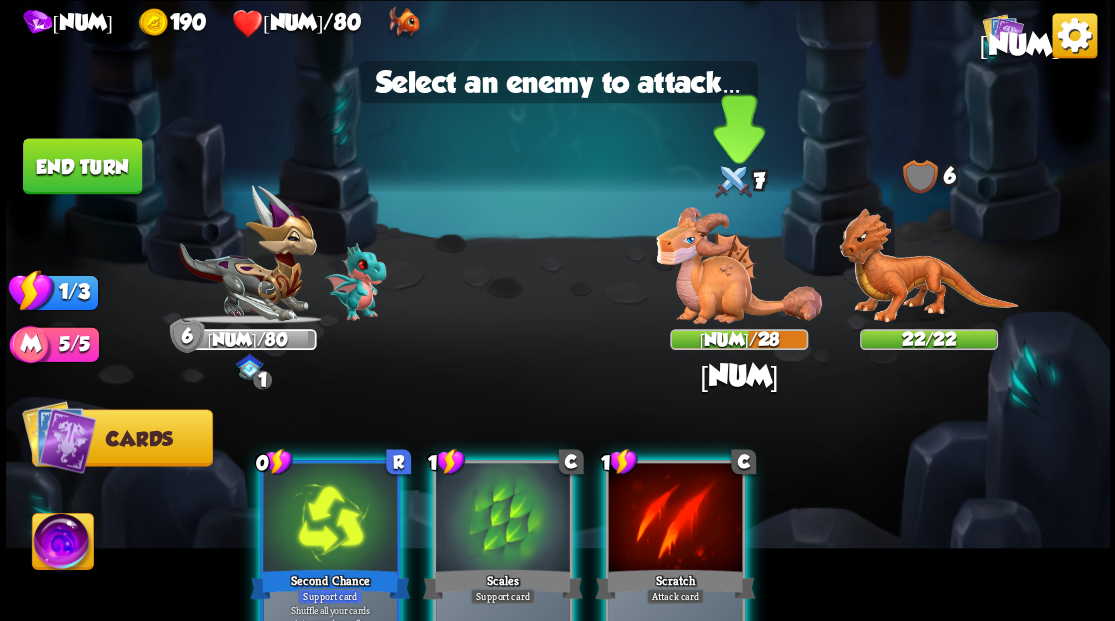 click at bounding box center (739, 265) 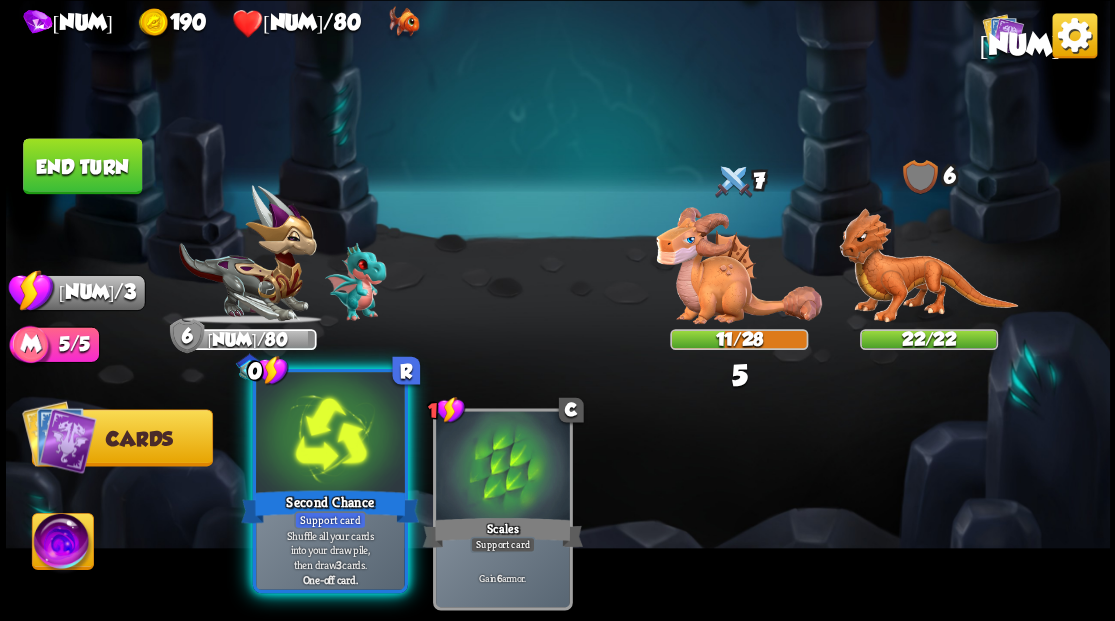 click at bounding box center (330, 434) 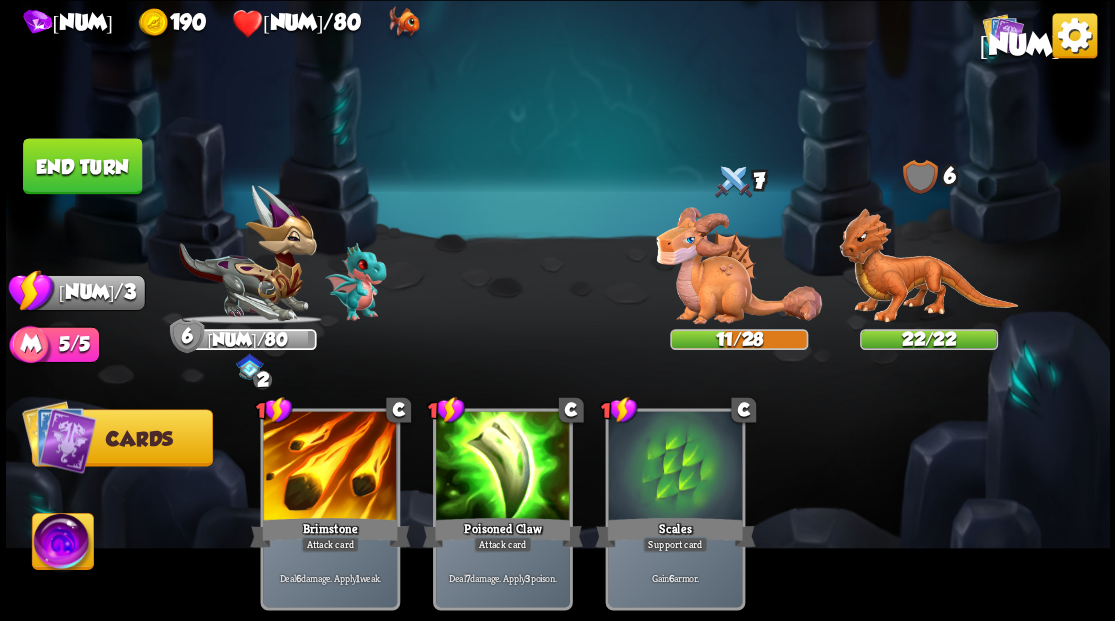 click on "End turn" at bounding box center [82, 166] 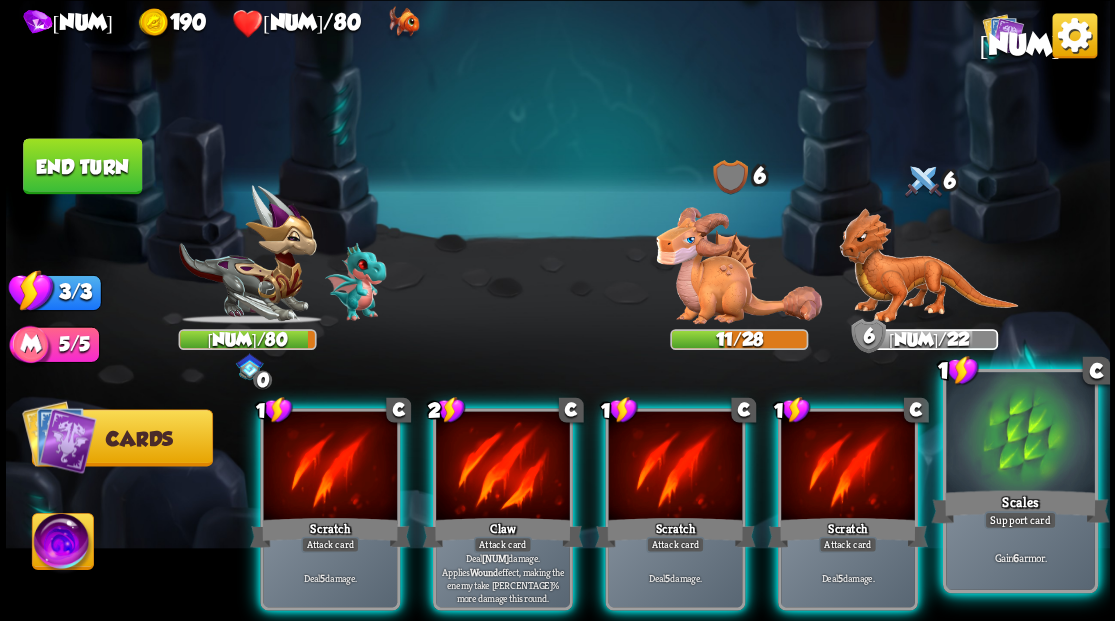 click at bounding box center (1020, 434) 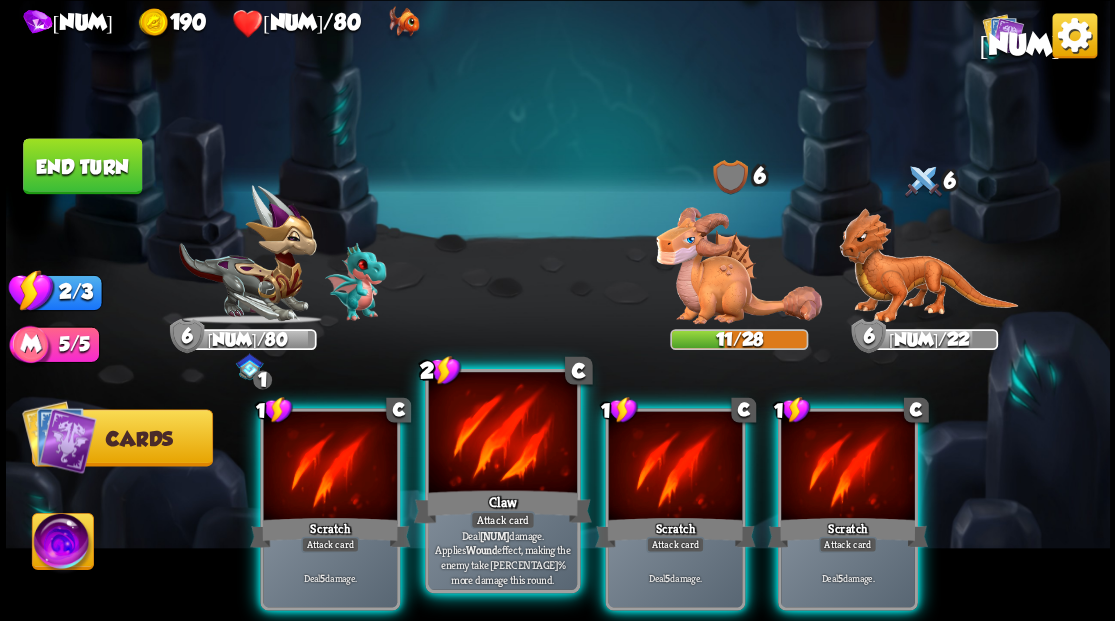 click at bounding box center (502, 434) 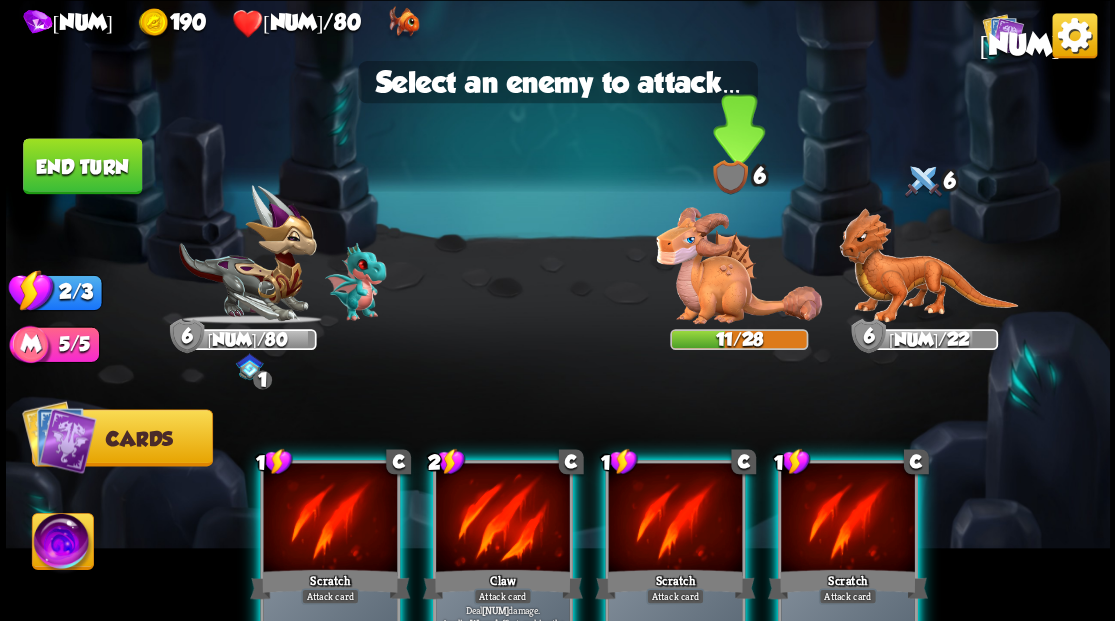 click at bounding box center [739, 265] 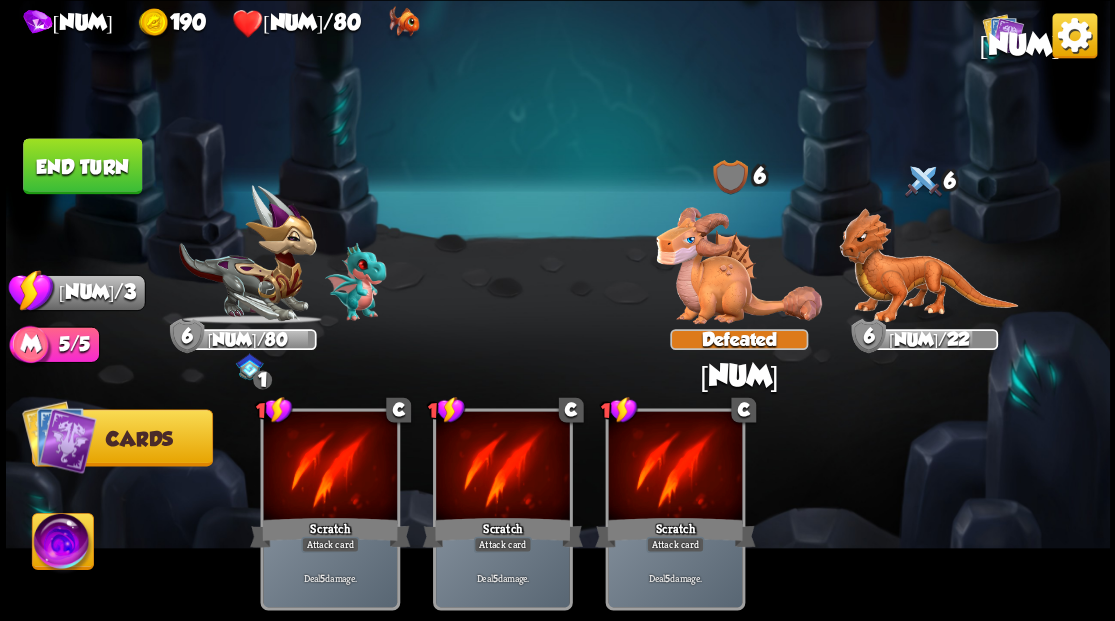 click on "End turn" at bounding box center [82, 166] 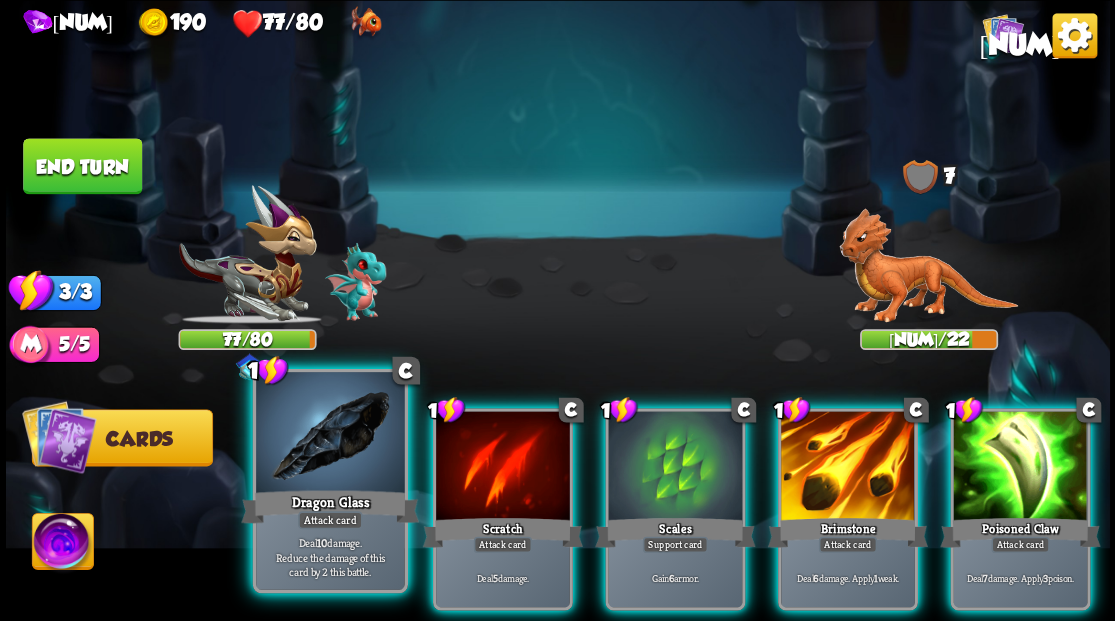 click at bounding box center (330, 434) 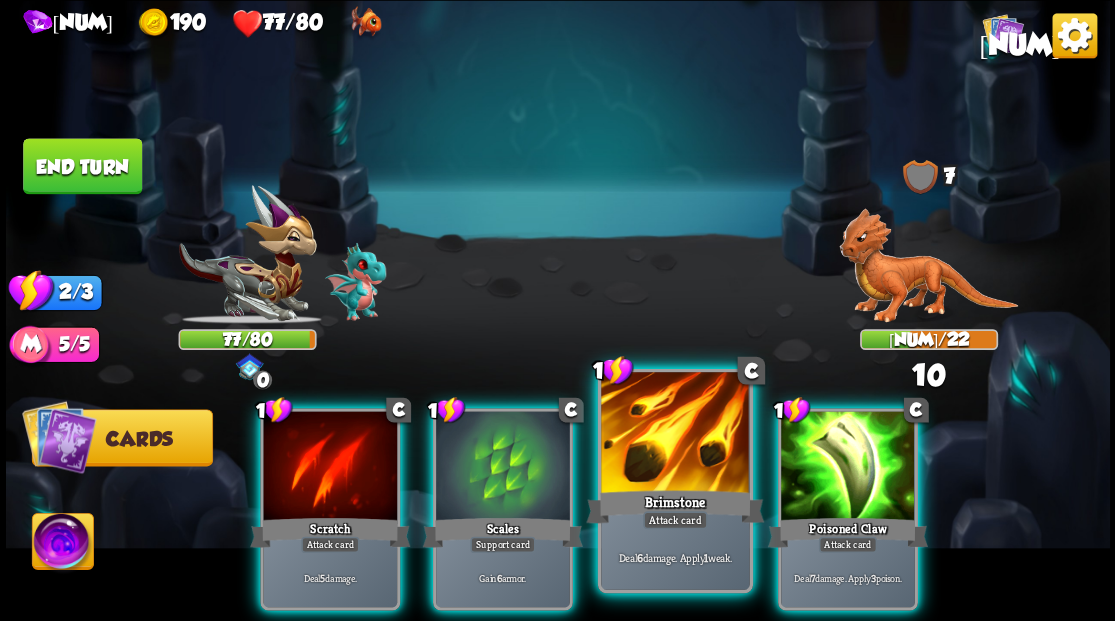 click at bounding box center [675, 434] 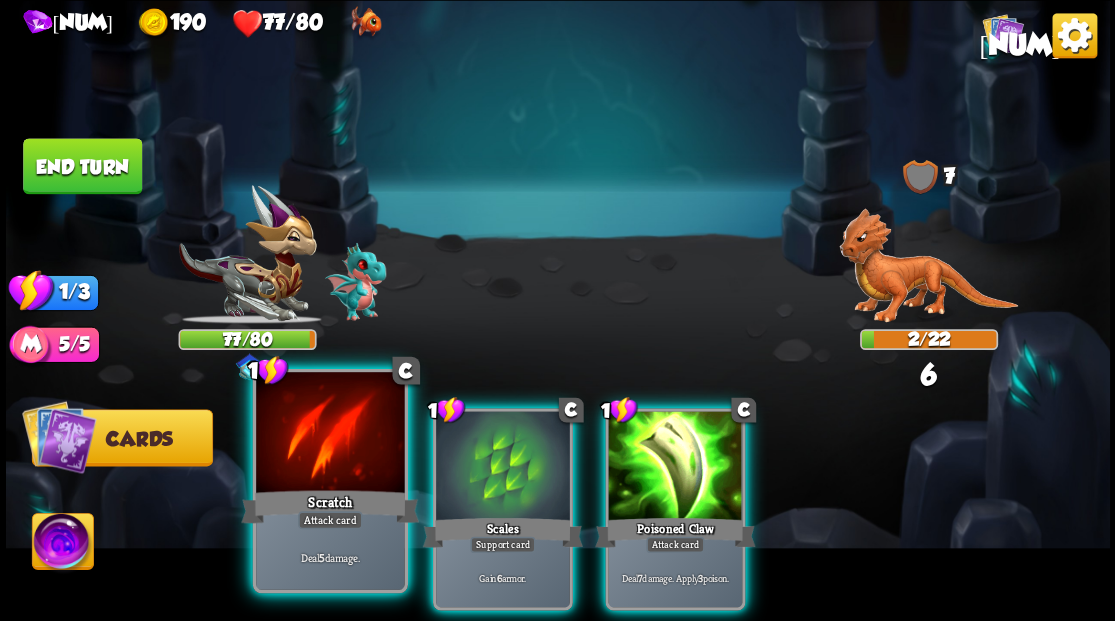 click at bounding box center (330, 434) 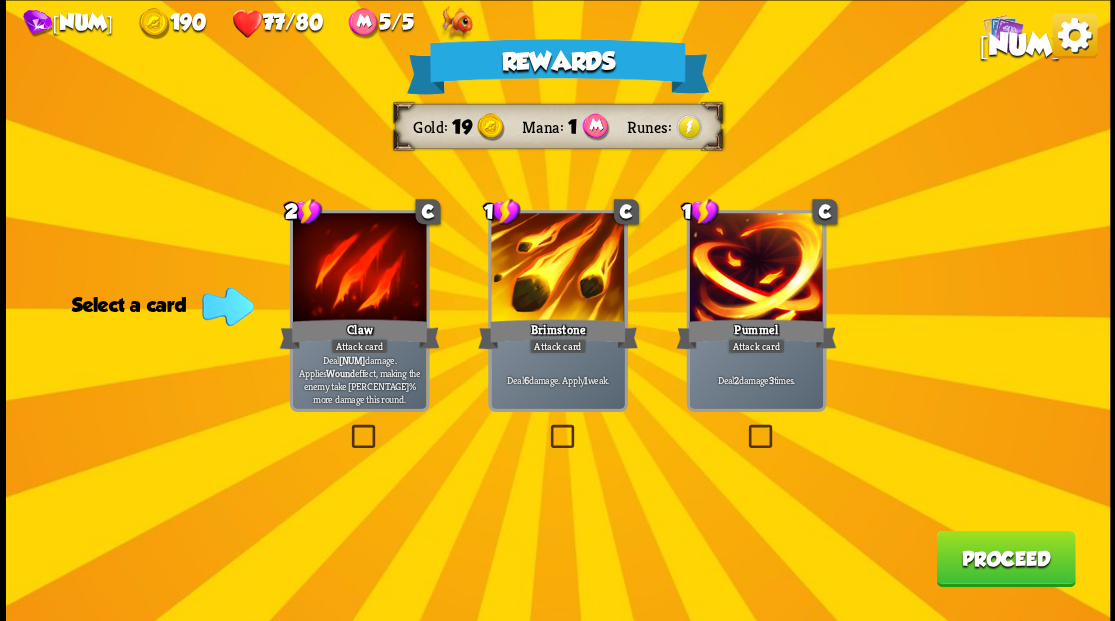 click on "12" at bounding box center (1018, 44) 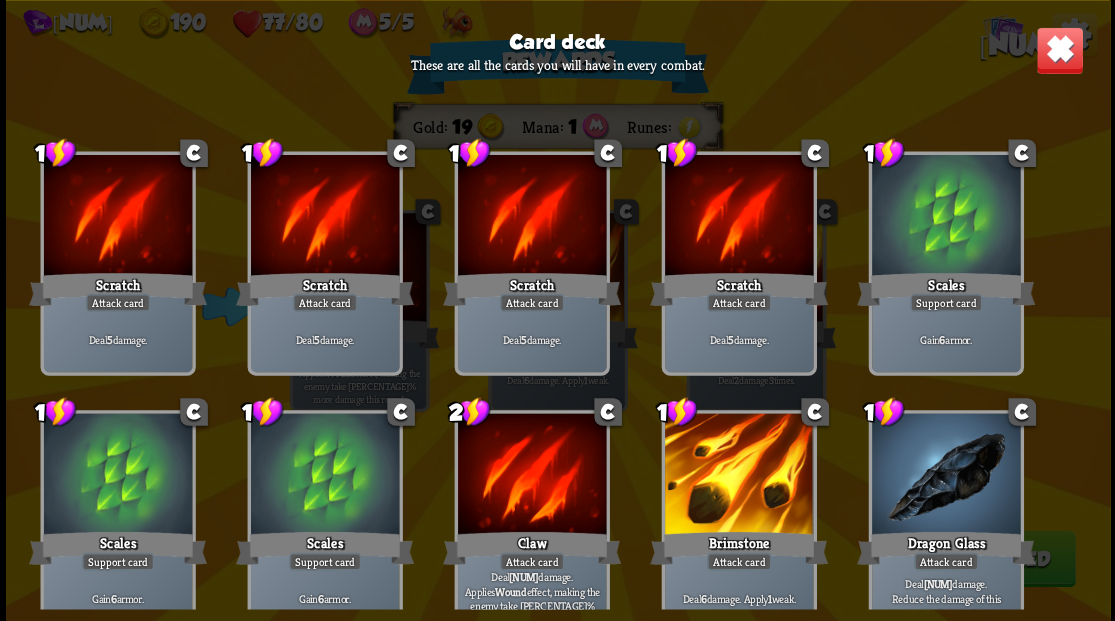 click at bounding box center (1059, 50) 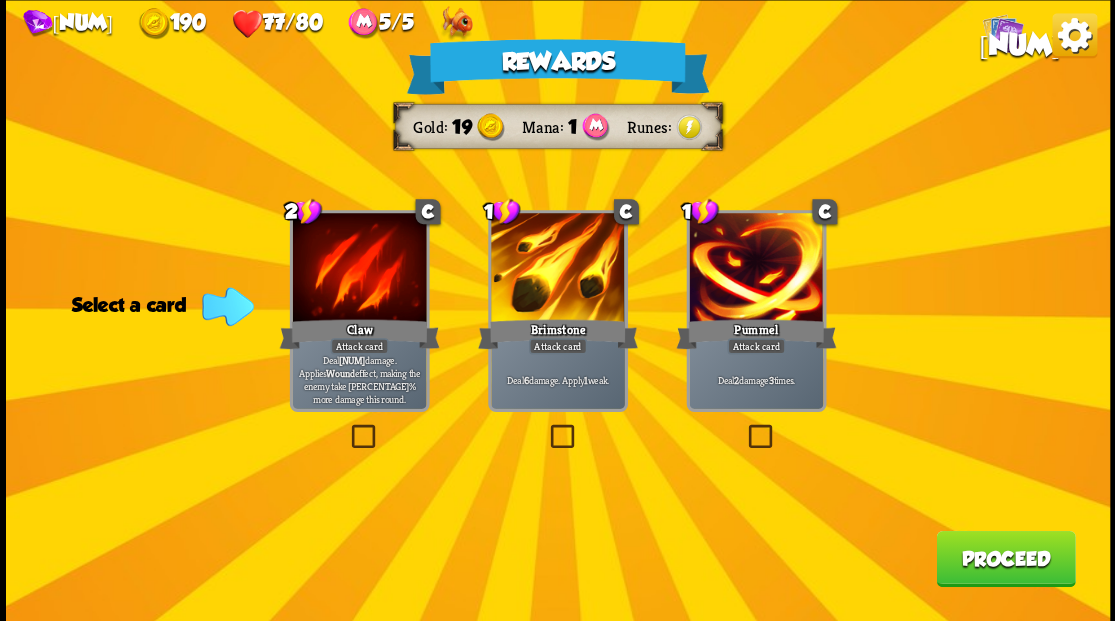 click on "Proceed" at bounding box center [1005, 558] 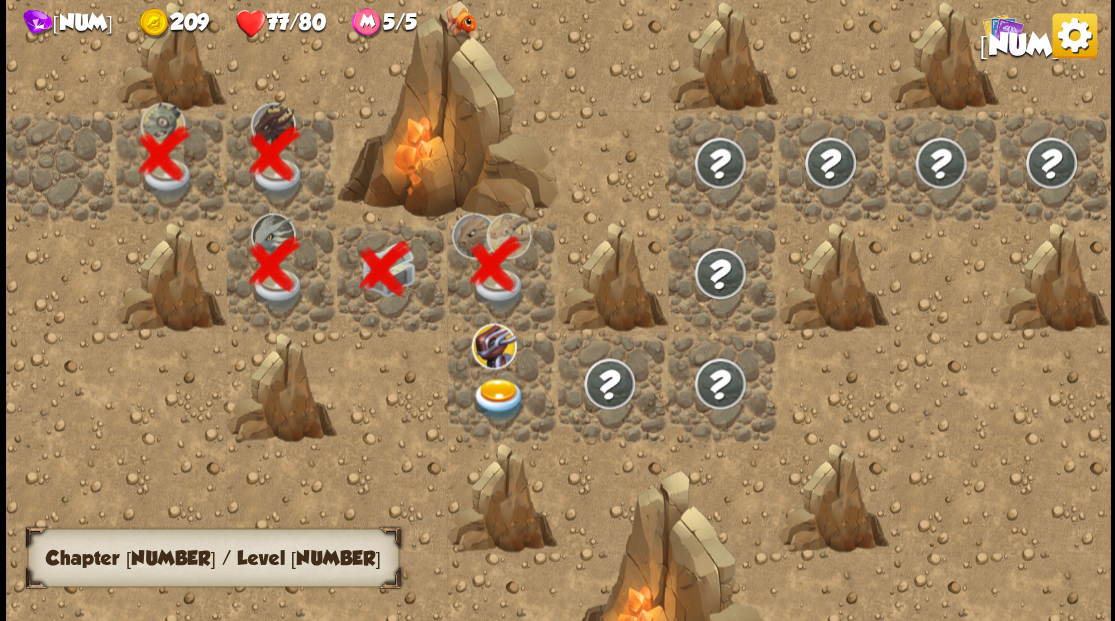 click at bounding box center (498, 399) 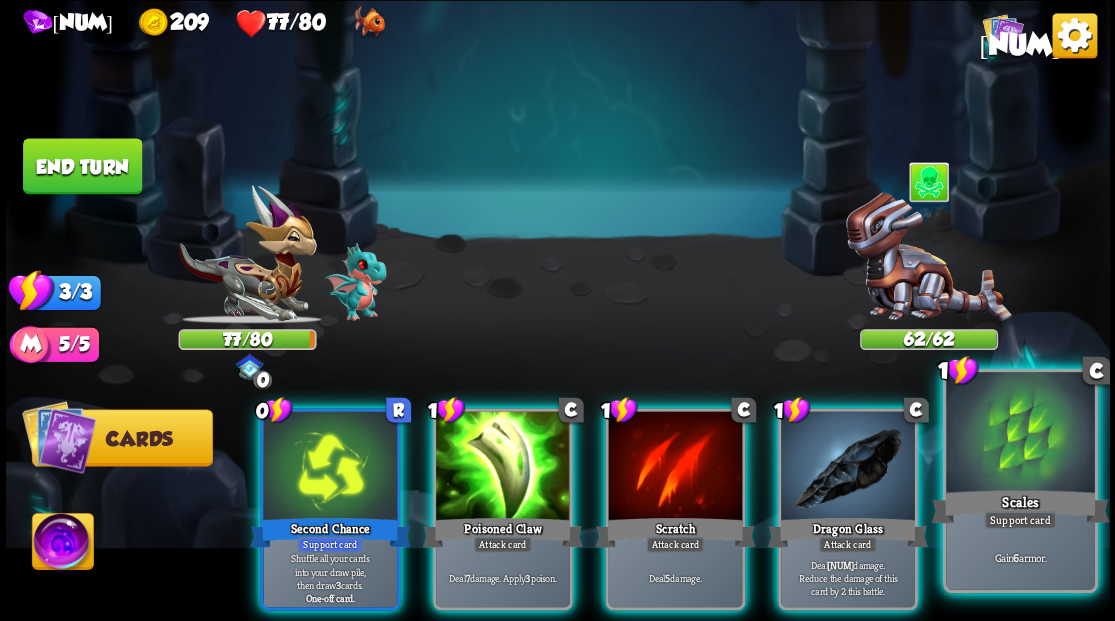 click at bounding box center [1020, 434] 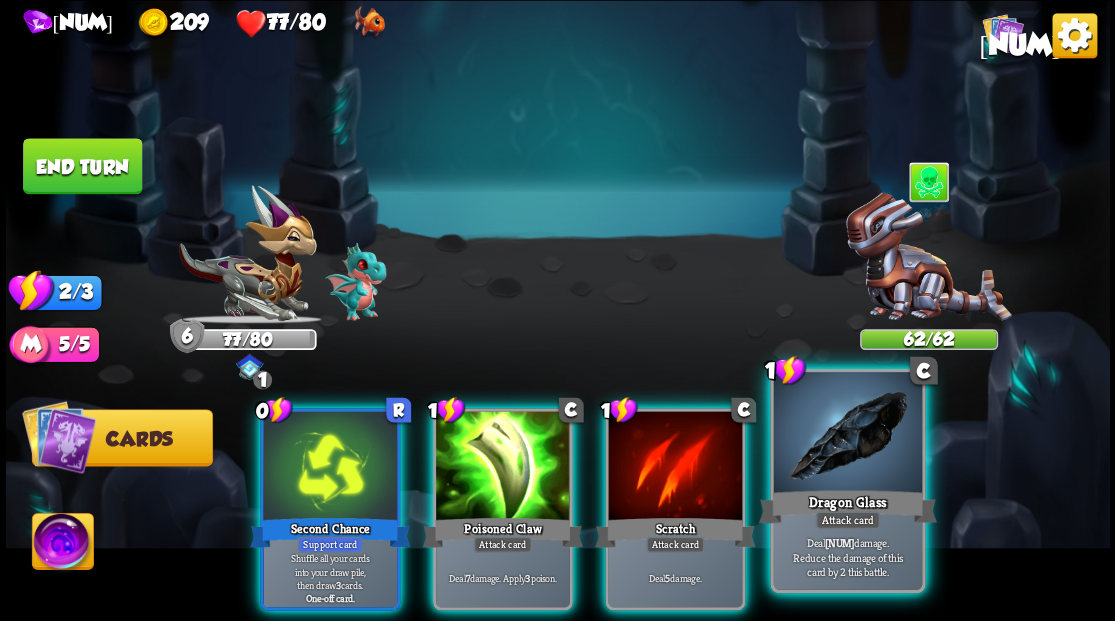 drag, startPoint x: 880, startPoint y: 484, endPoint x: 806, endPoint y: 420, distance: 97.8366 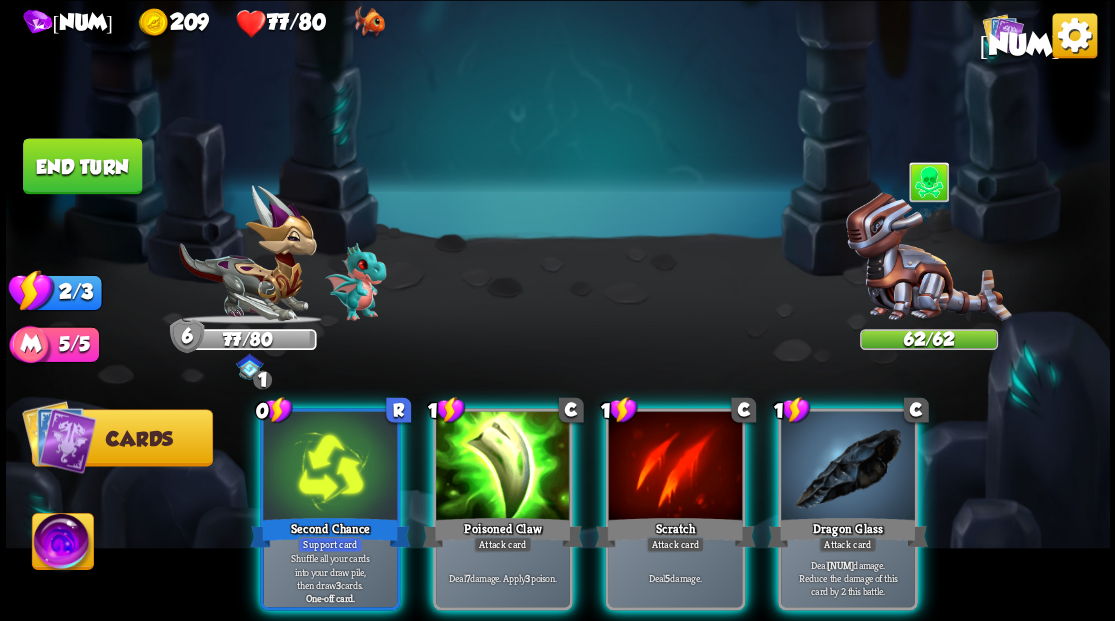 click at bounding box center [848, 467] 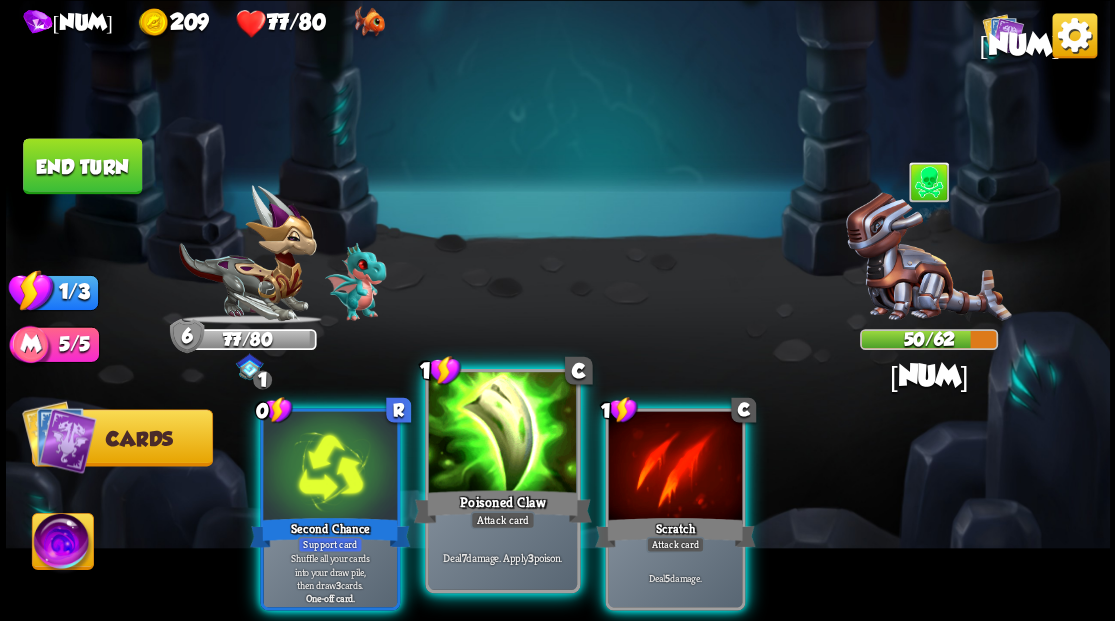 click at bounding box center [502, 434] 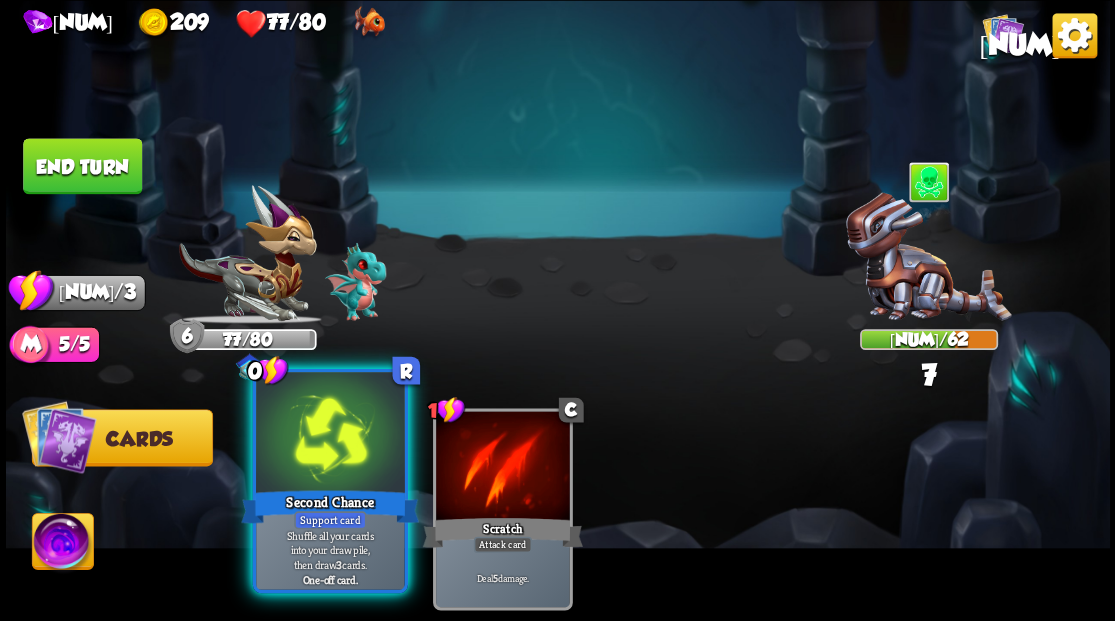 click at bounding box center (330, 434) 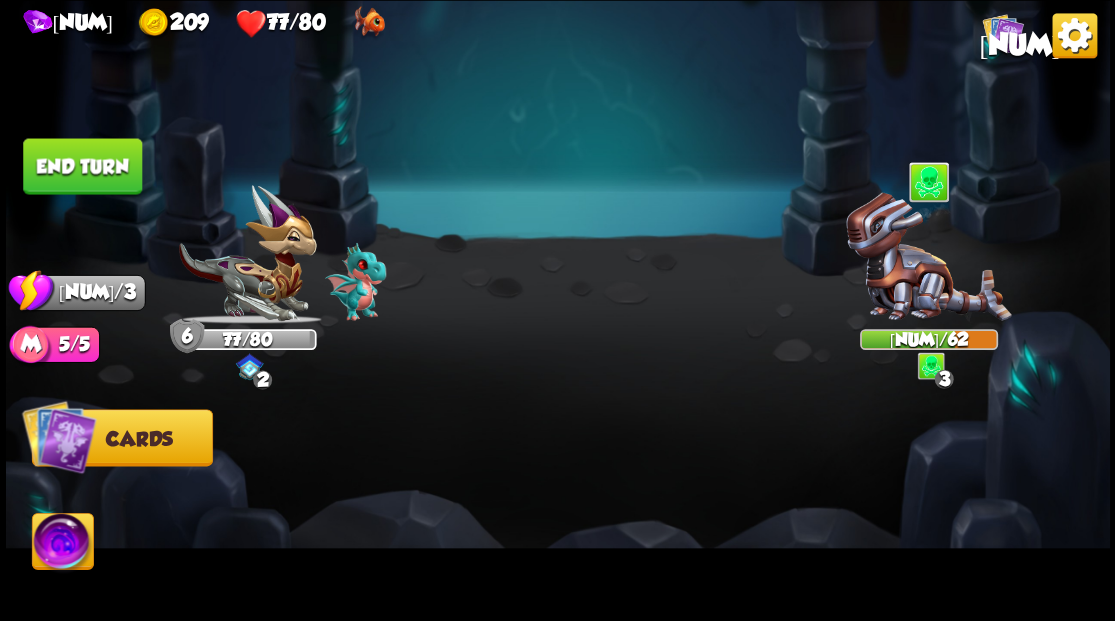 click on "End turn" at bounding box center [82, 166] 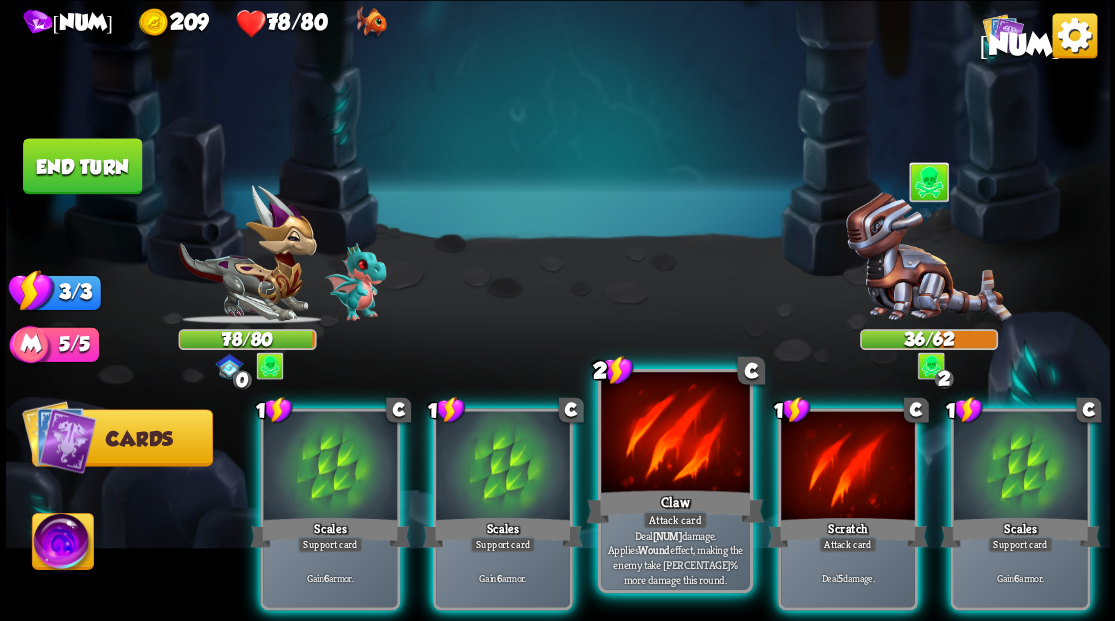 click at bounding box center [675, 434] 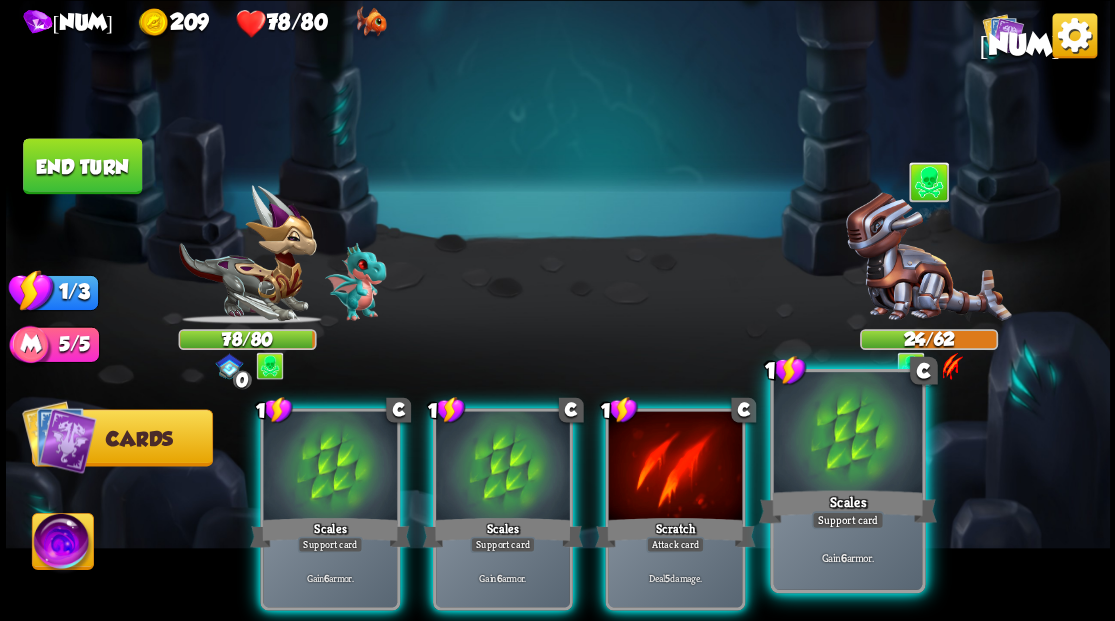 click at bounding box center (847, 434) 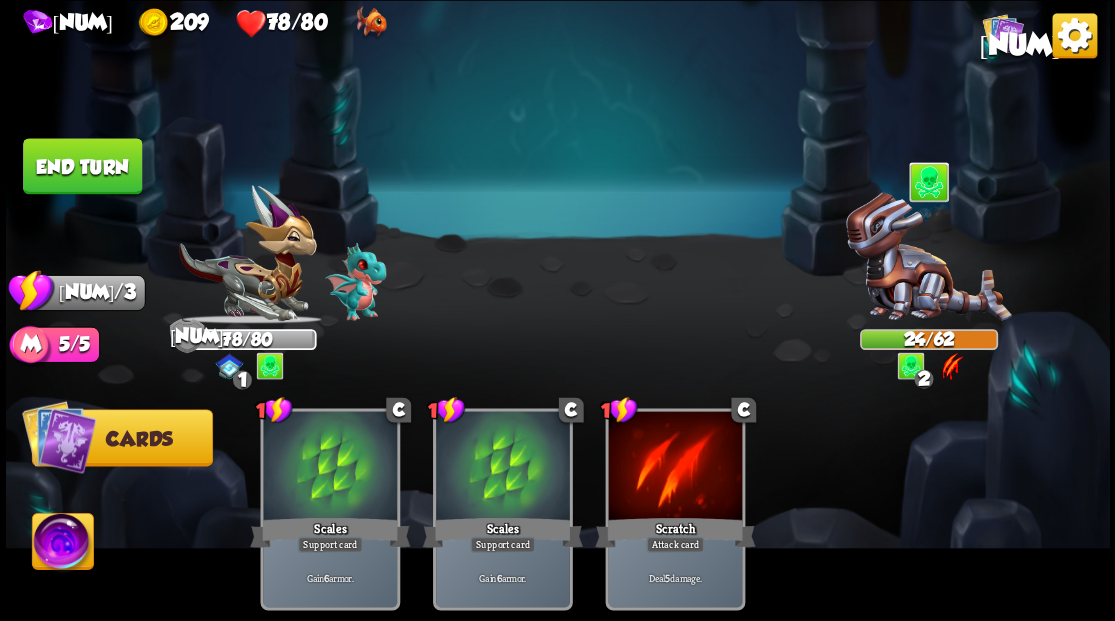 click on "End turn" at bounding box center (82, 166) 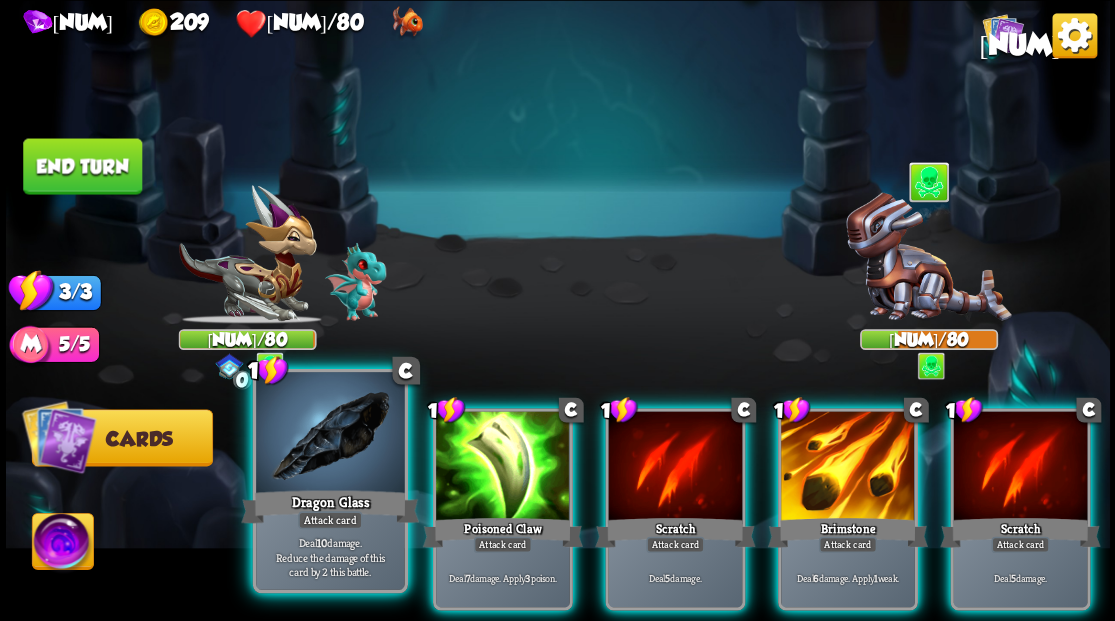 click at bounding box center [330, 434] 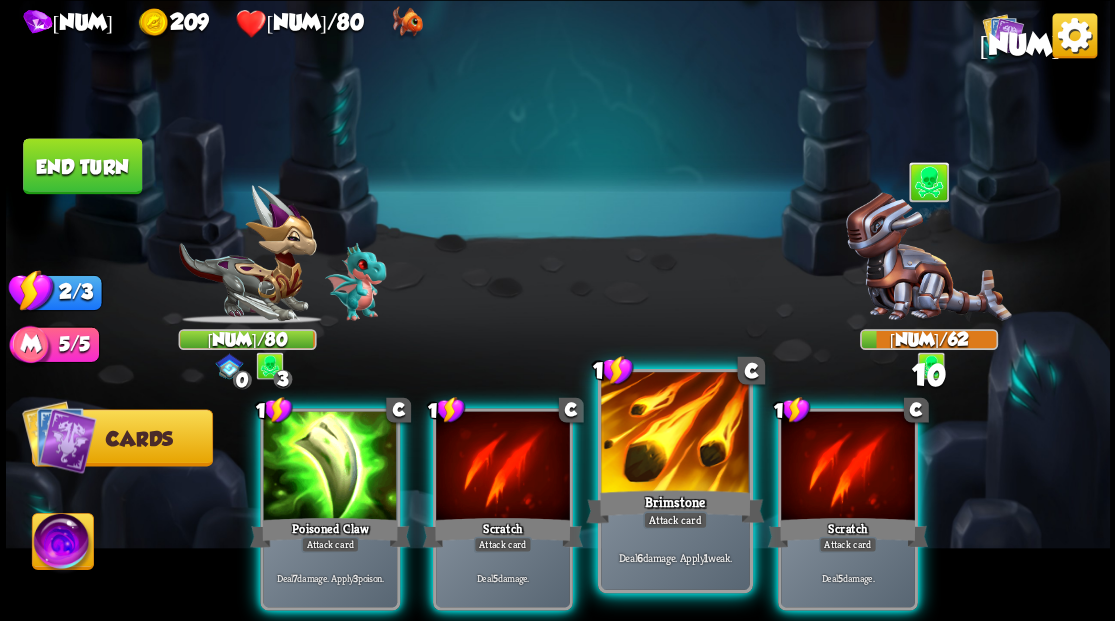 click at bounding box center (675, 434) 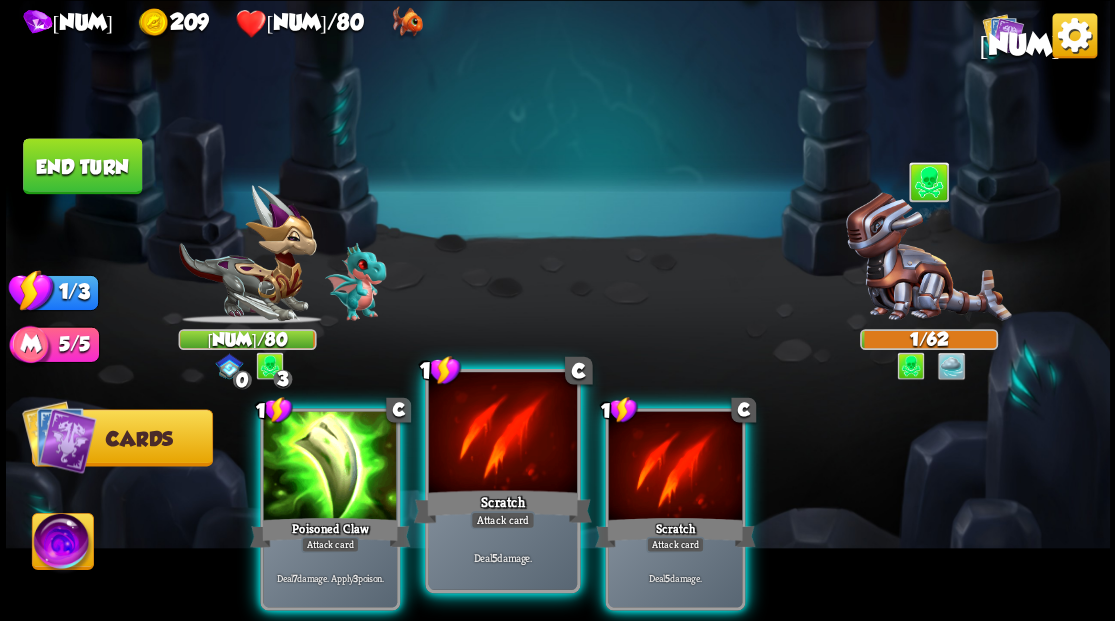 click at bounding box center (502, 434) 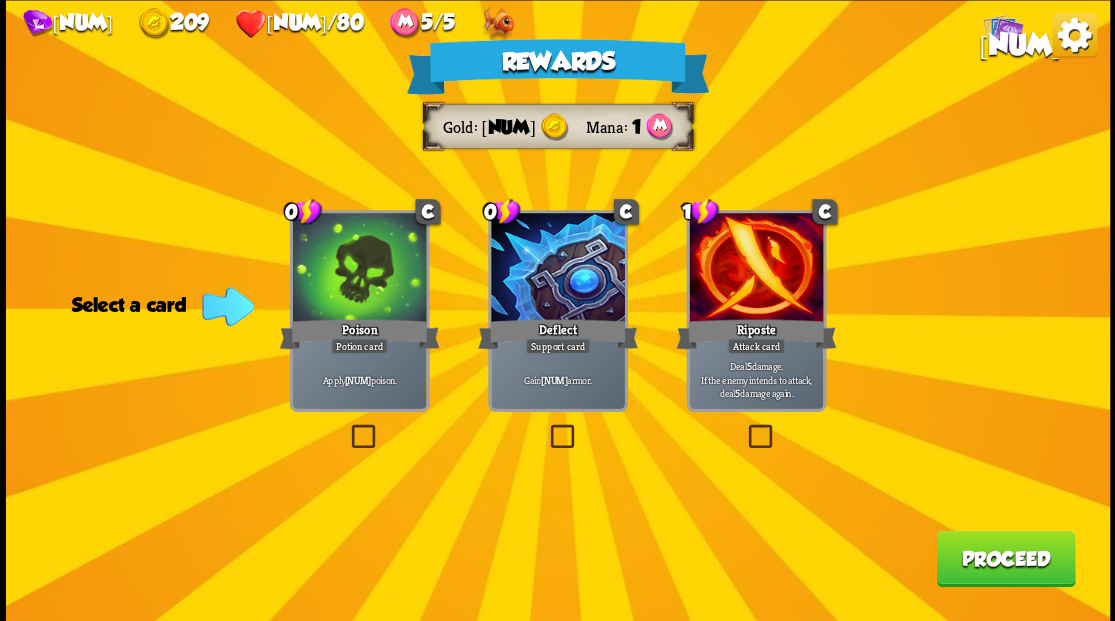 click at bounding box center [744, 427] 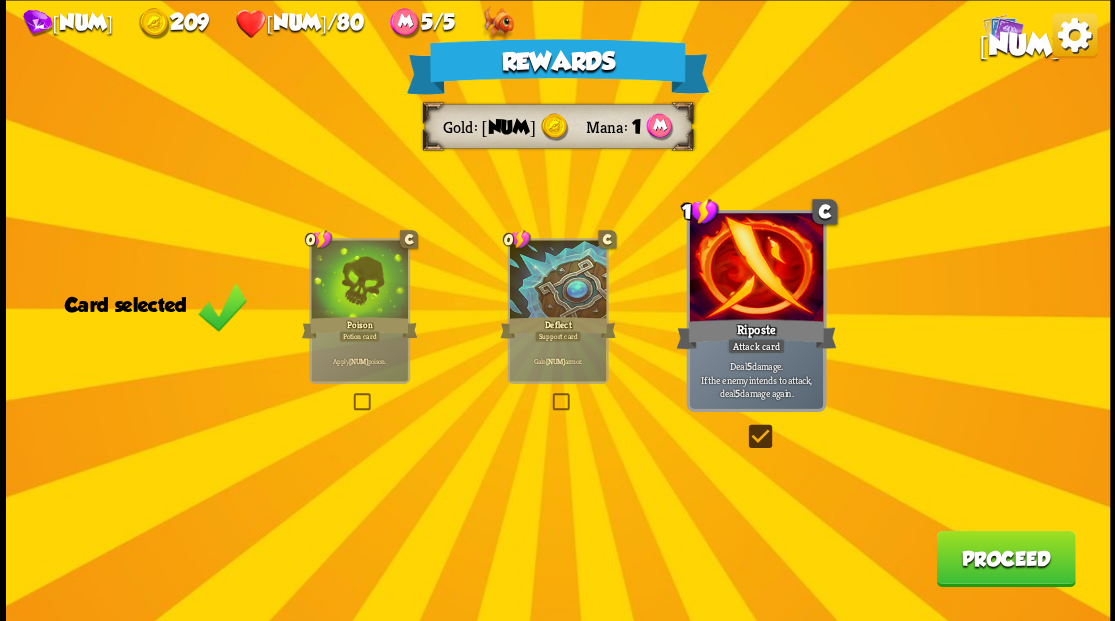 click on "Proceed" at bounding box center (1005, 558) 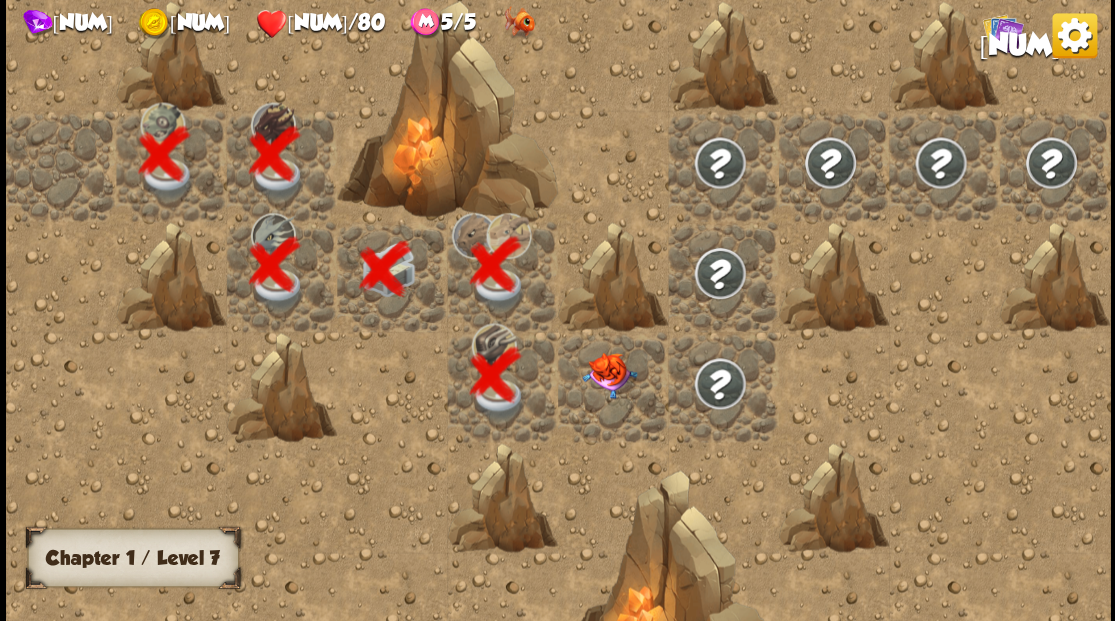 click at bounding box center [613, 386] 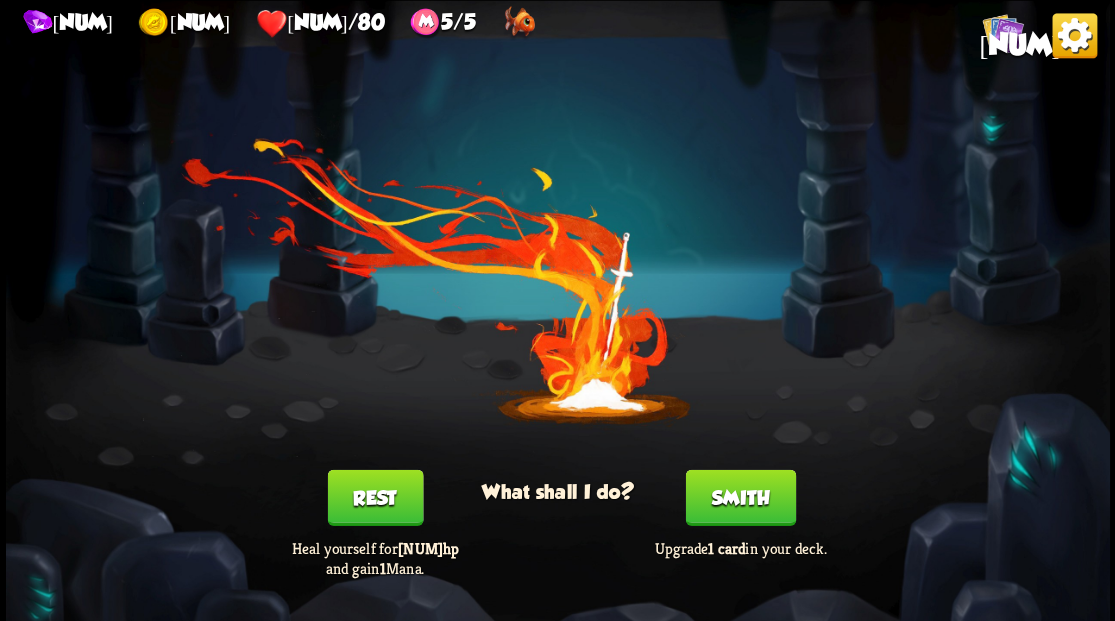 click on "Smith" at bounding box center [740, 497] 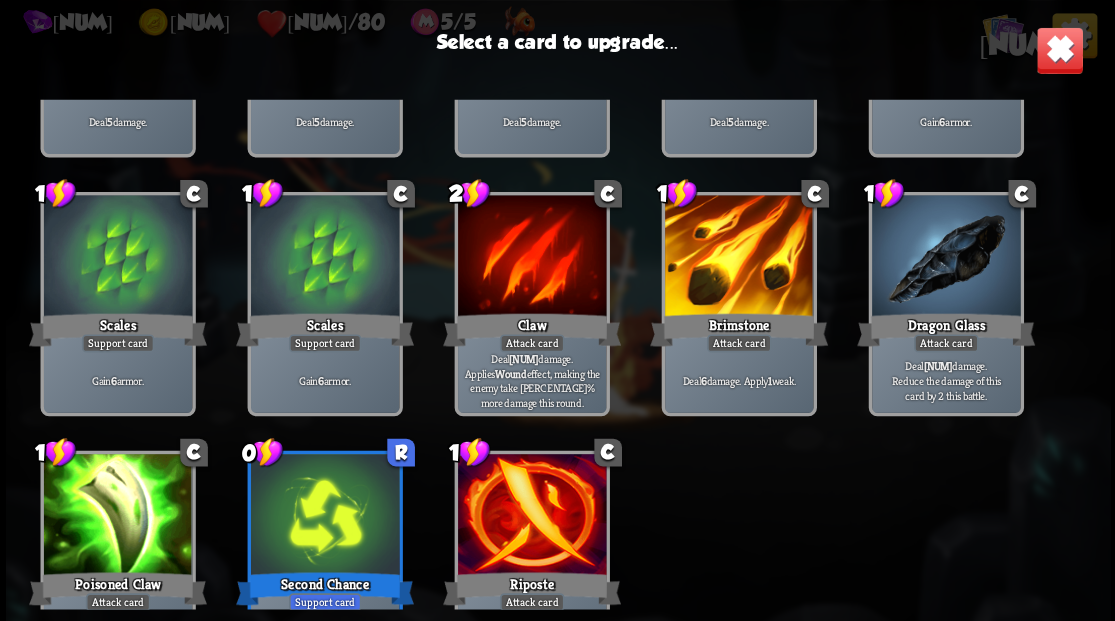 scroll, scrollTop: 329, scrollLeft: 0, axis: vertical 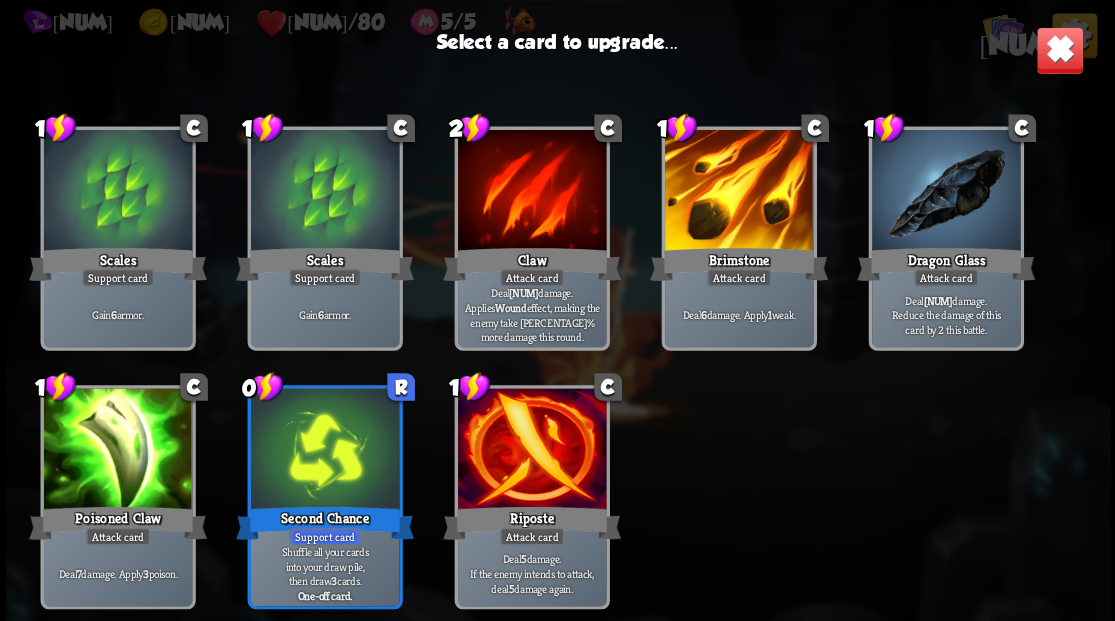 click at bounding box center [531, 192] 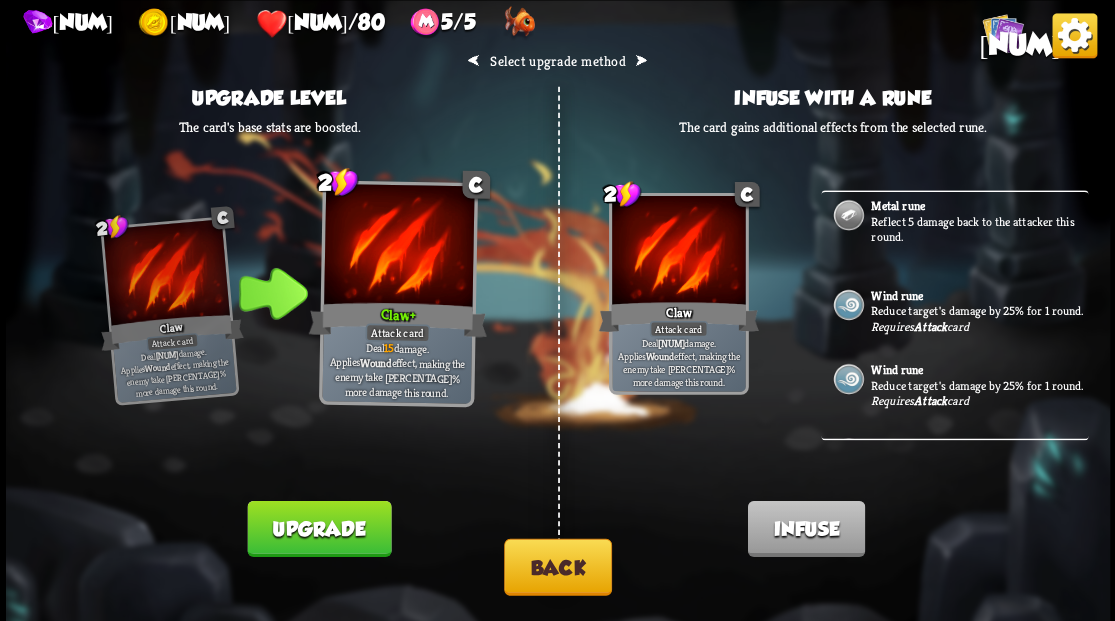 scroll, scrollTop: 0, scrollLeft: 0, axis: both 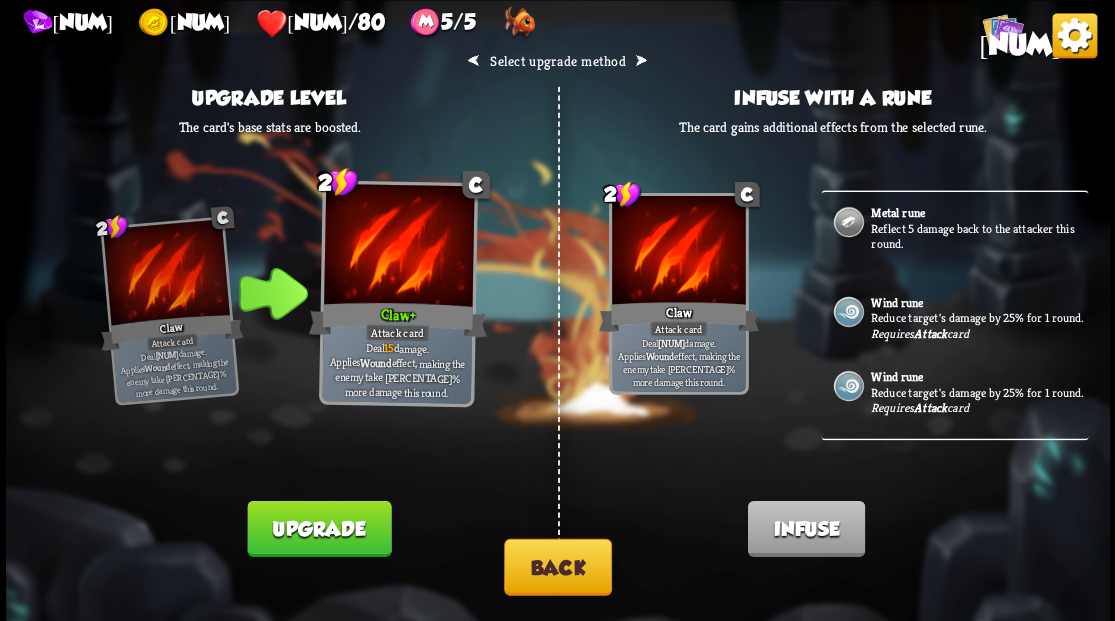 click on "Back" at bounding box center [558, 566] 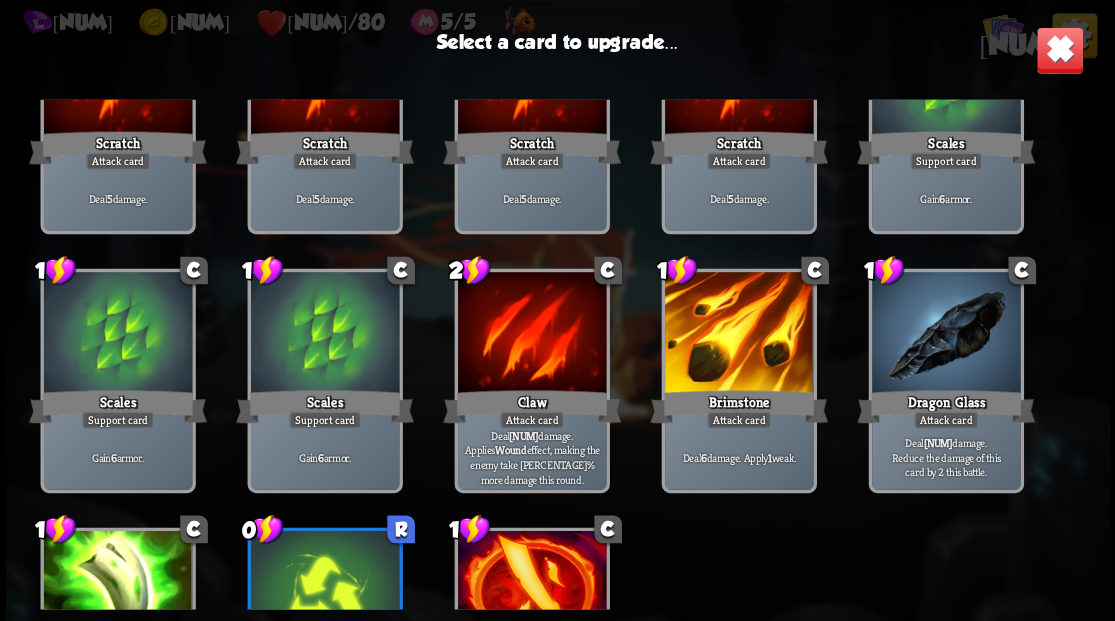 scroll, scrollTop: 129, scrollLeft: 0, axis: vertical 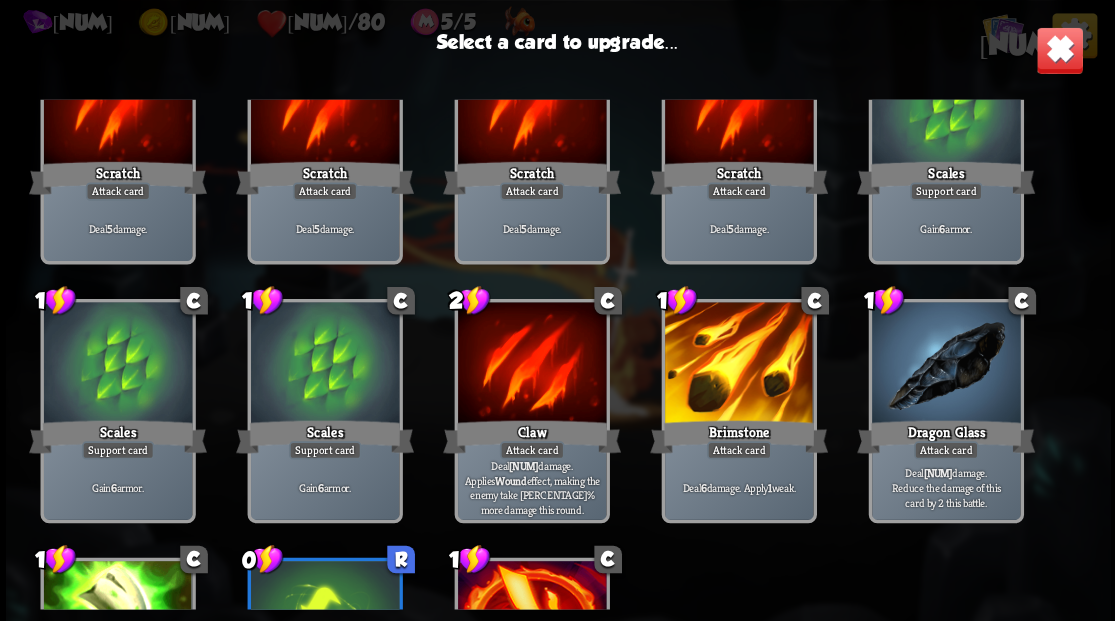 click at bounding box center [738, 364] 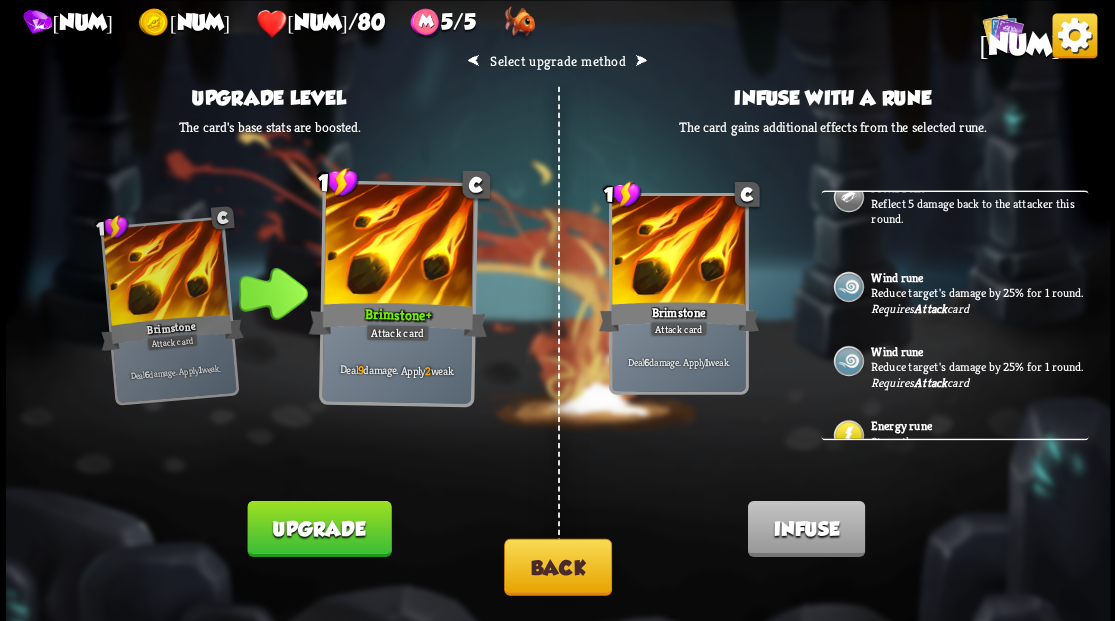 scroll, scrollTop: 0, scrollLeft: 0, axis: both 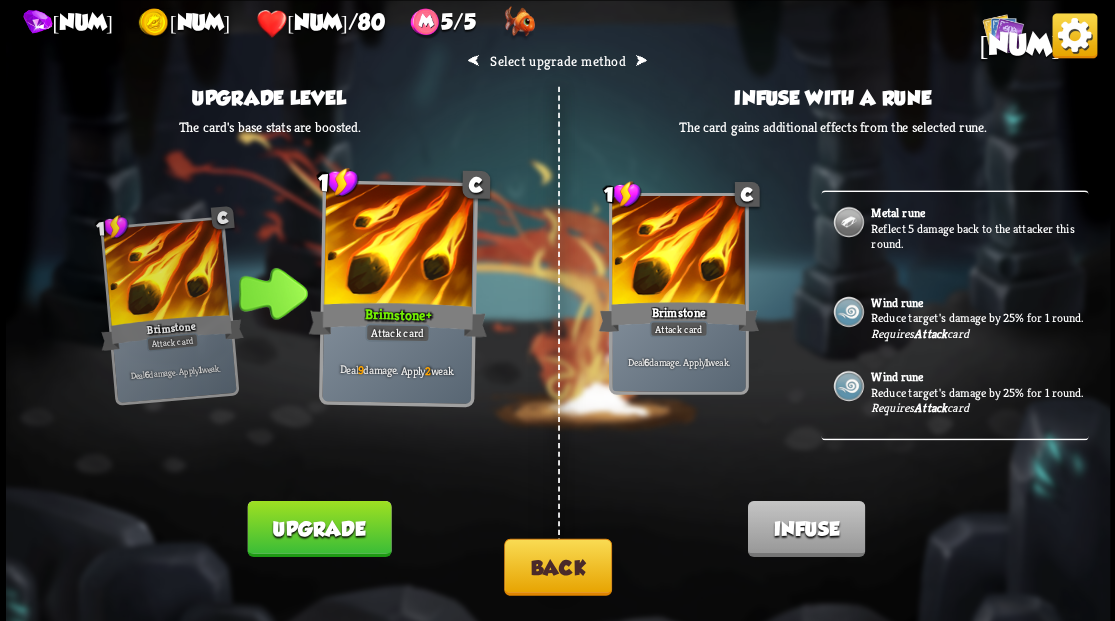 click on "Back" at bounding box center [558, 566] 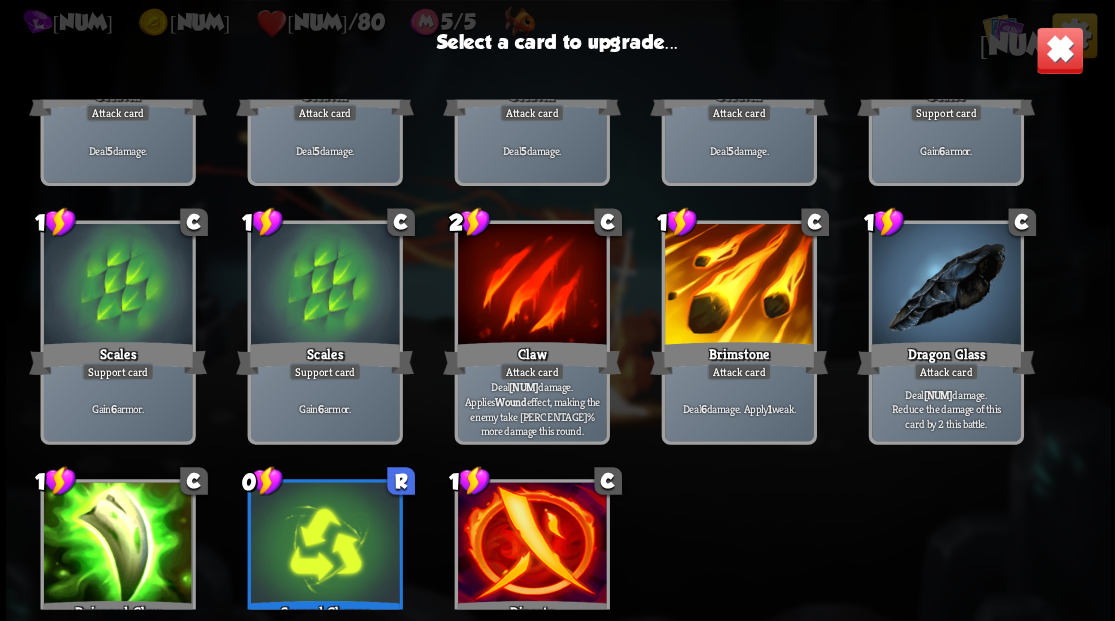 scroll, scrollTop: 266, scrollLeft: 0, axis: vertical 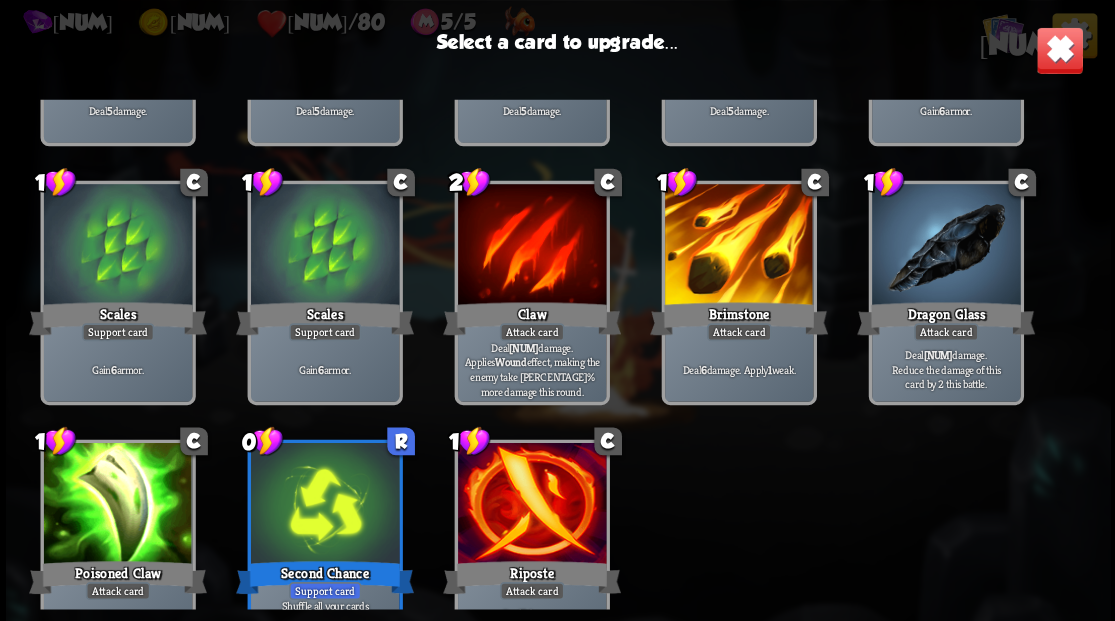 click at bounding box center (738, 246) 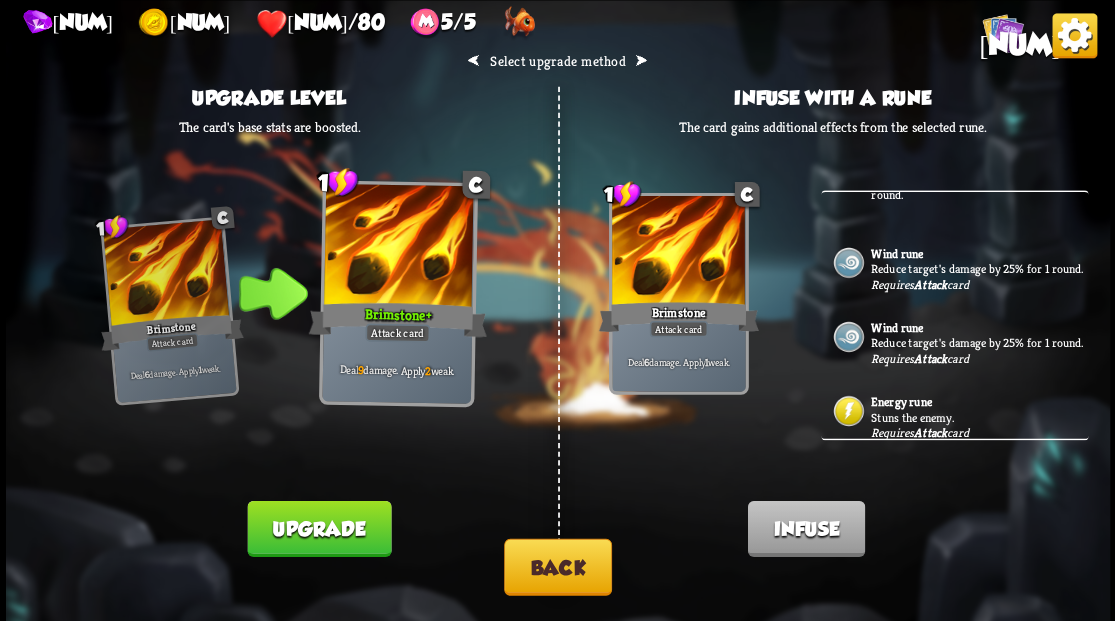 scroll, scrollTop: 0, scrollLeft: 0, axis: both 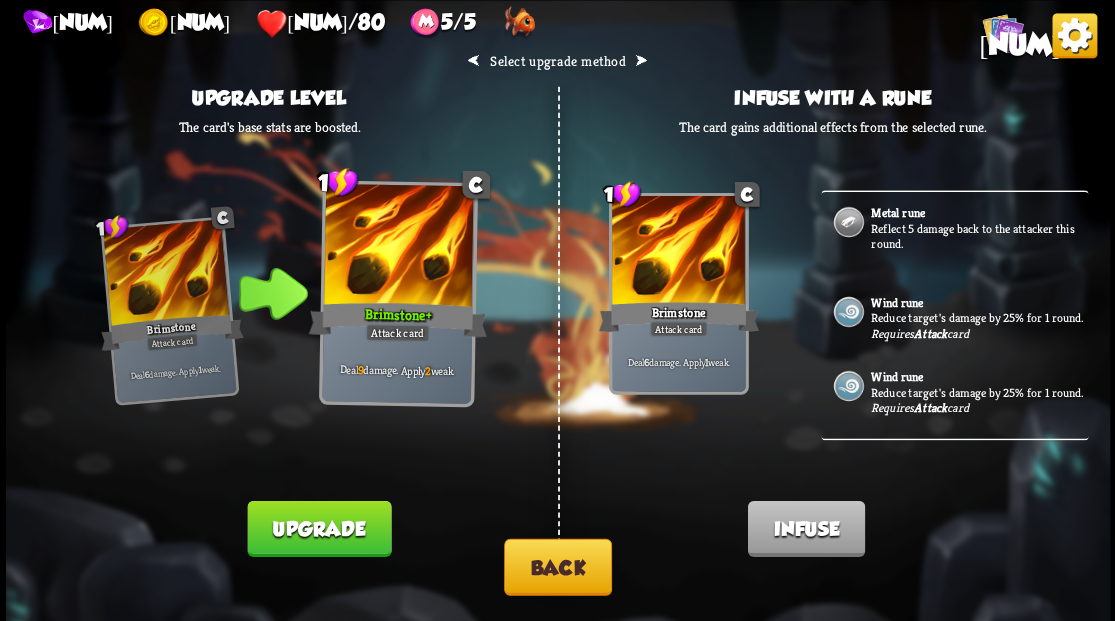 click on "Reflect 5 damage back to the attacker this round." at bounding box center [977, 235] 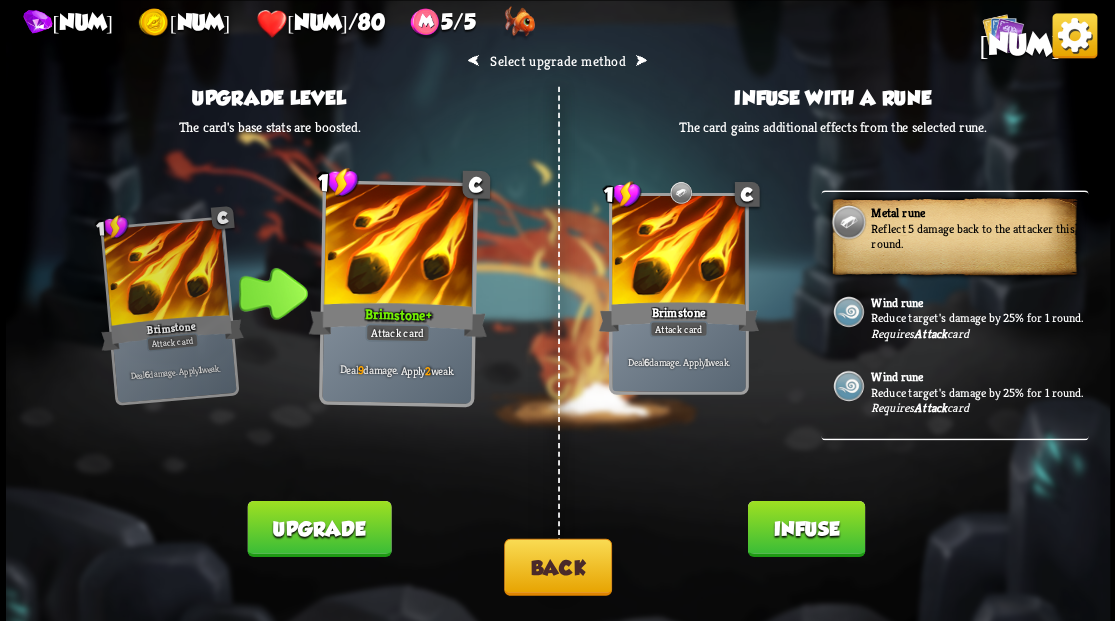 click on "Infuse" at bounding box center (805, 528) 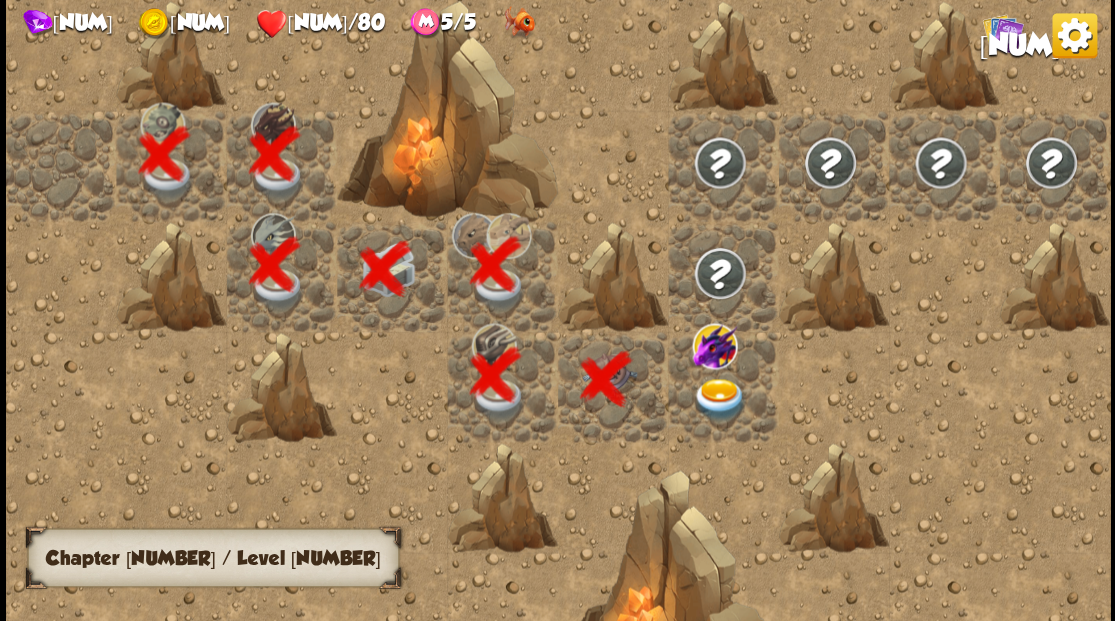 click at bounding box center (719, 399) 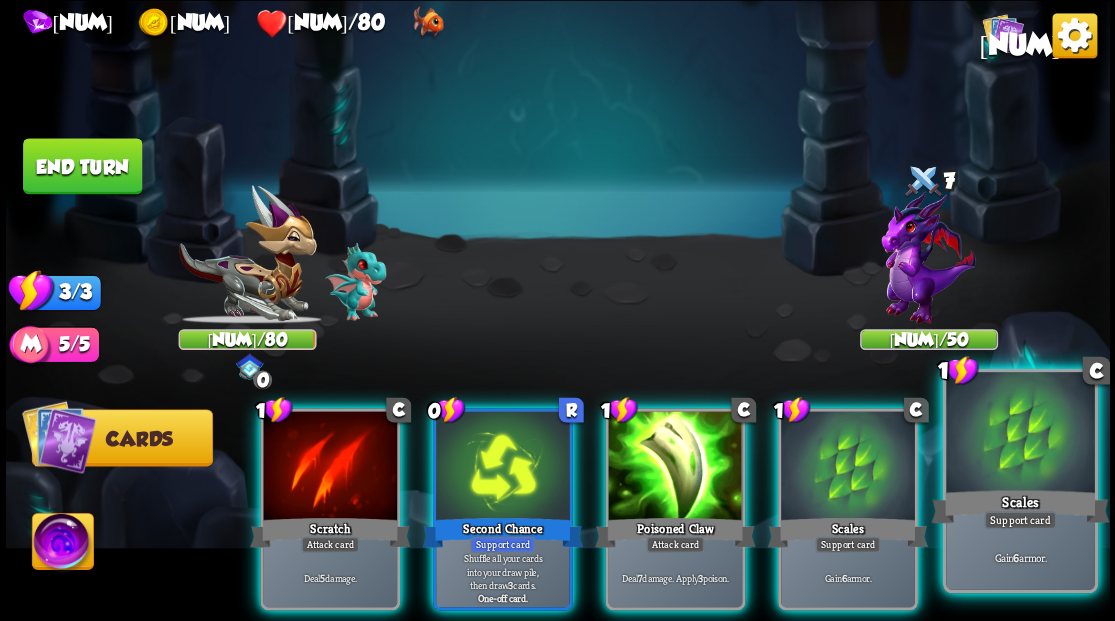 click on "Scales" at bounding box center (1020, 506) 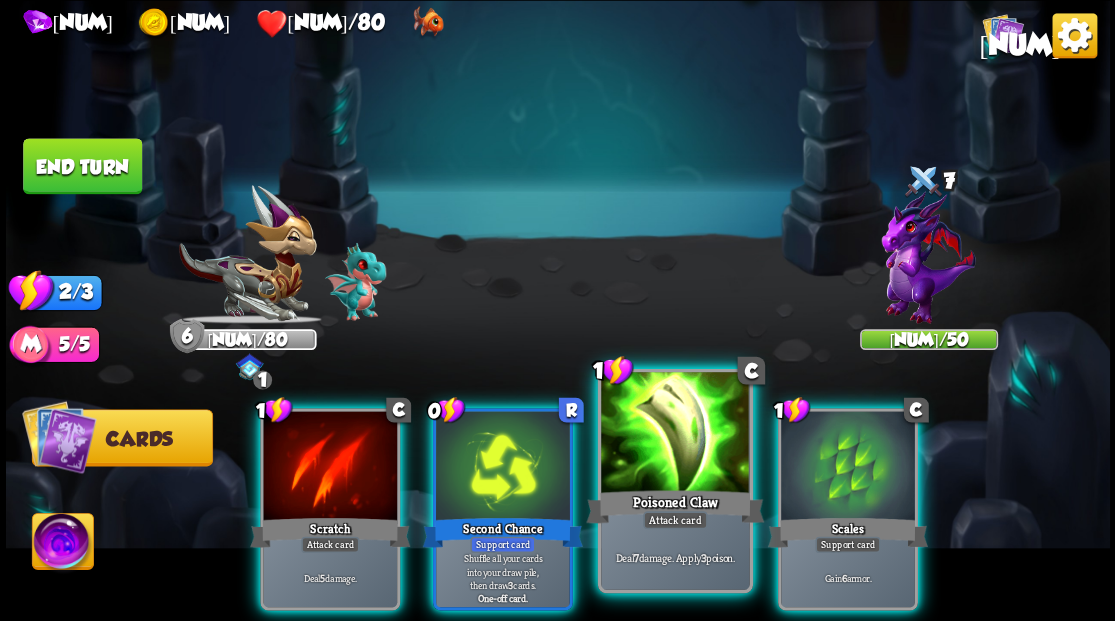 click at bounding box center (675, 434) 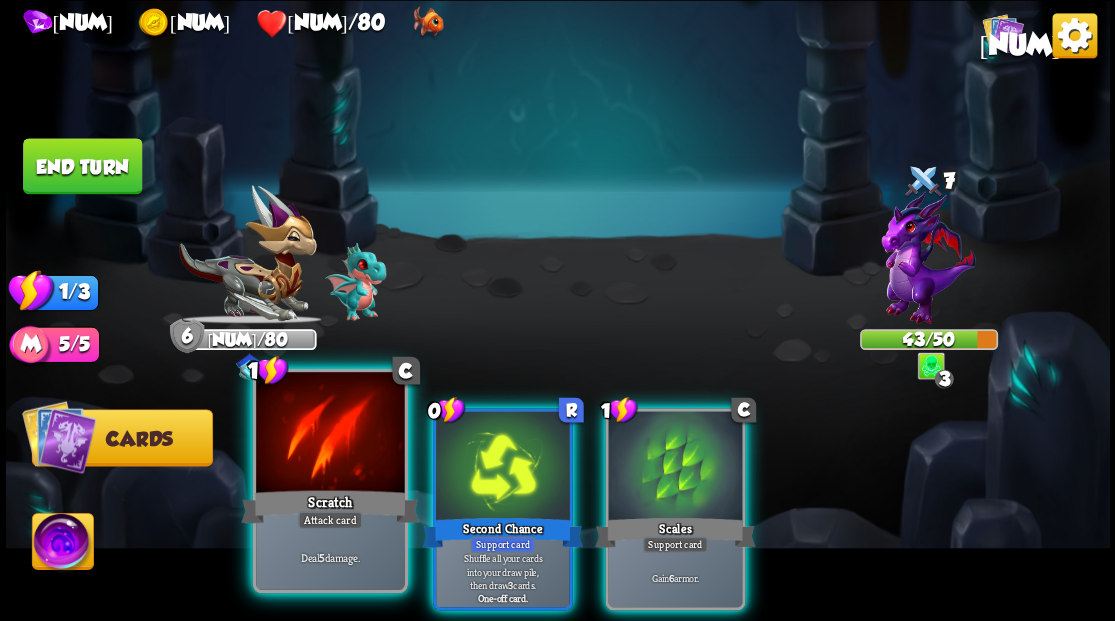 click at bounding box center [330, 434] 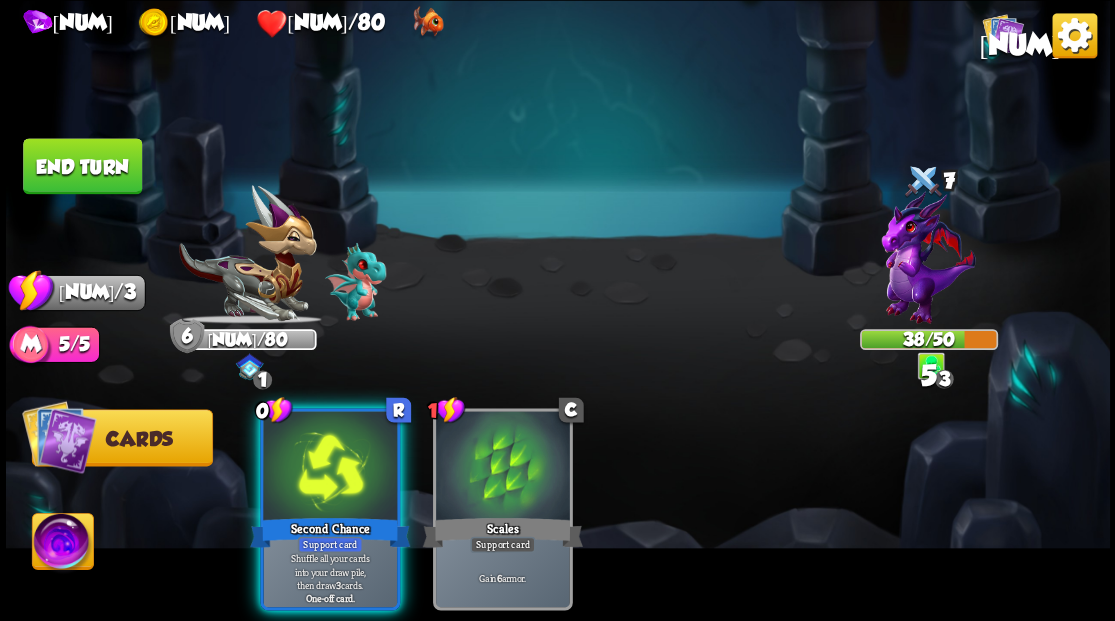 click at bounding box center (330, 467) 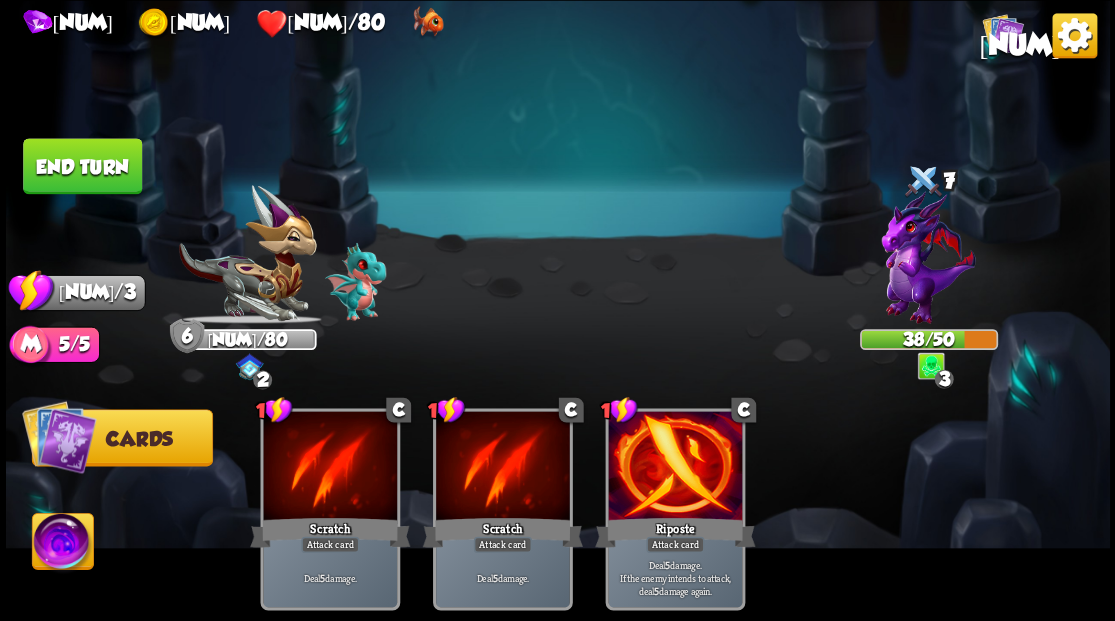 click on "End turn" at bounding box center [82, 166] 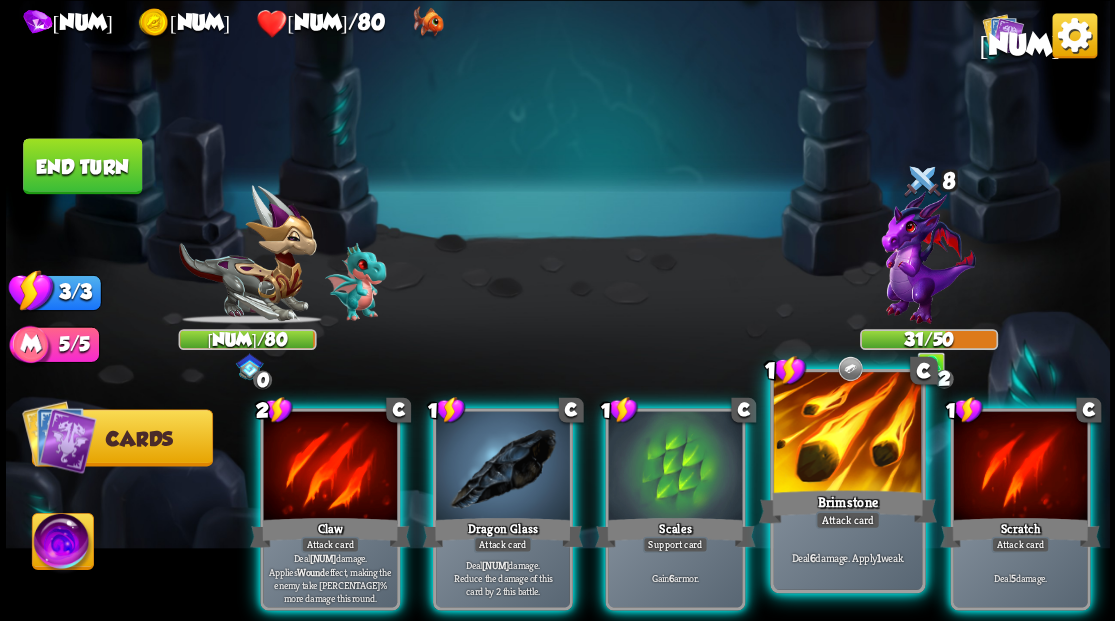 click at bounding box center [847, 434] 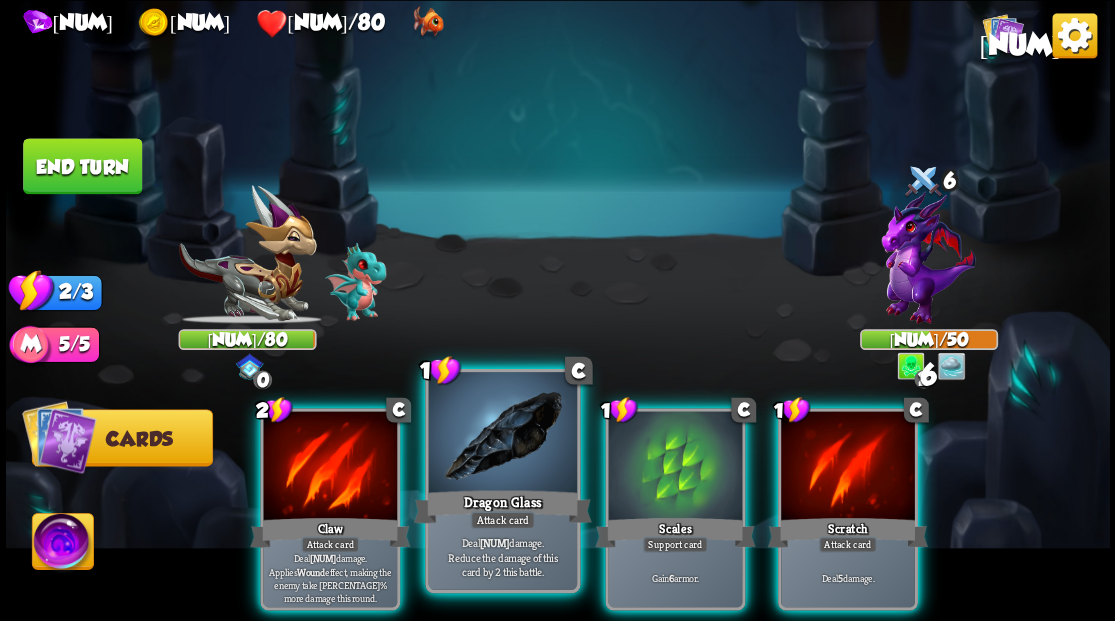 click at bounding box center (502, 434) 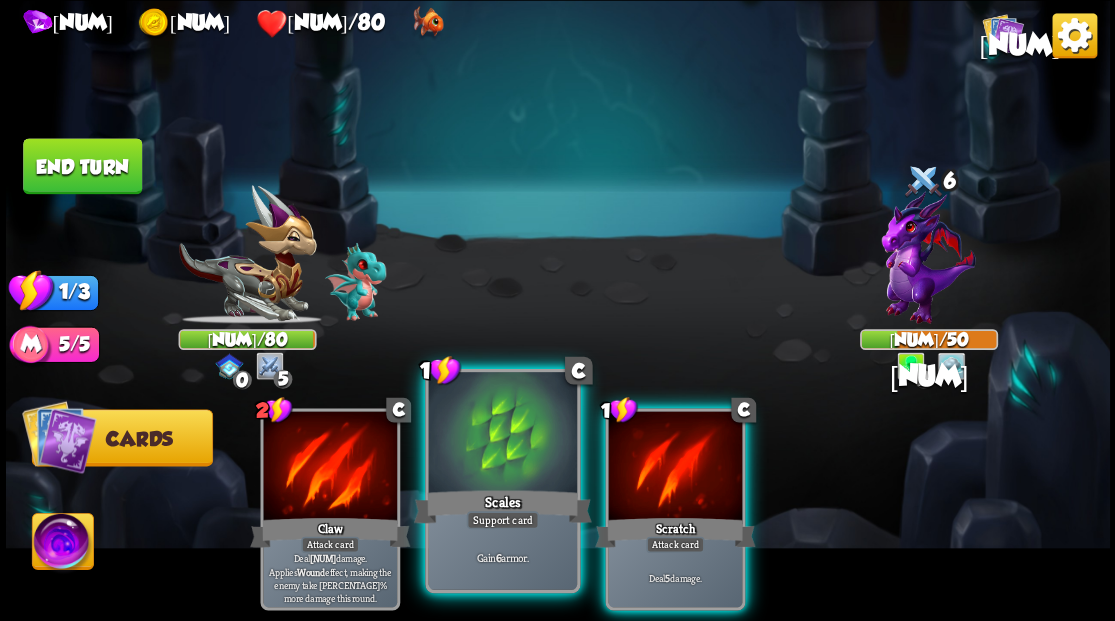 click at bounding box center [502, 434] 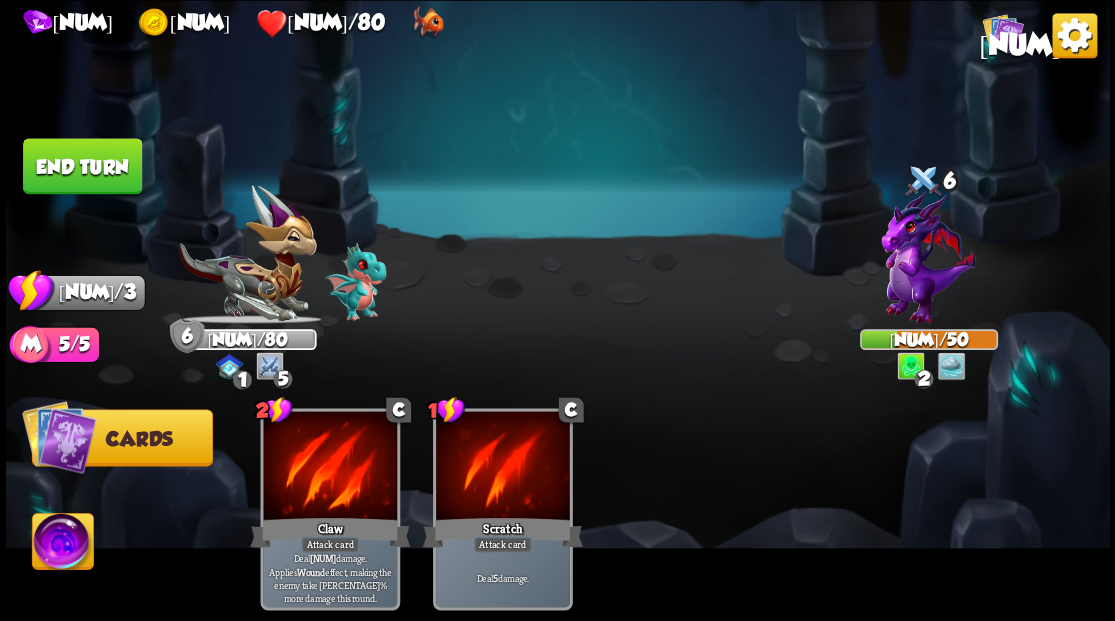 click on "End turn" at bounding box center [82, 166] 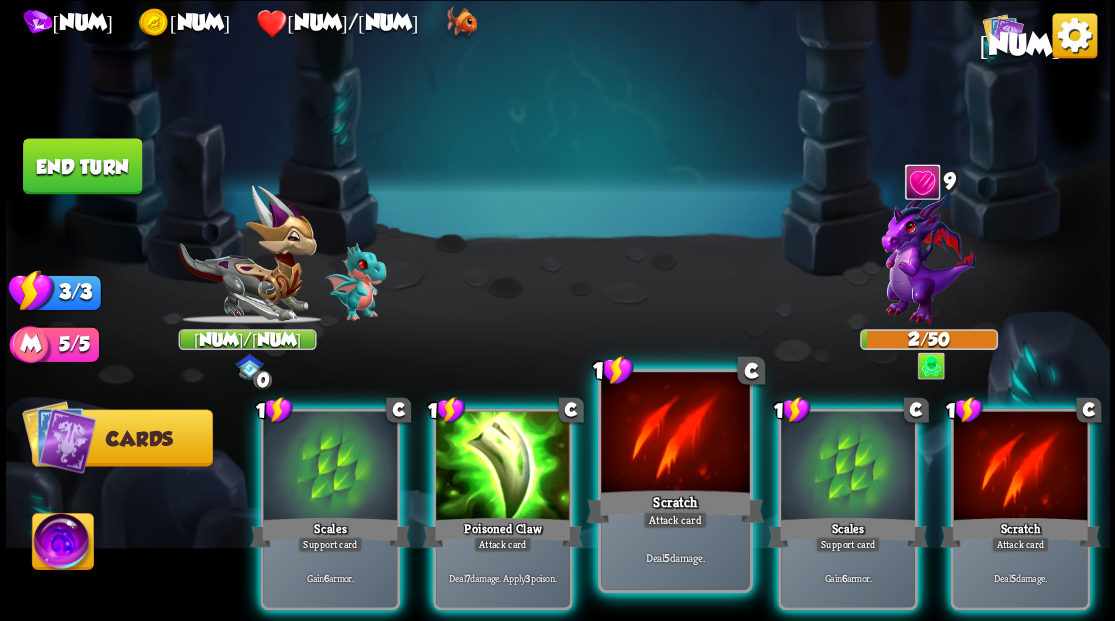 click at bounding box center [675, 434] 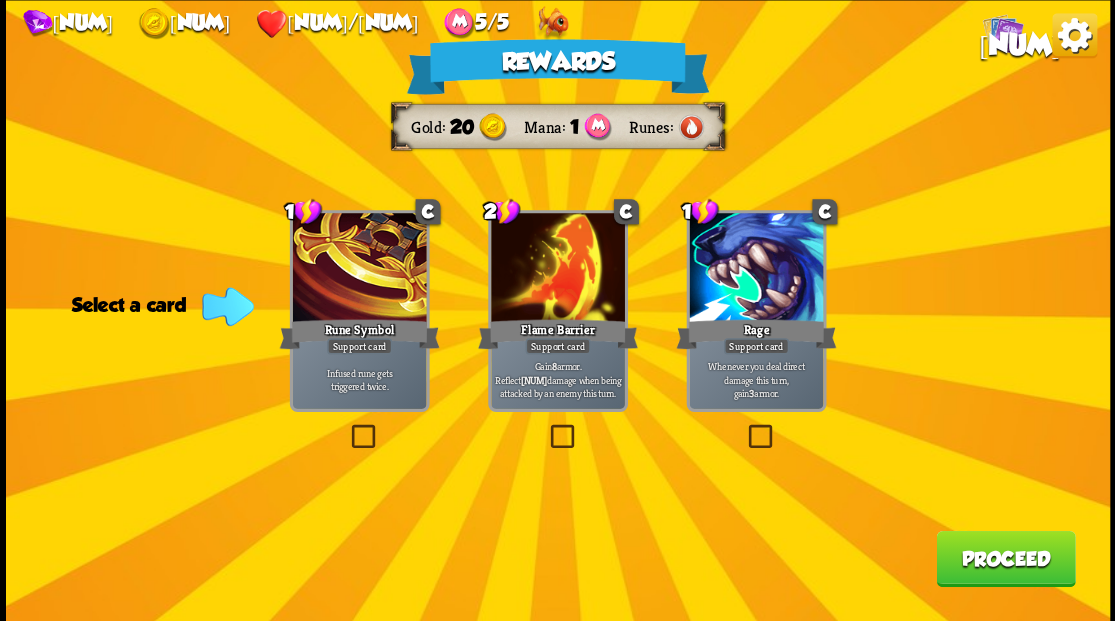 click on "Proceed" at bounding box center [1005, 558] 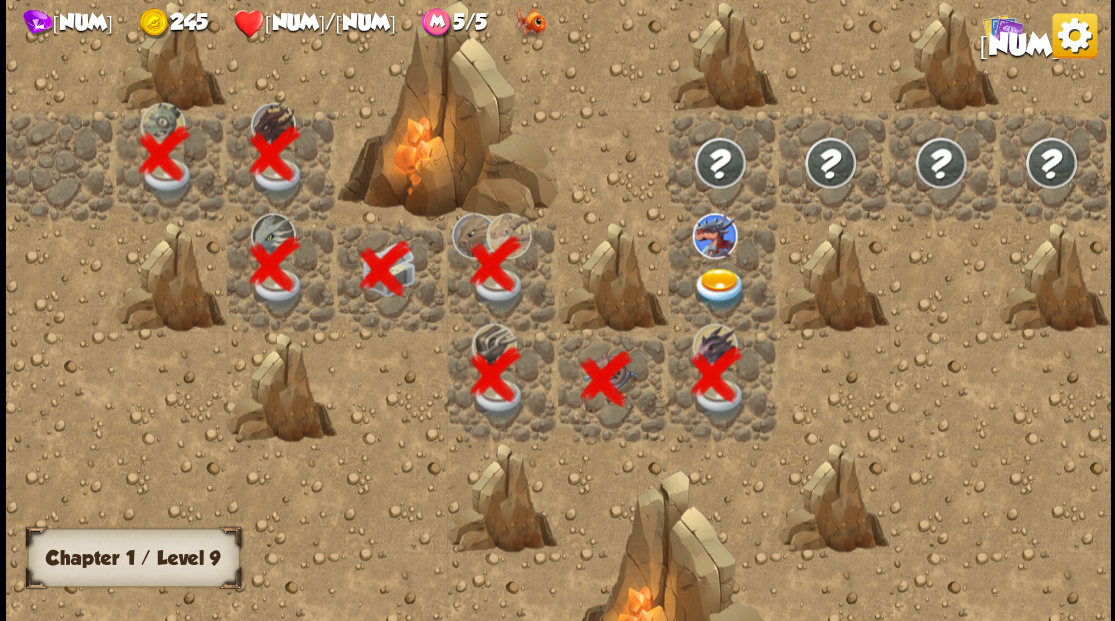 click at bounding box center (719, 288) 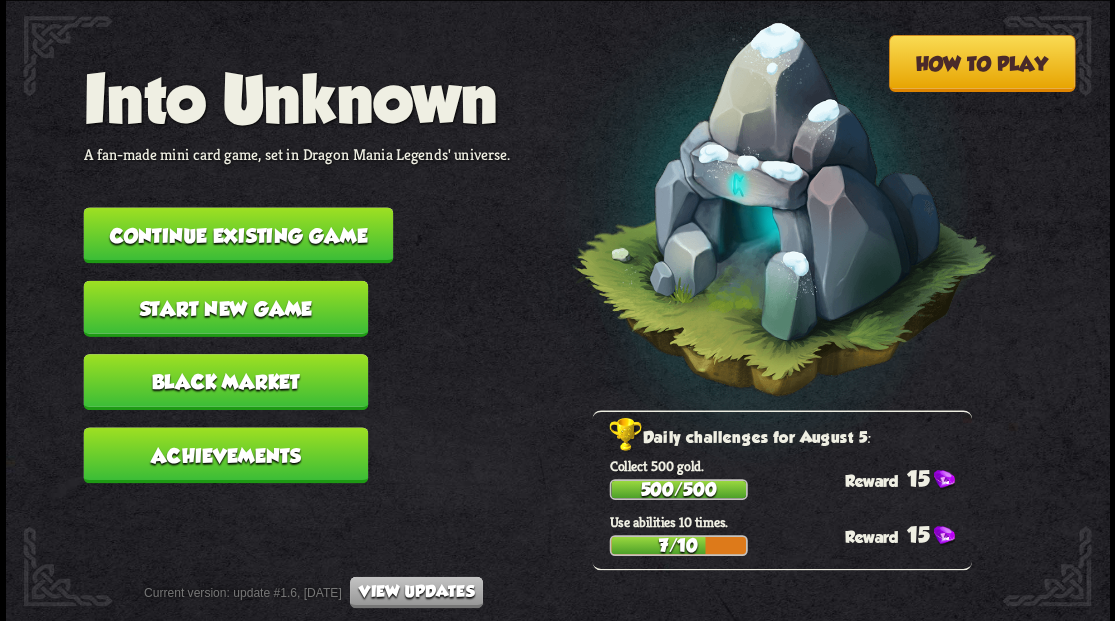 scroll, scrollTop: 0, scrollLeft: 0, axis: both 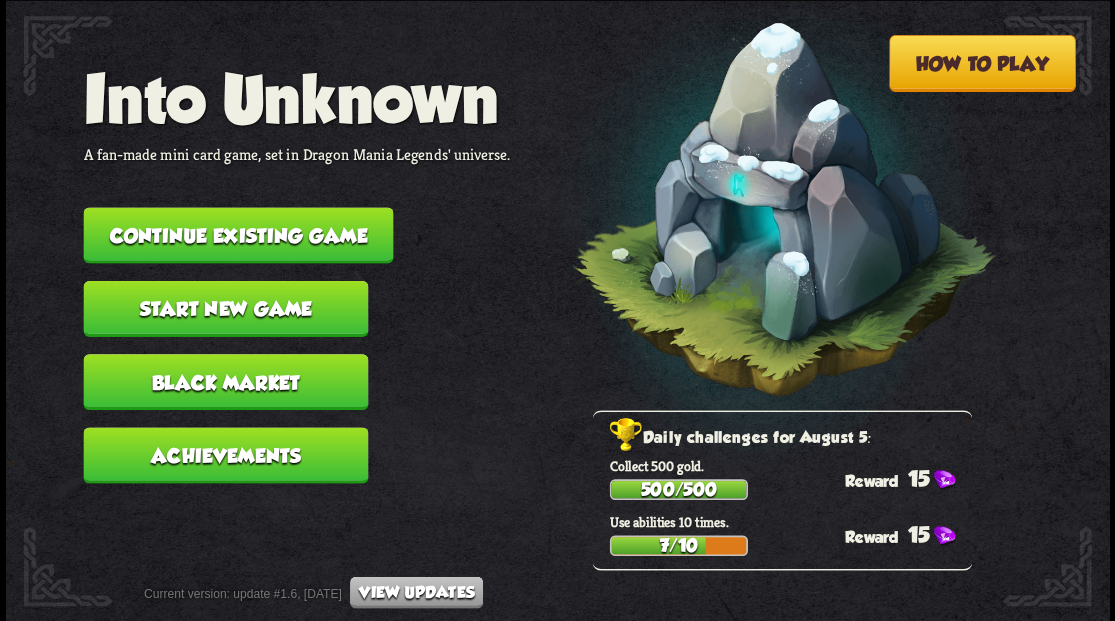 click on "Continue existing game" at bounding box center [238, 235] 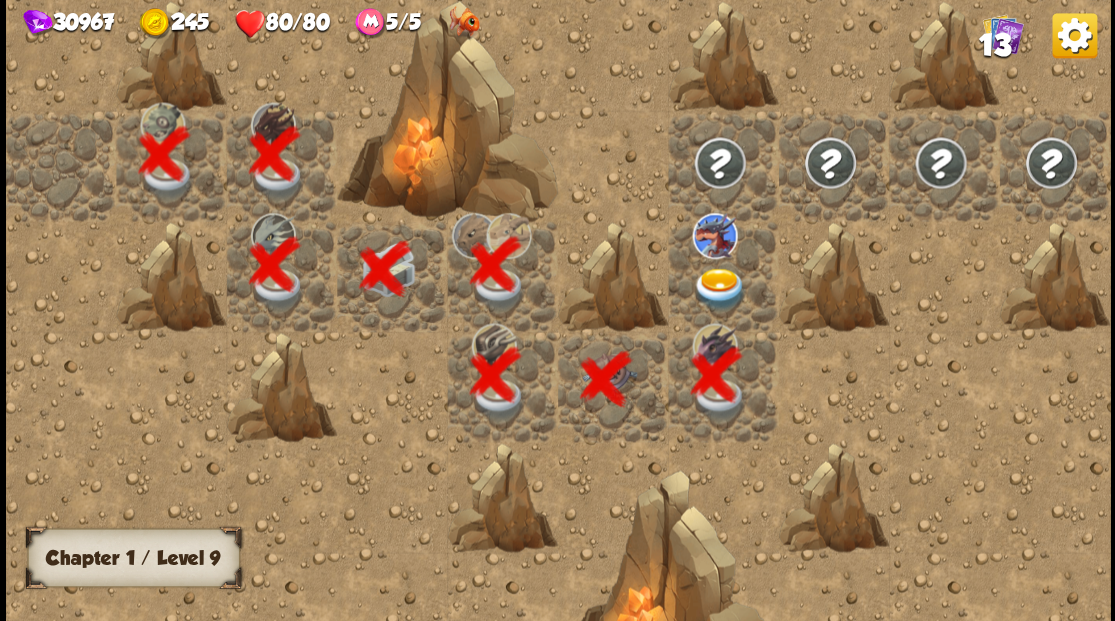 click at bounding box center (719, 288) 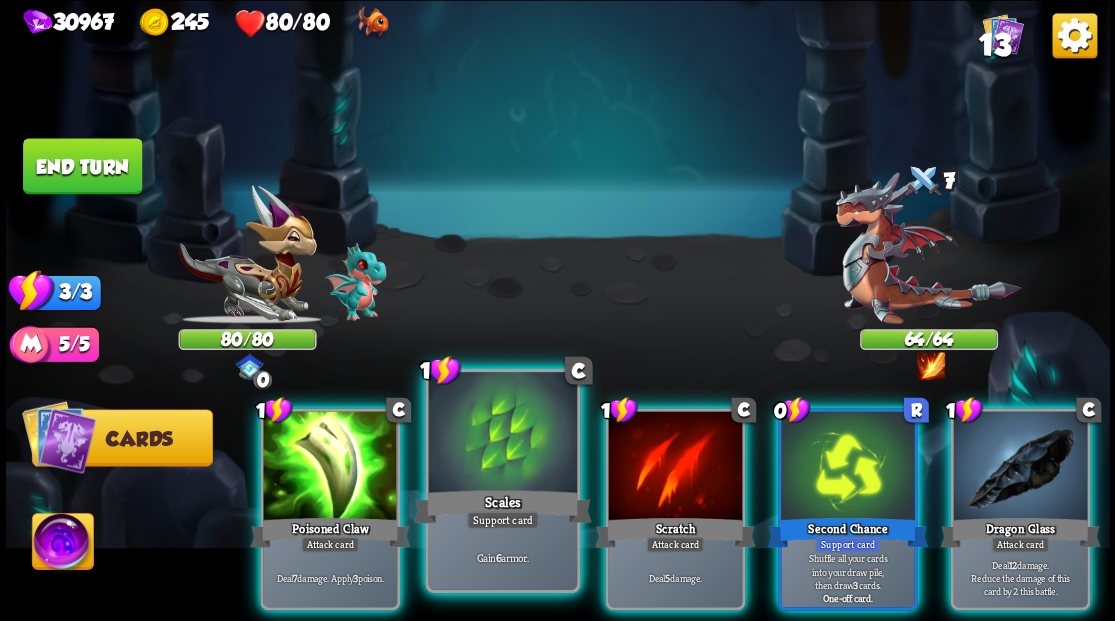 click at bounding box center (502, 434) 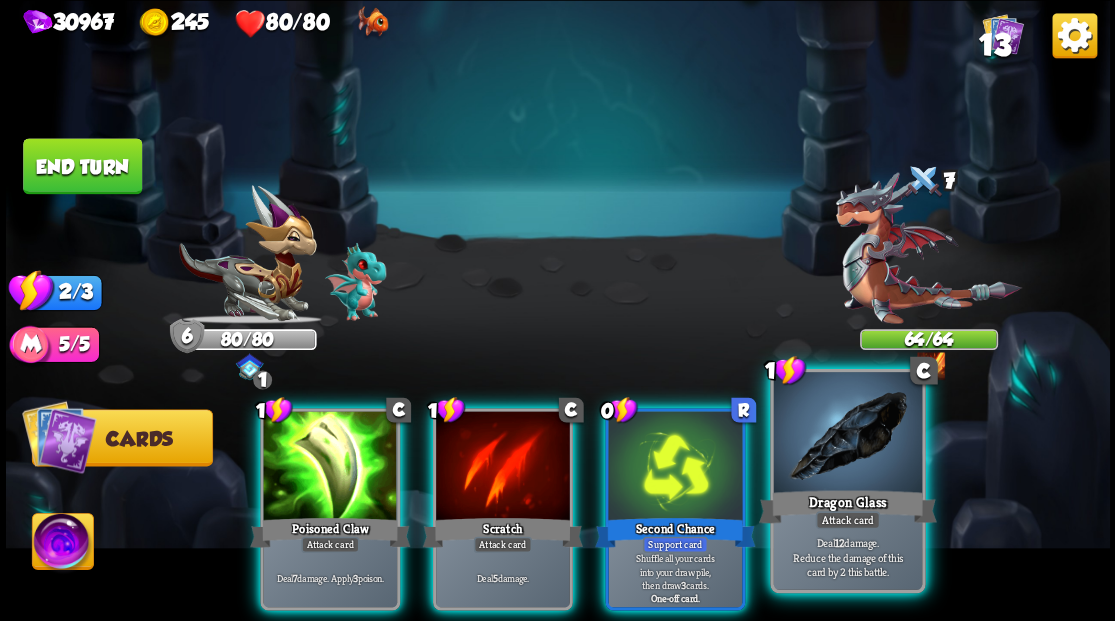 click on "Dragon Glass" at bounding box center (847, 506) 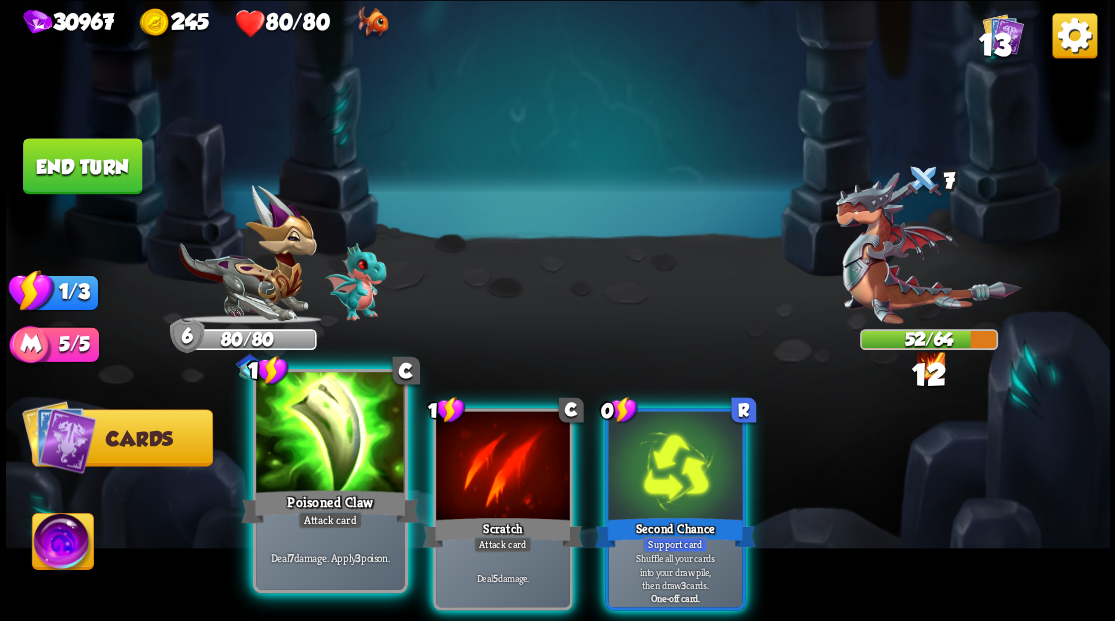 click at bounding box center [330, 434] 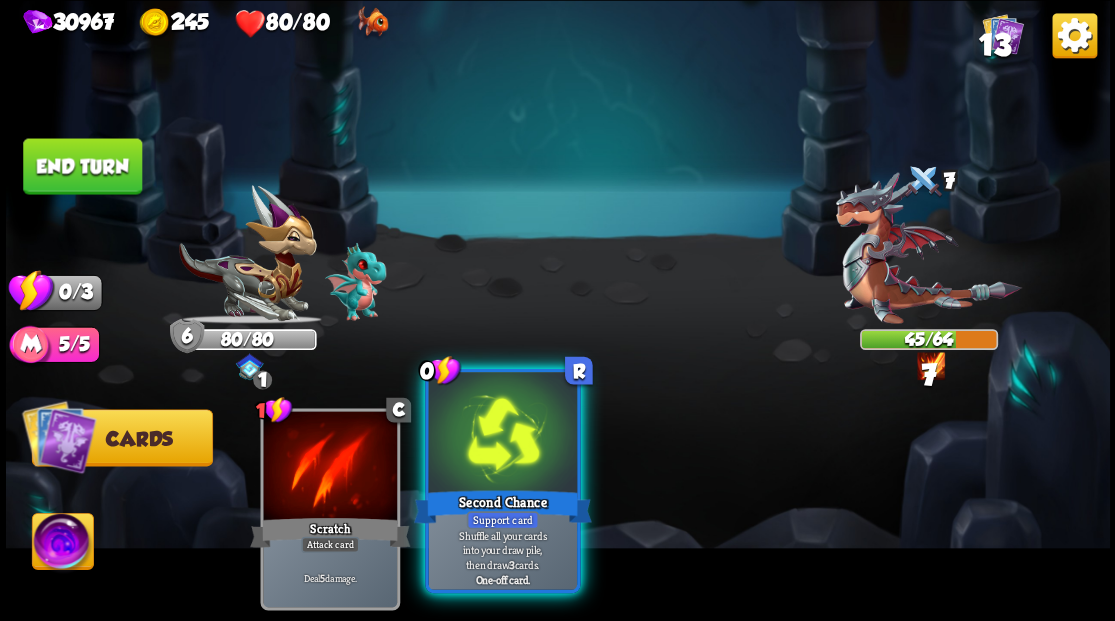 click at bounding box center [502, 434] 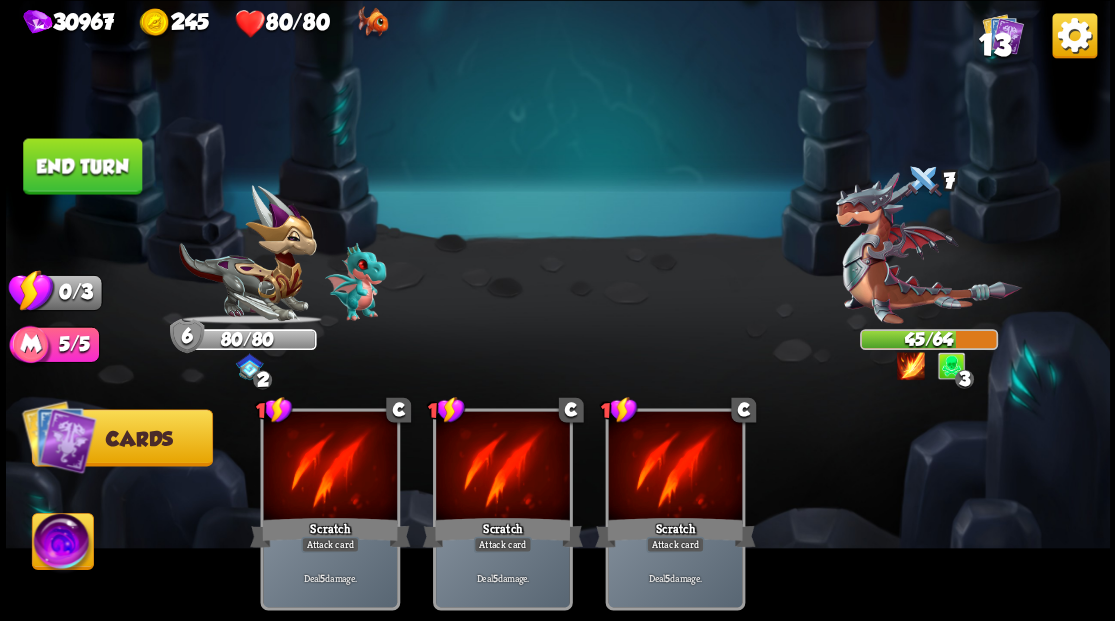 click on "End turn" at bounding box center (82, 166) 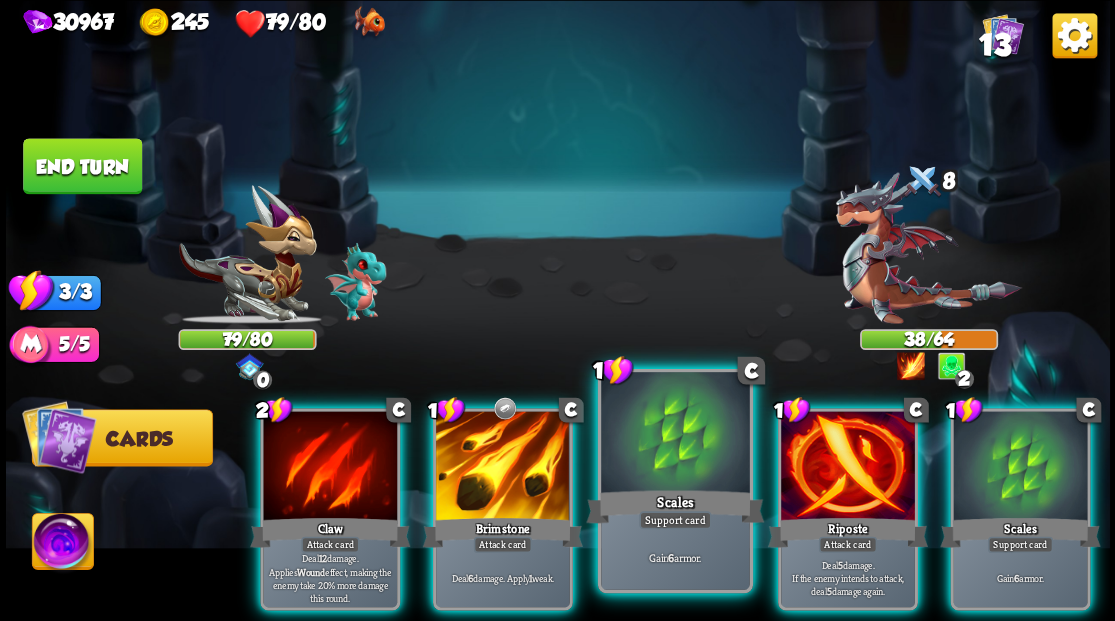 click at bounding box center (675, 434) 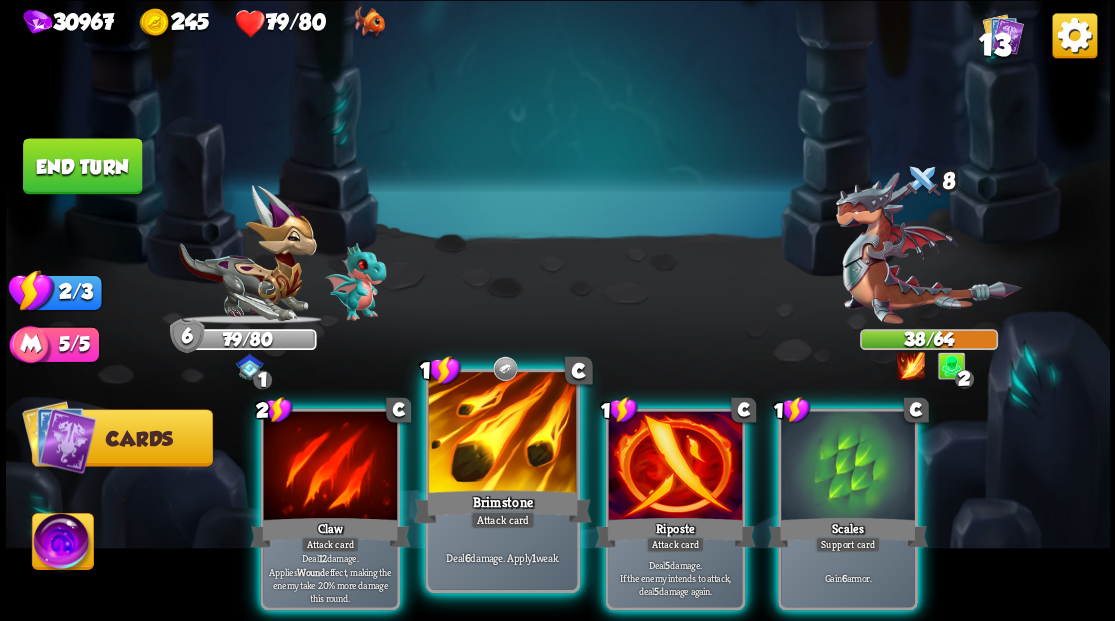 click at bounding box center (502, 434) 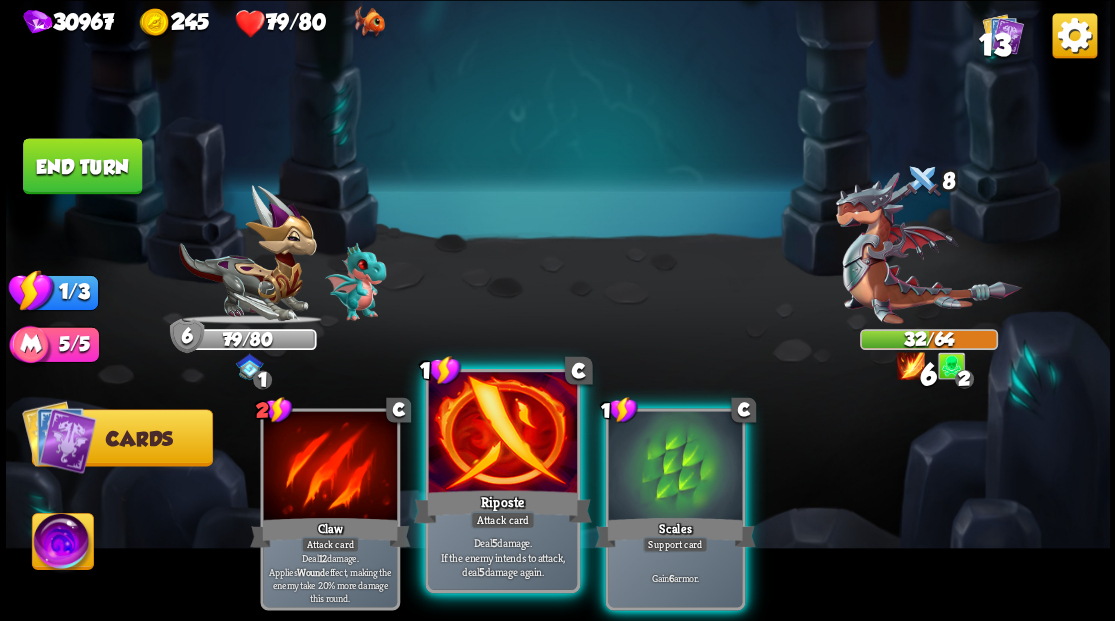 click at bounding box center (502, 434) 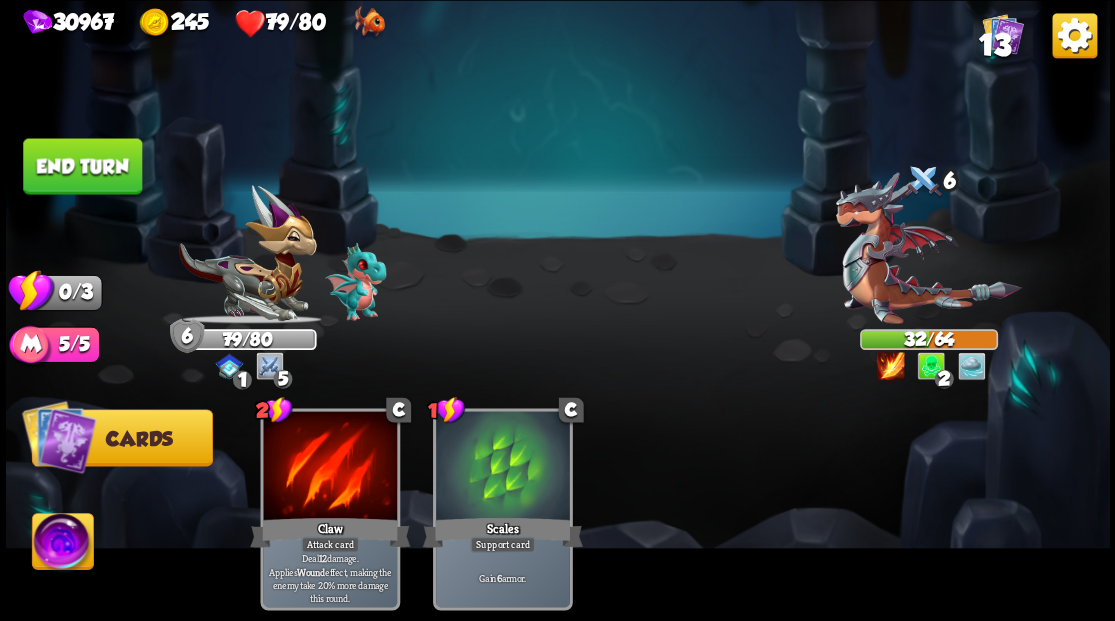 click on "End turn" at bounding box center [82, 166] 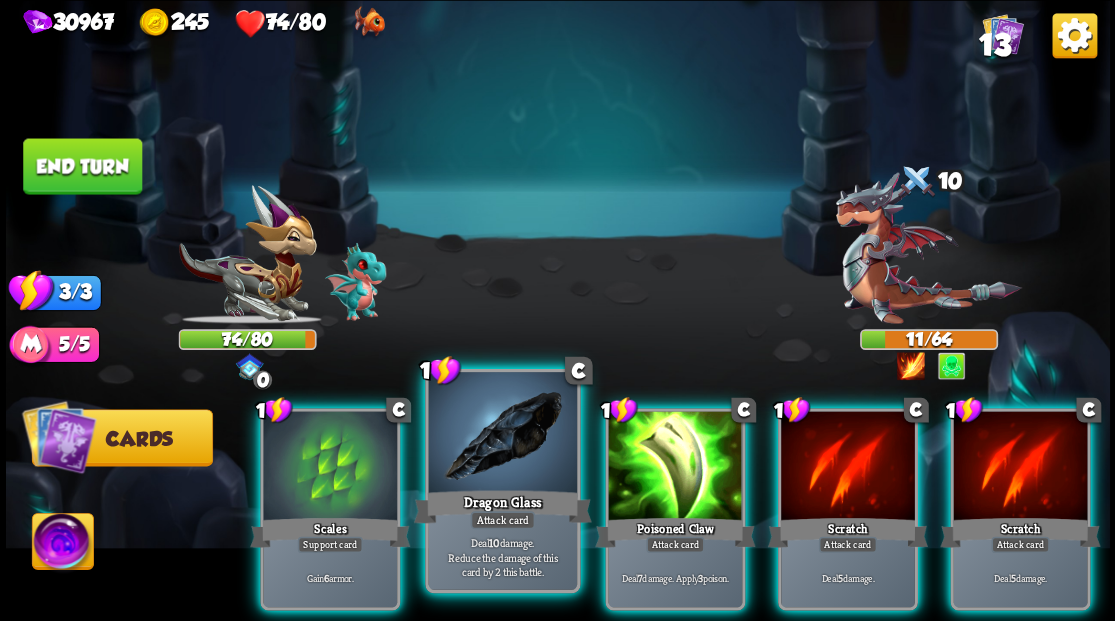 click at bounding box center (502, 434) 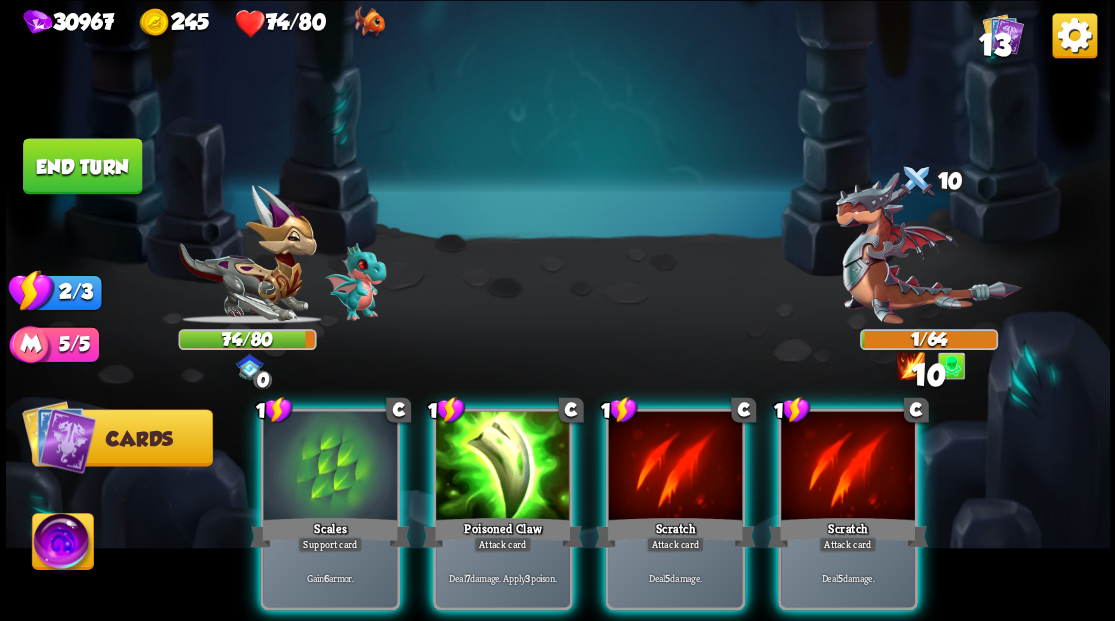 click at bounding box center (503, 467) 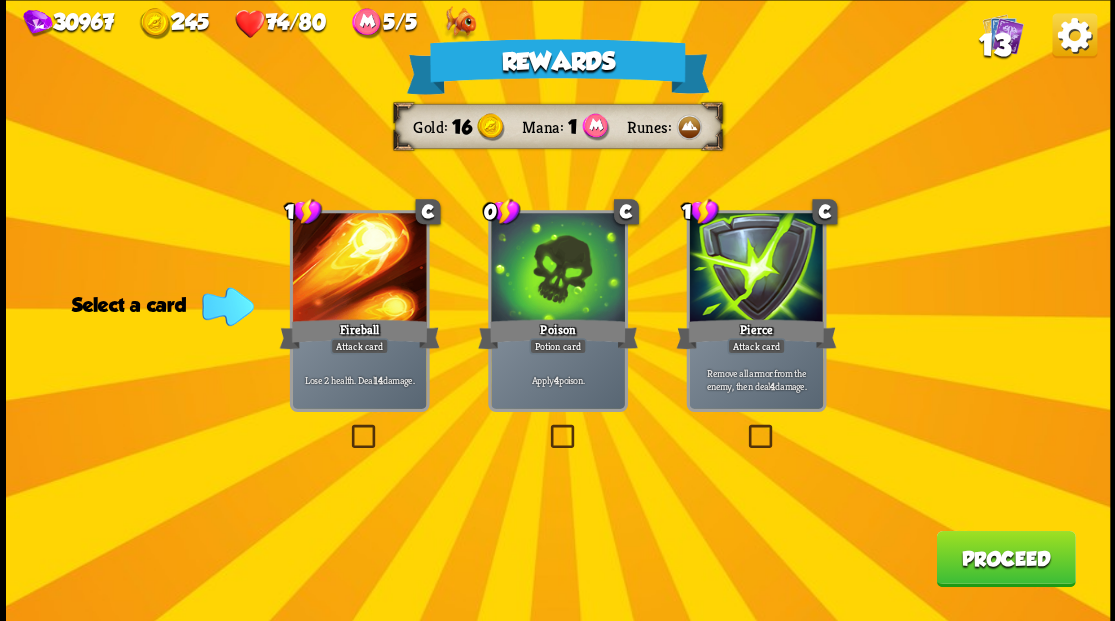 drag, startPoint x: 762, startPoint y: 437, endPoint x: 791, endPoint y: 449, distance: 31.38471 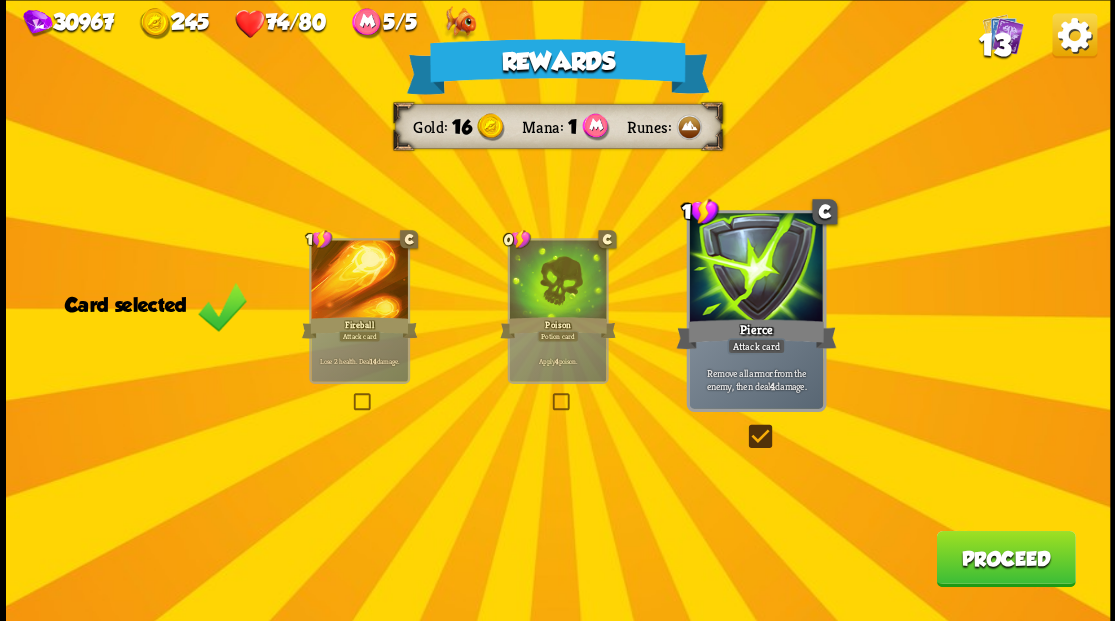 click on "Proceed" at bounding box center (1005, 558) 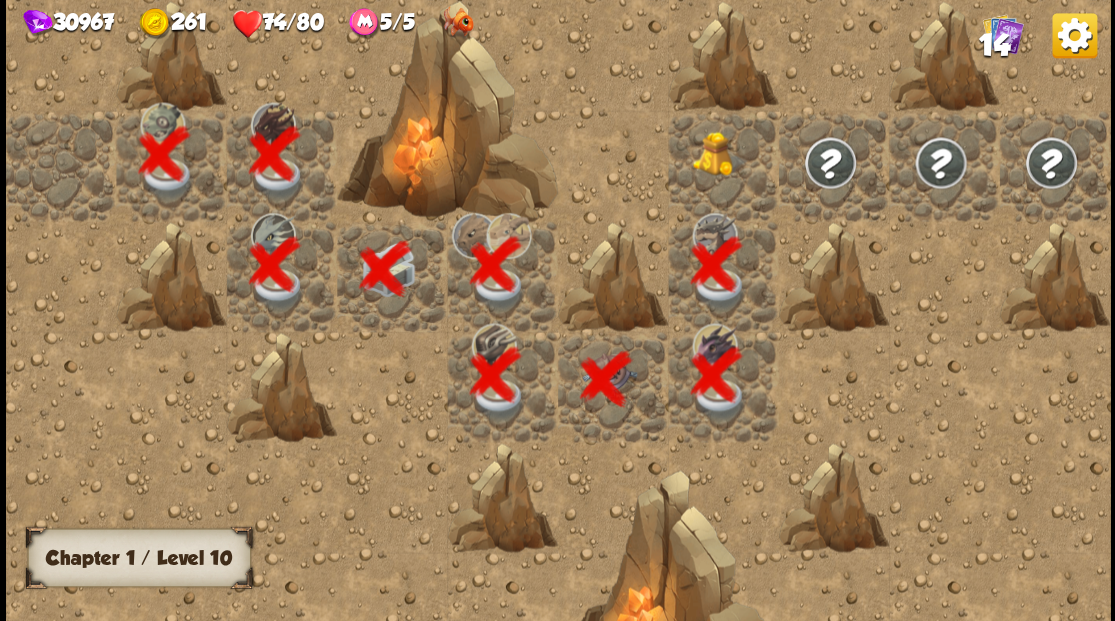 click at bounding box center (723, 165) 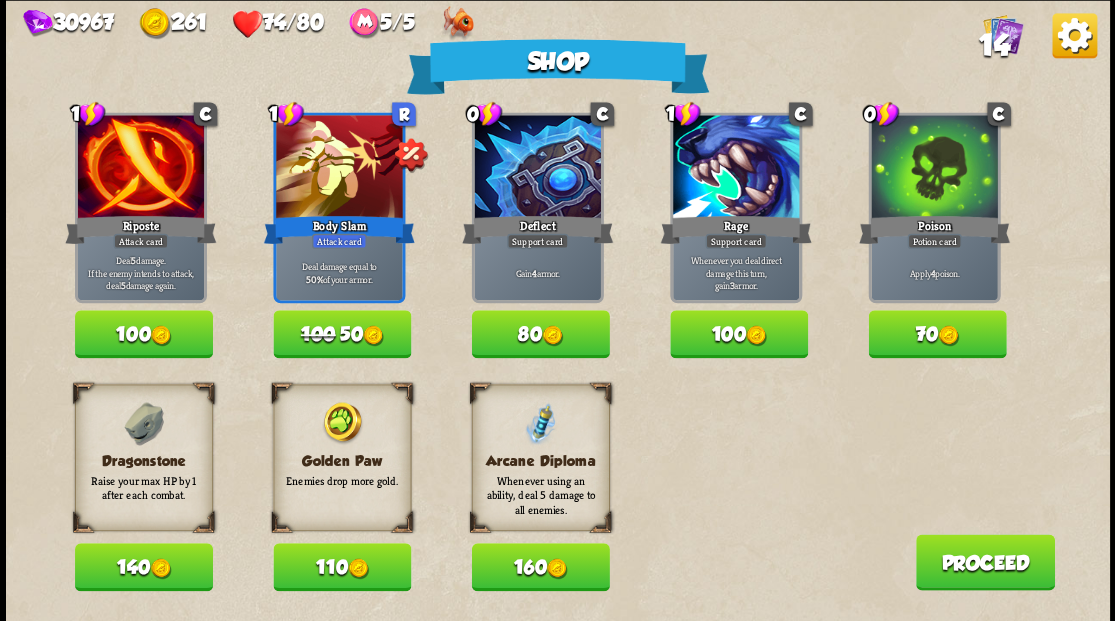 click on "140" at bounding box center [144, 567] 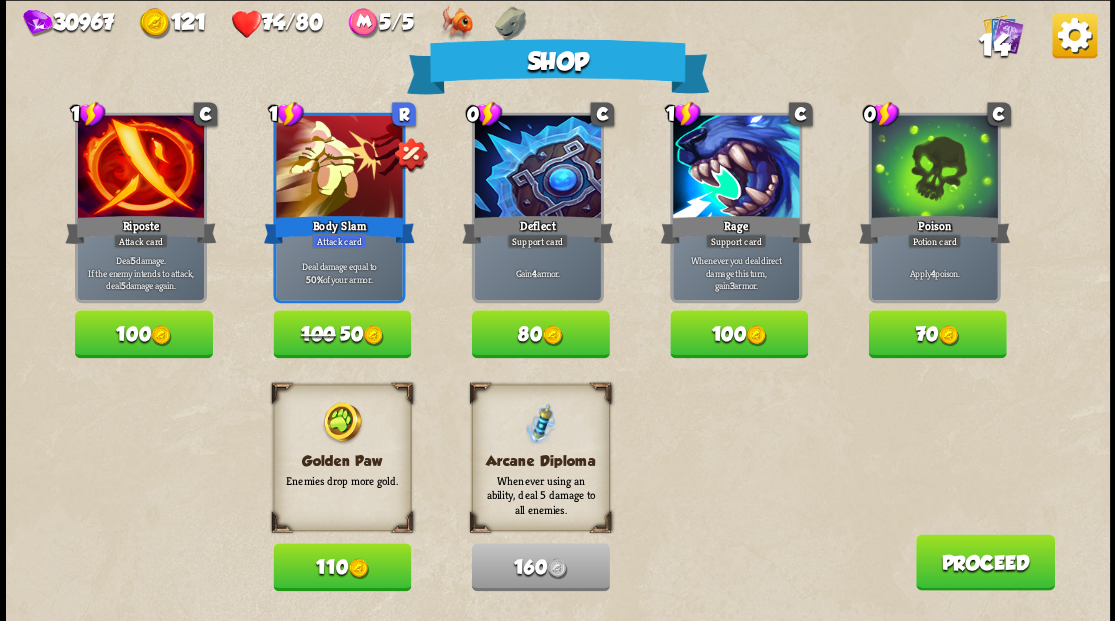 click on "Proceed" at bounding box center [984, 562] 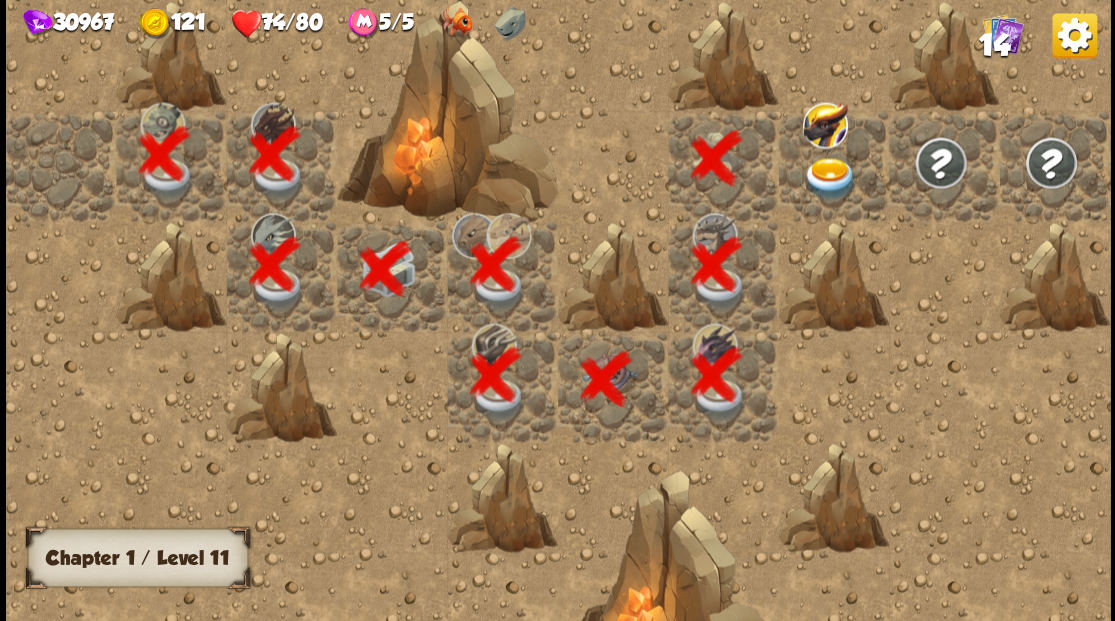scroll, scrollTop: 0, scrollLeft: 384, axis: horizontal 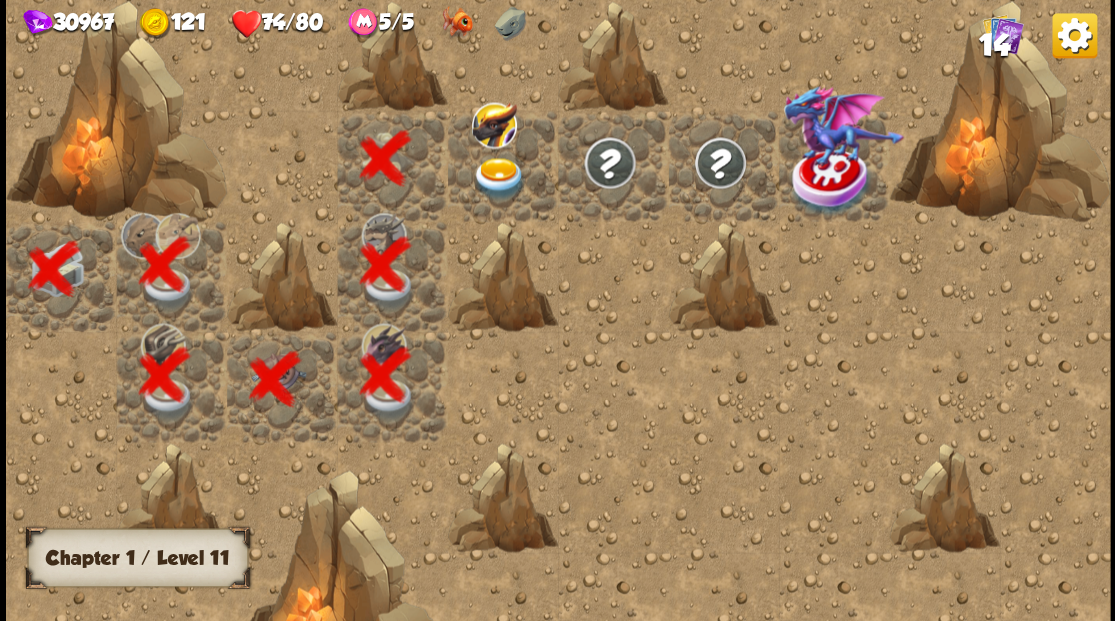 click at bounding box center (498, 178) 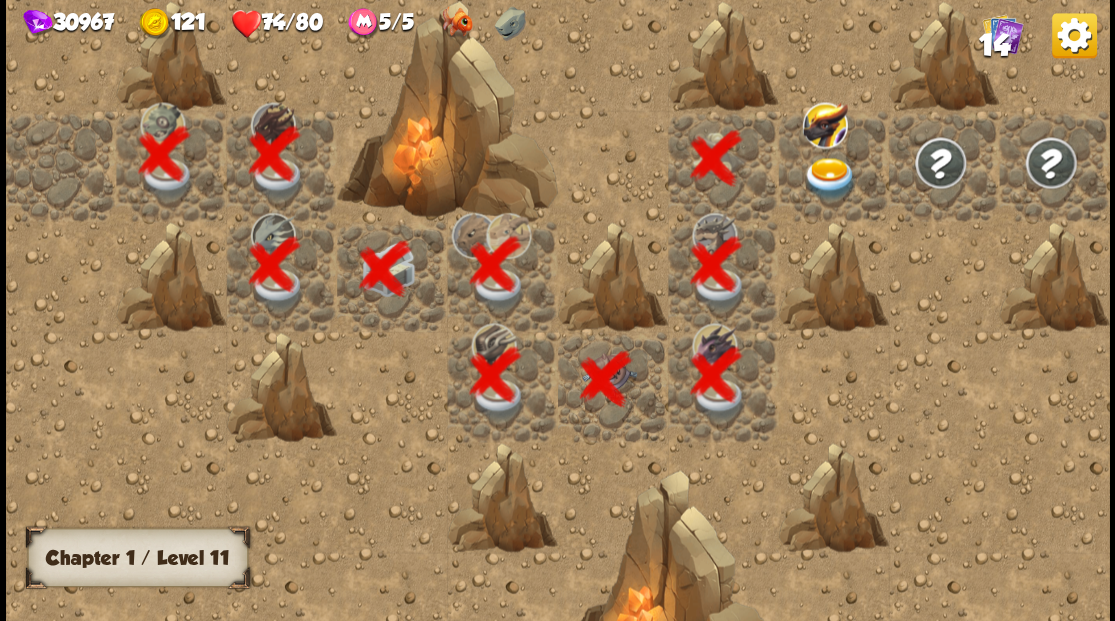 scroll, scrollTop: 0, scrollLeft: 0, axis: both 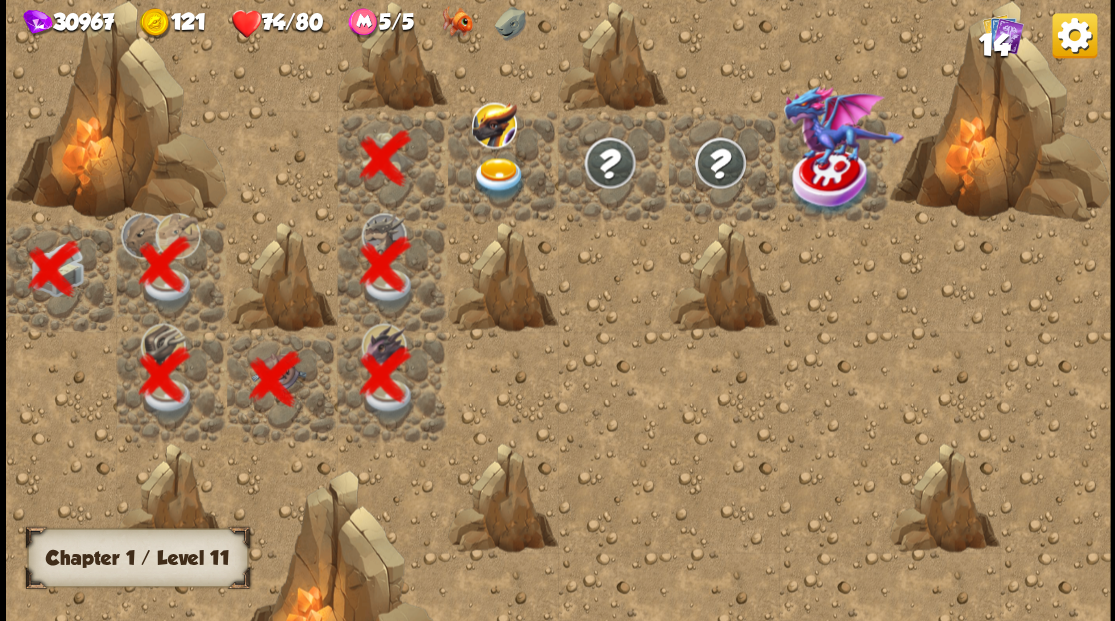 click at bounding box center [498, 178] 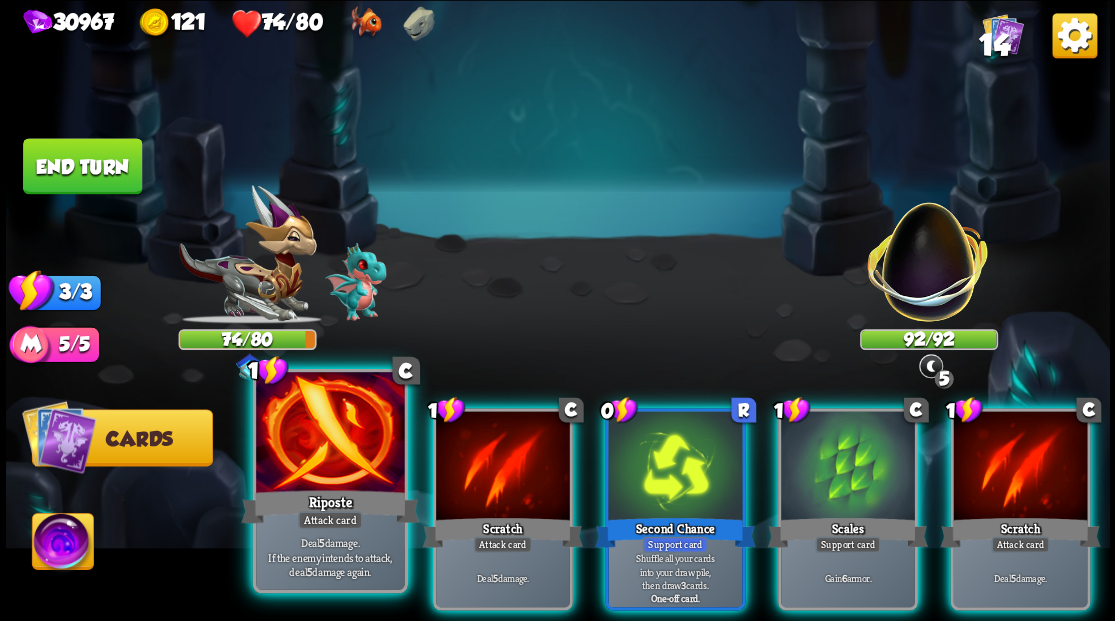 click at bounding box center [330, 434] 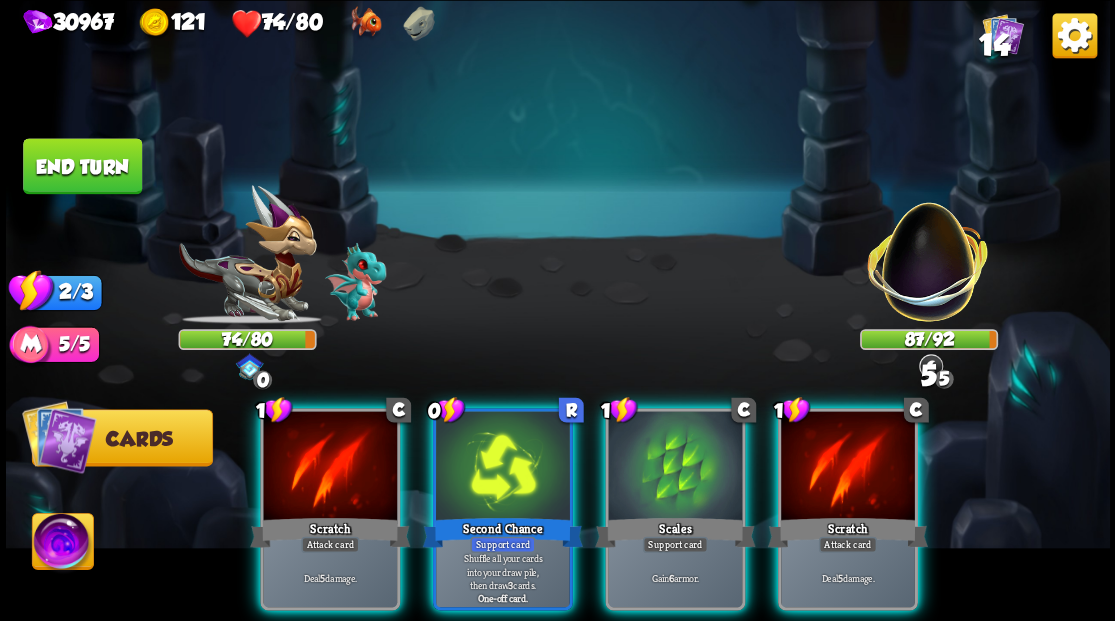 drag, startPoint x: 871, startPoint y: 434, endPoint x: 867, endPoint y: 408, distance: 26.305893 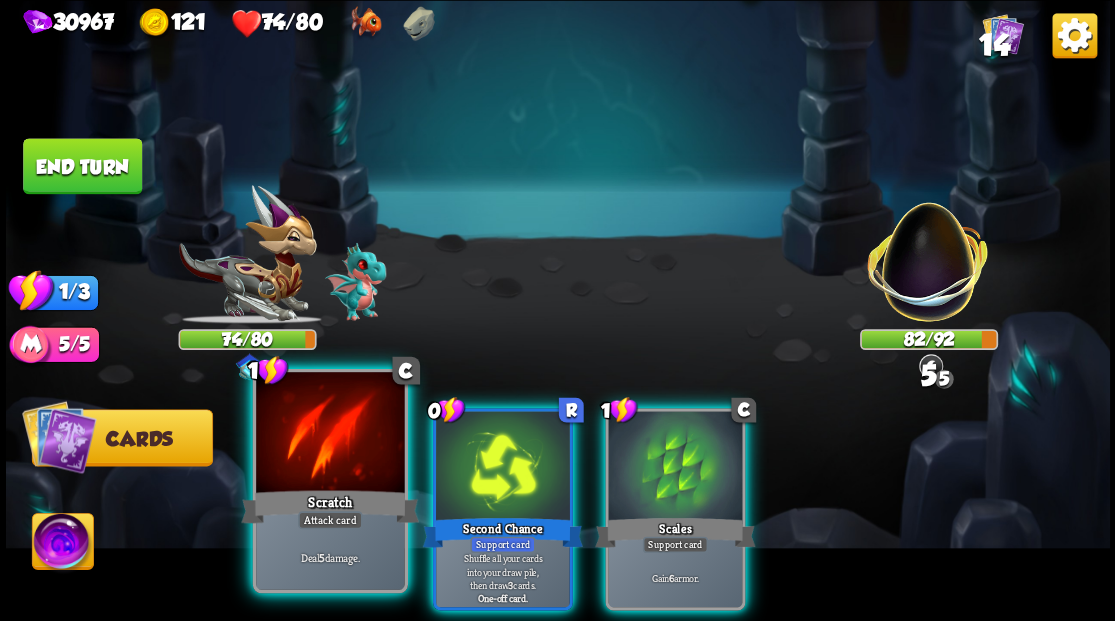 click at bounding box center [330, 434] 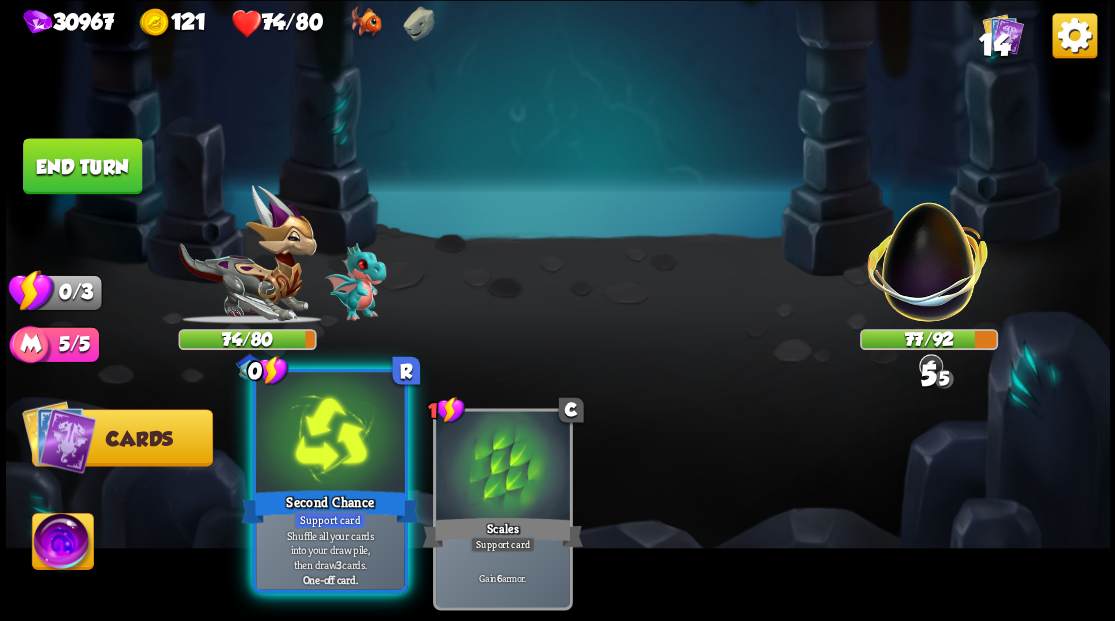 click at bounding box center [330, 434] 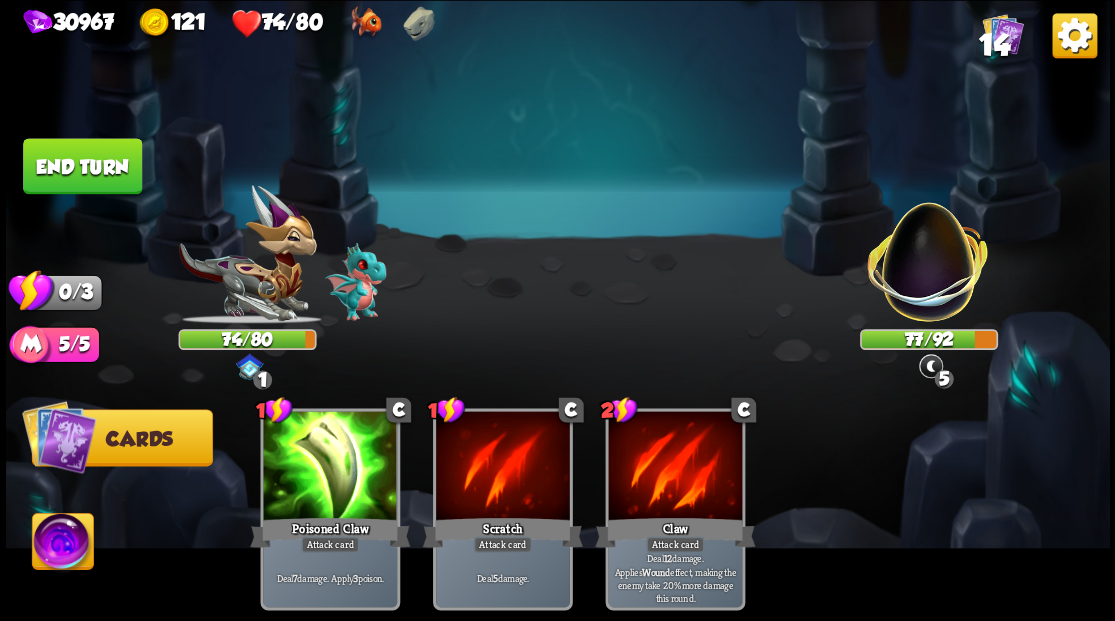 click on "End turn" at bounding box center [82, 165] 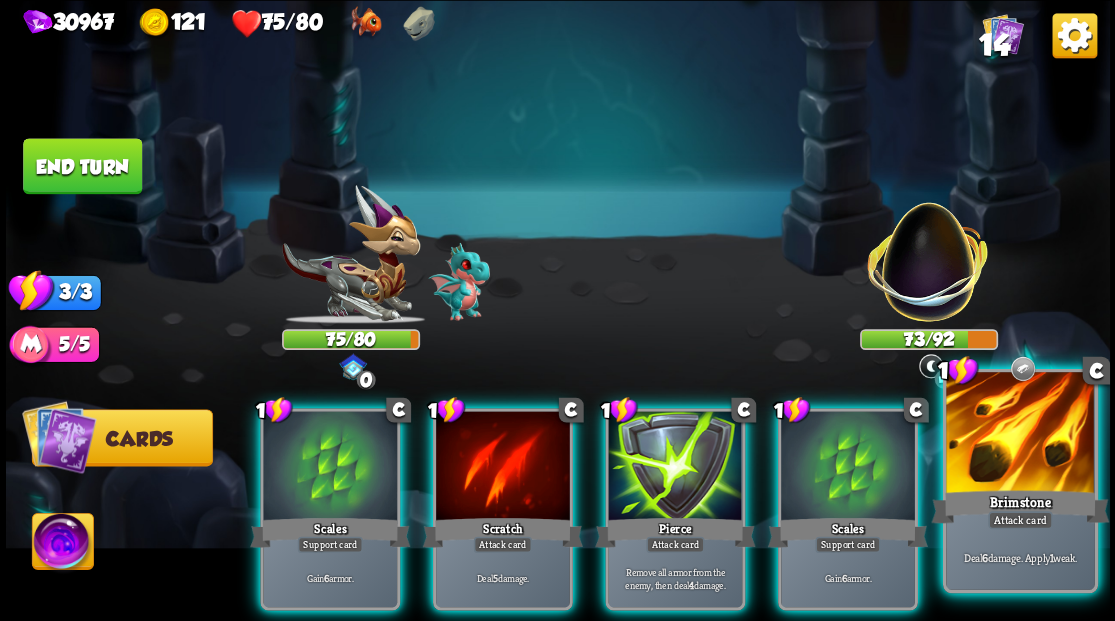 click at bounding box center [1020, 434] 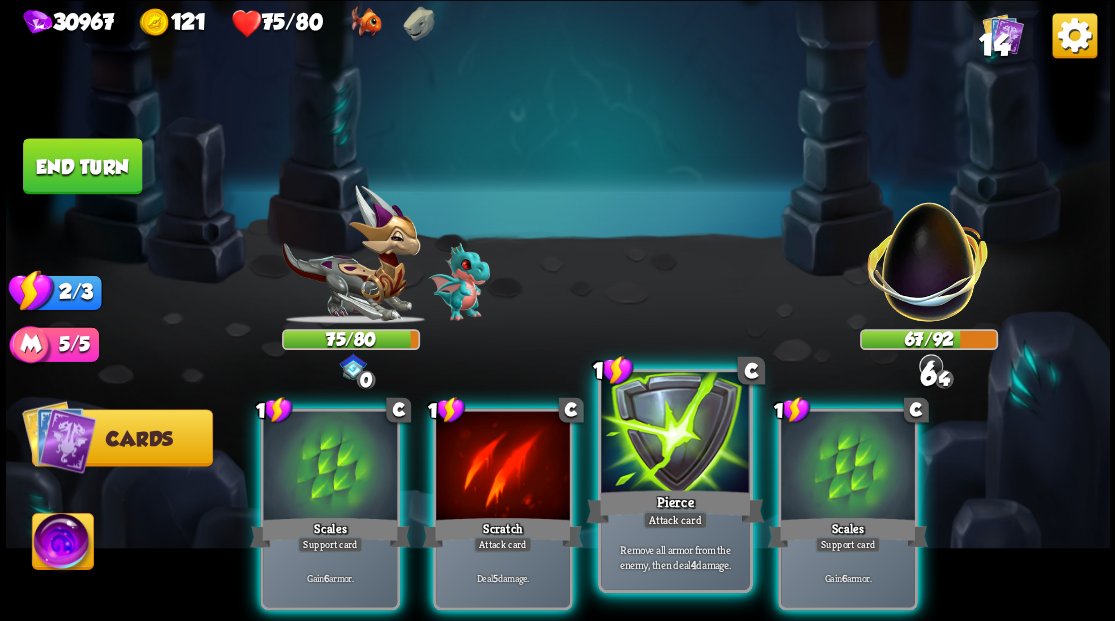 click at bounding box center (675, 434) 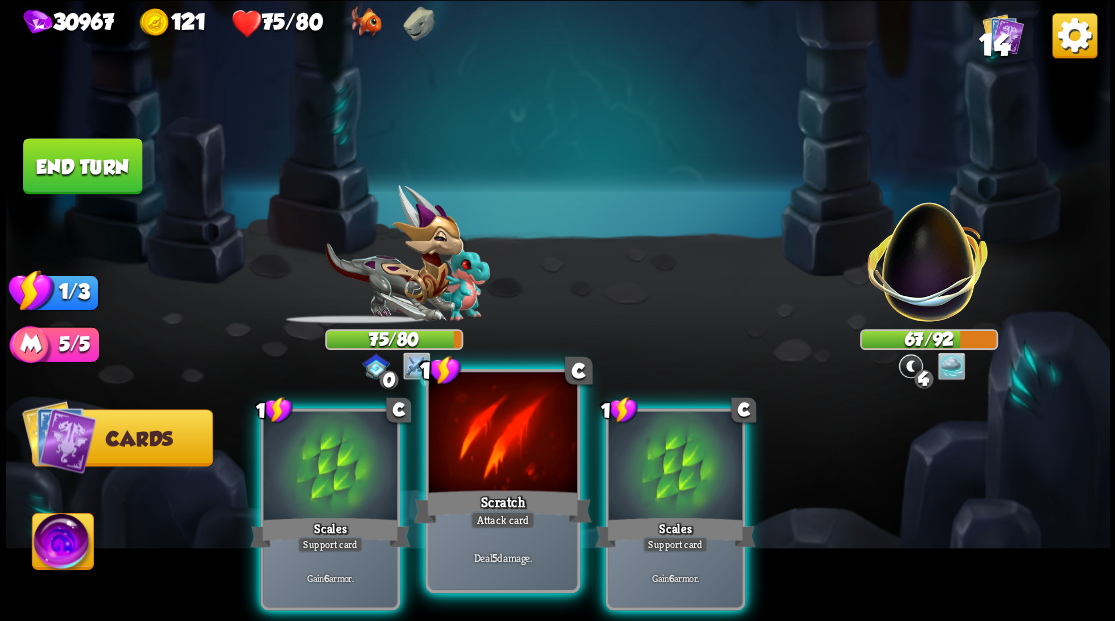 click at bounding box center [502, 434] 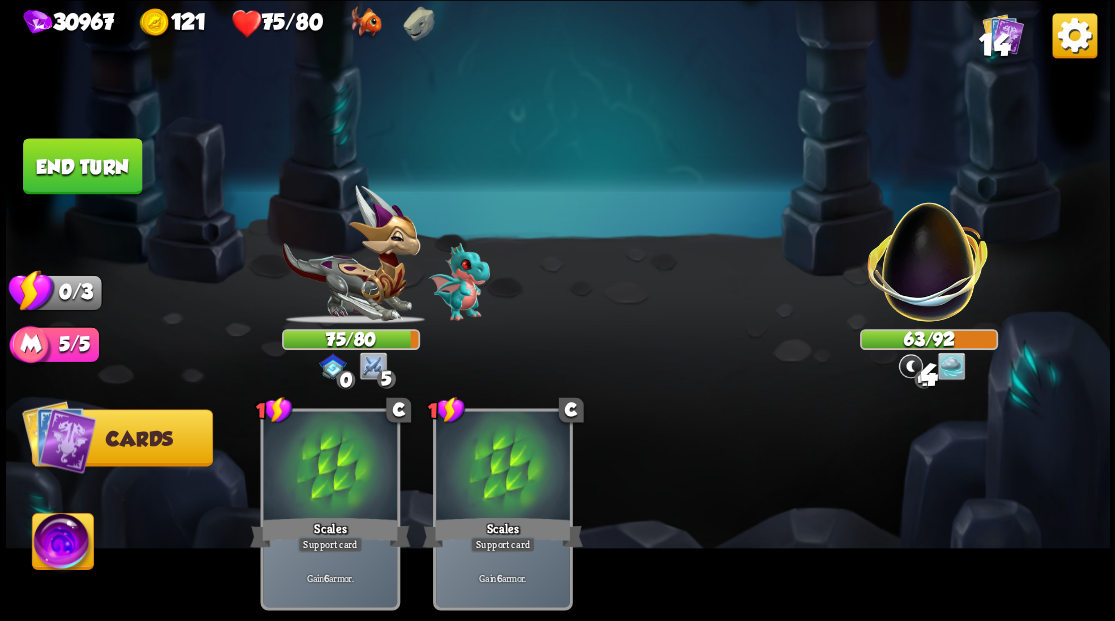 drag, startPoint x: 107, startPoint y: 143, endPoint x: 279, endPoint y: 146, distance: 172.02615 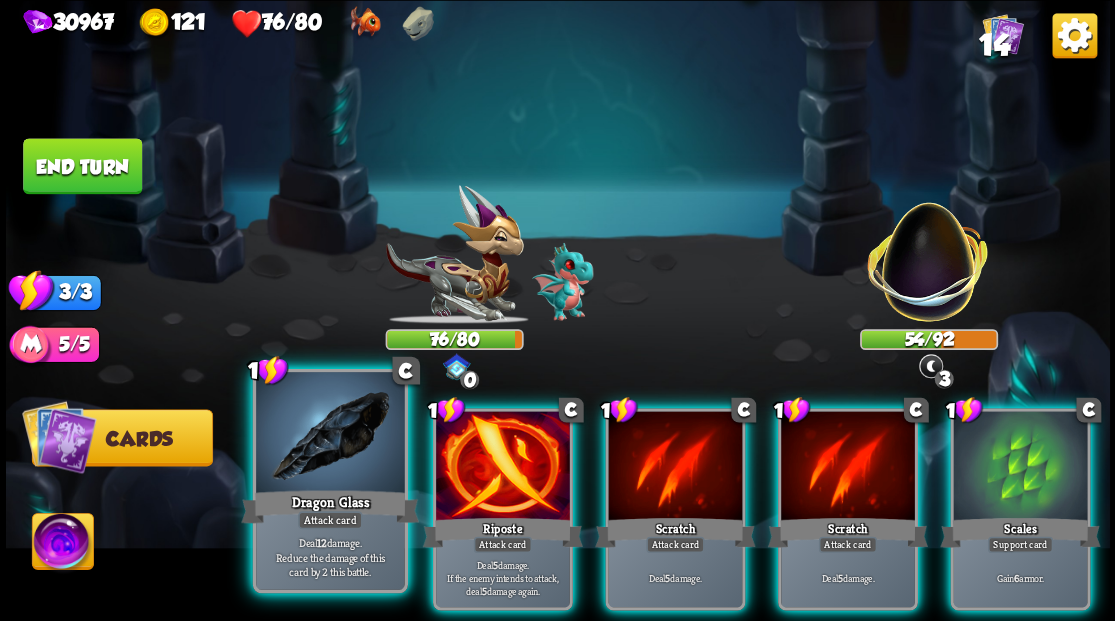 click at bounding box center (330, 434) 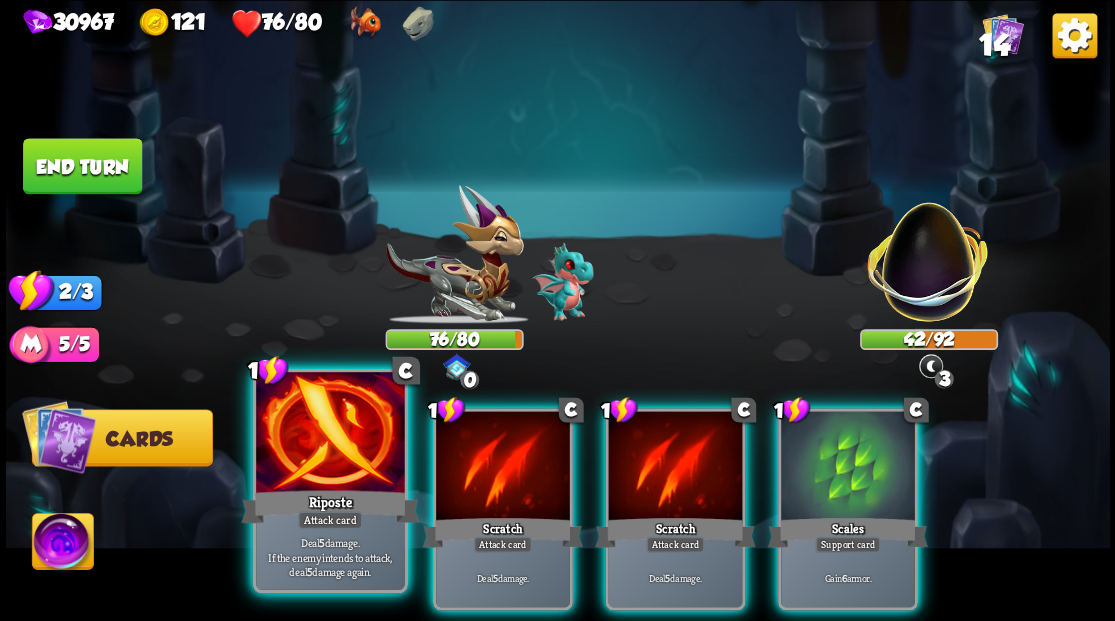 click at bounding box center (330, 434) 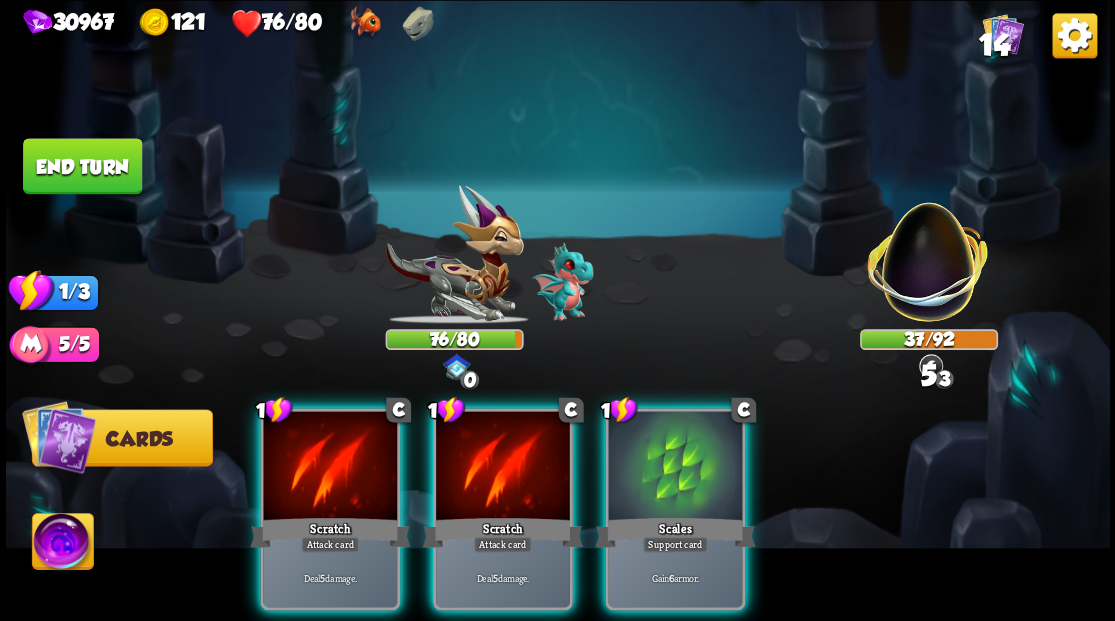 click at bounding box center (330, 467) 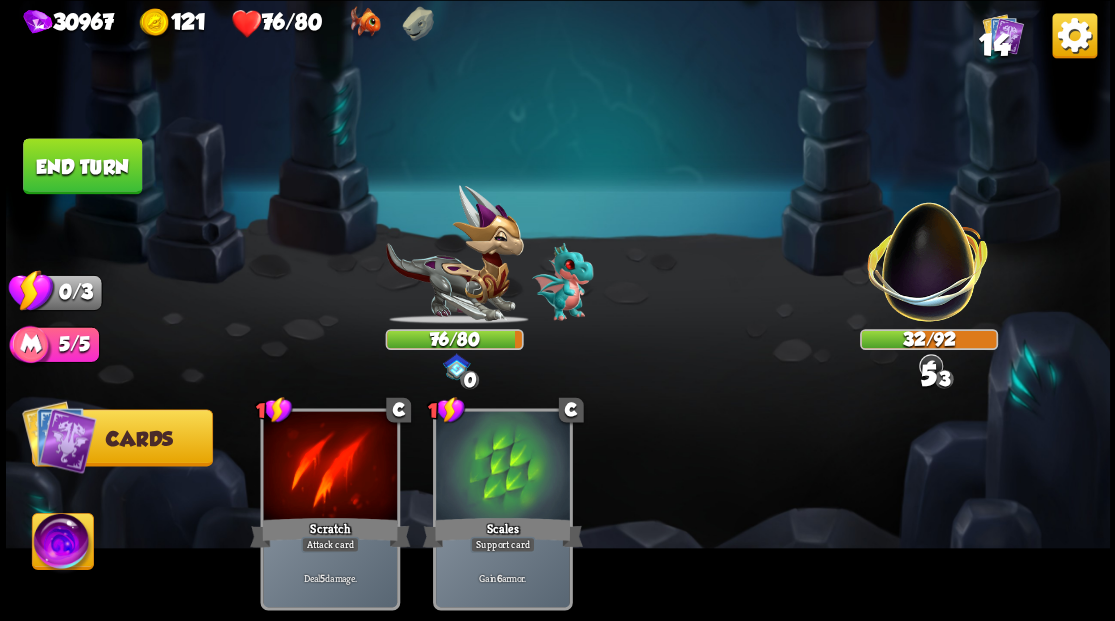 click on "End turn" at bounding box center (82, 166) 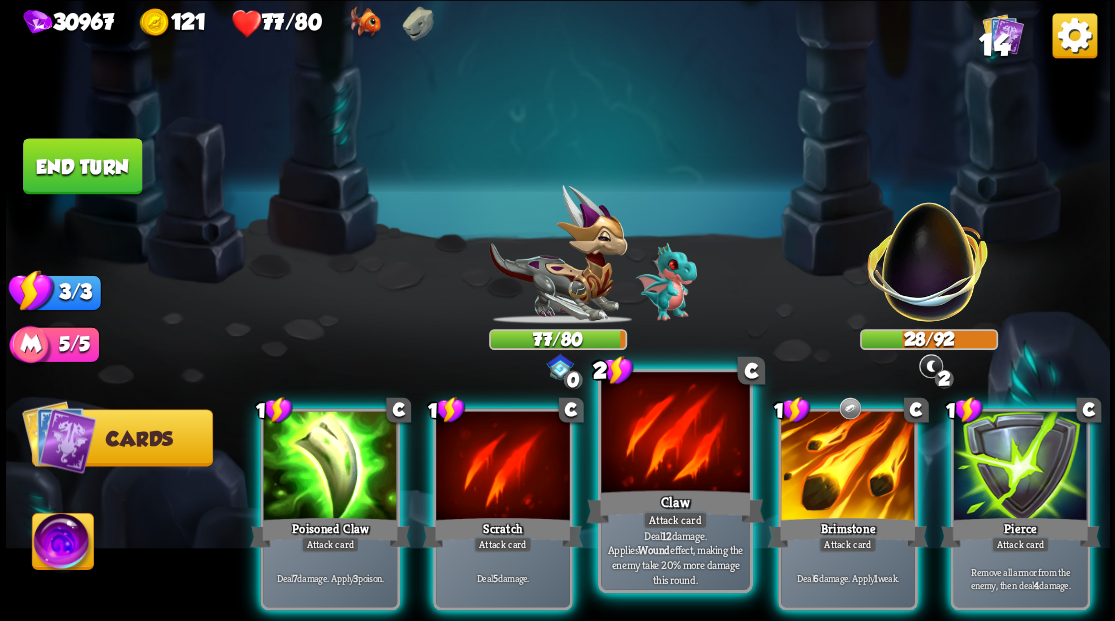 click at bounding box center (675, 434) 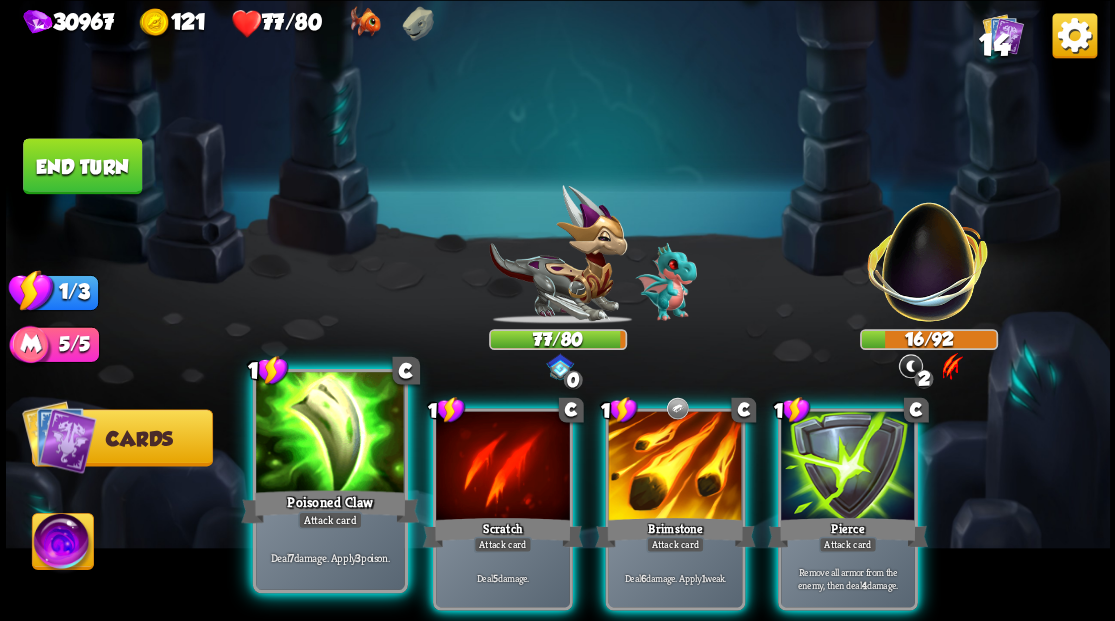 click at bounding box center (330, 434) 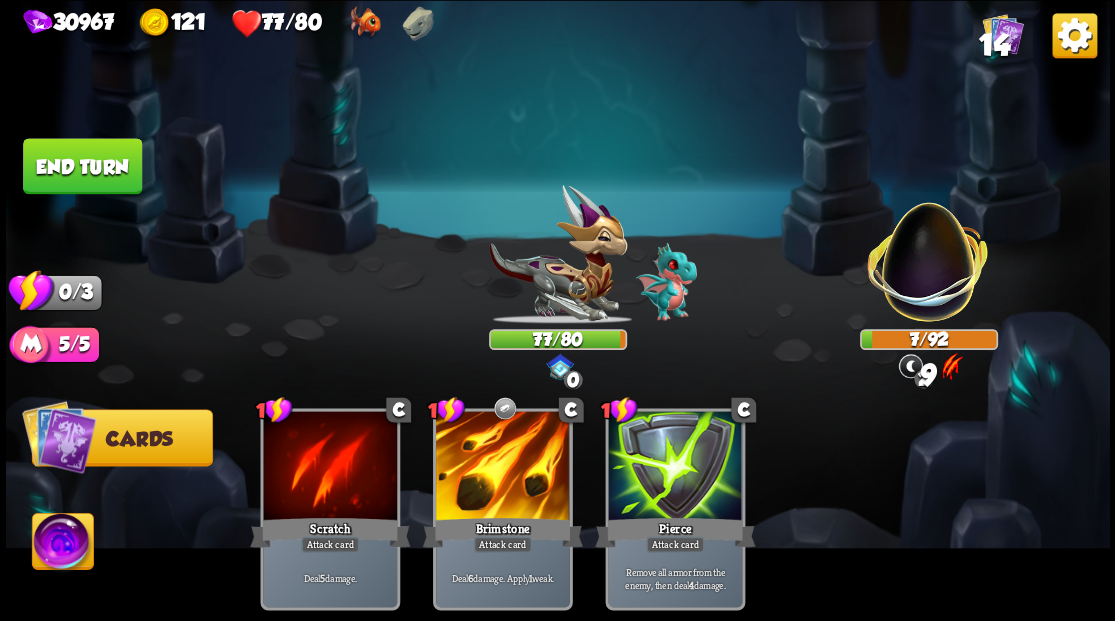click on "End turn" at bounding box center [82, 166] 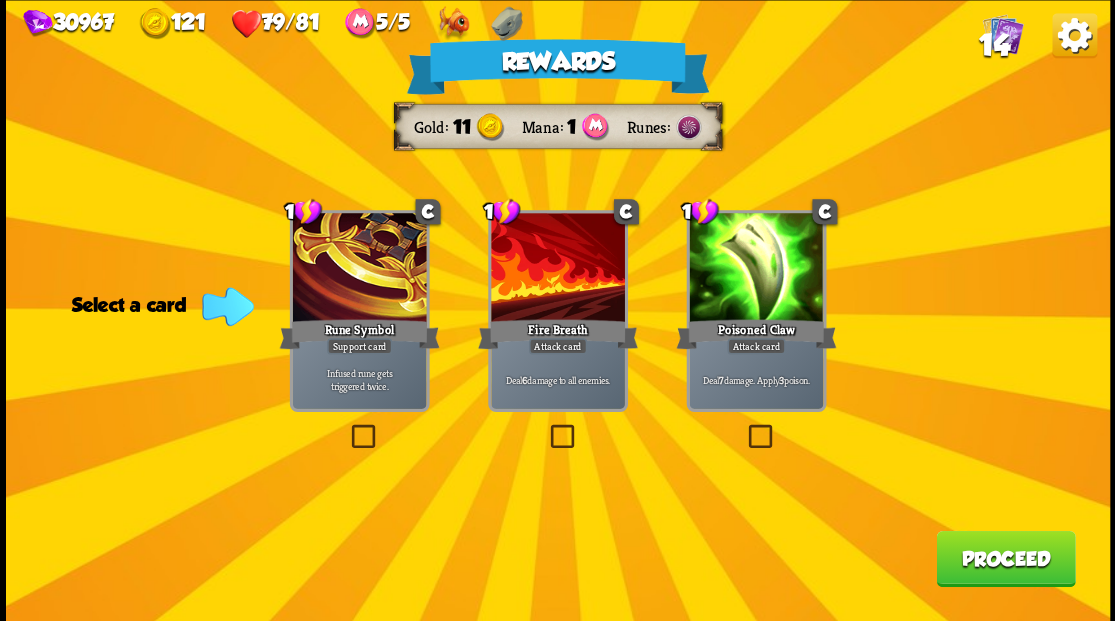drag, startPoint x: 560, startPoint y: 437, endPoint x: 706, endPoint y: 464, distance: 148.47559 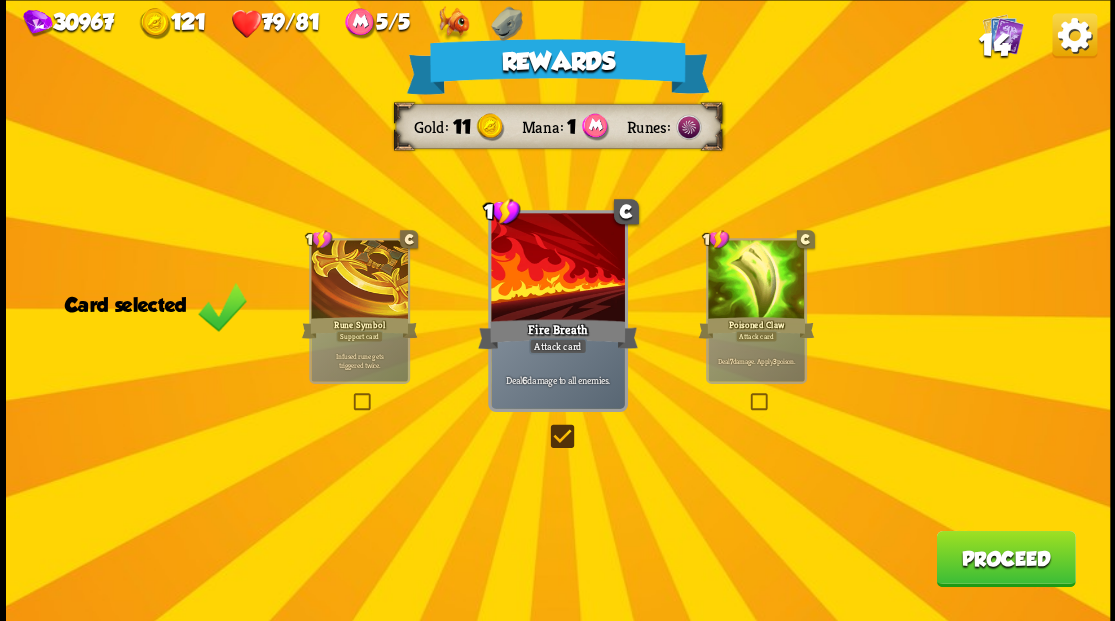 click on "Proceed" at bounding box center [1005, 558] 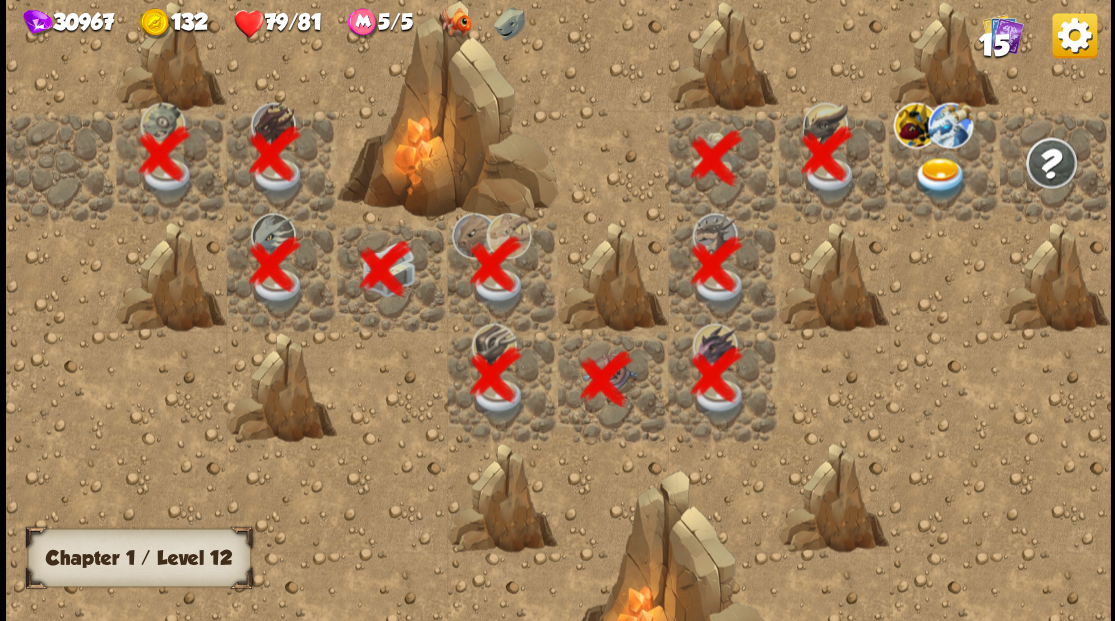 scroll, scrollTop: 0, scrollLeft: 384, axis: horizontal 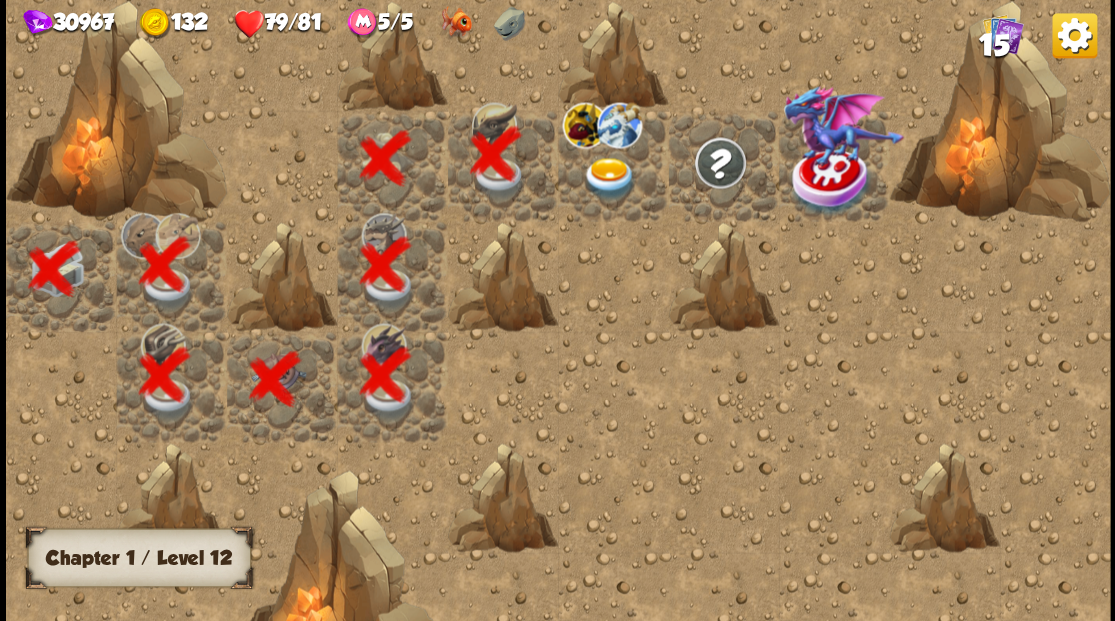 click at bounding box center [609, 178] 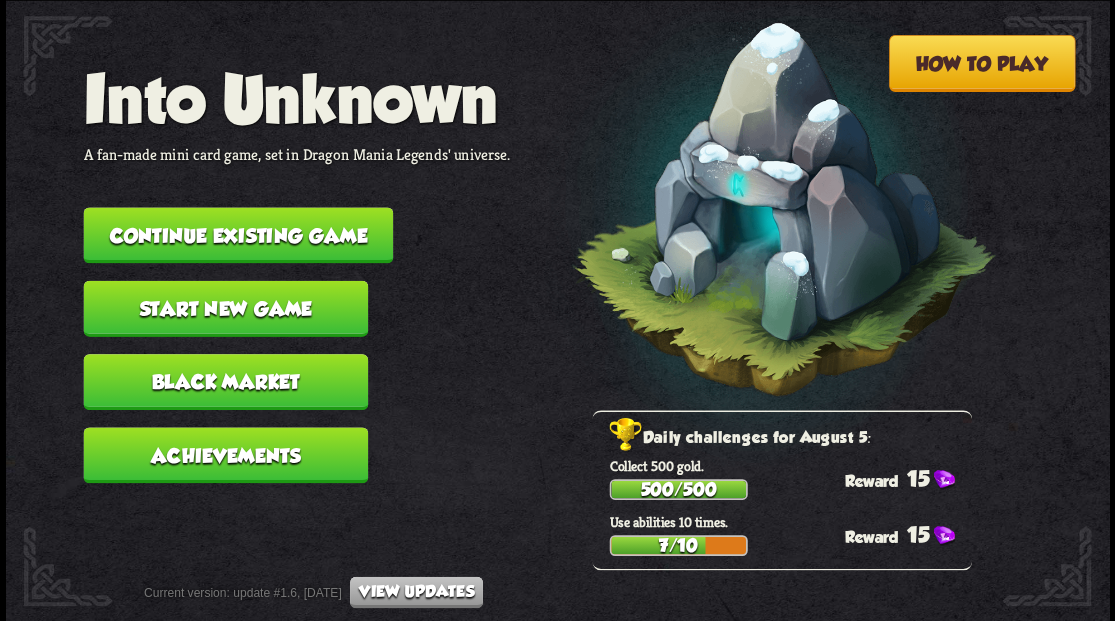 scroll, scrollTop: 0, scrollLeft: 0, axis: both 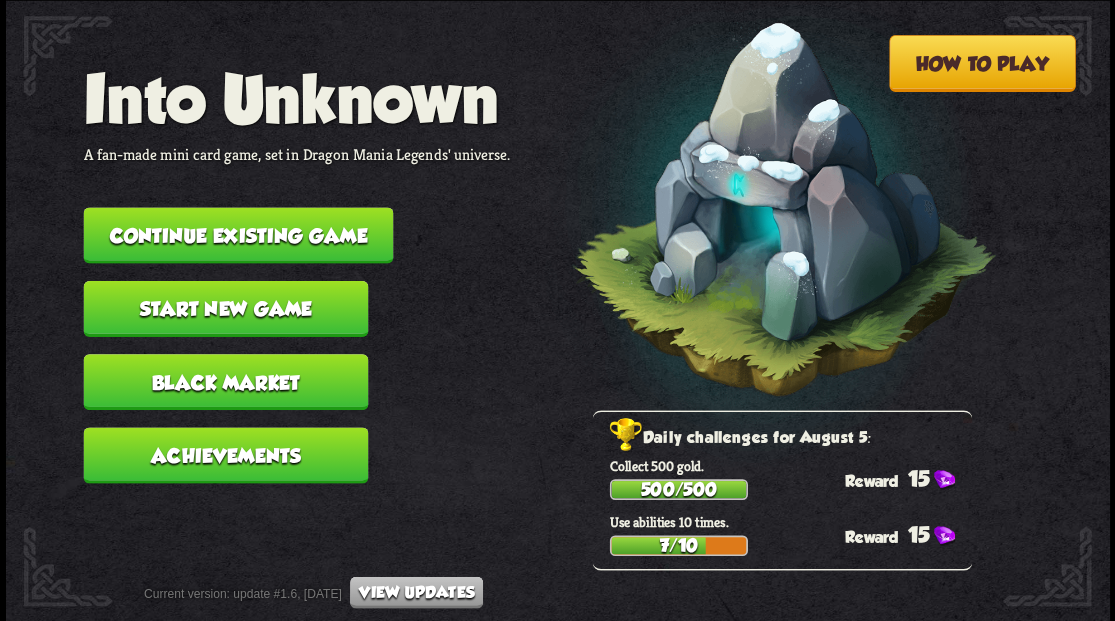 click on "Continue existing game" at bounding box center (238, 235) 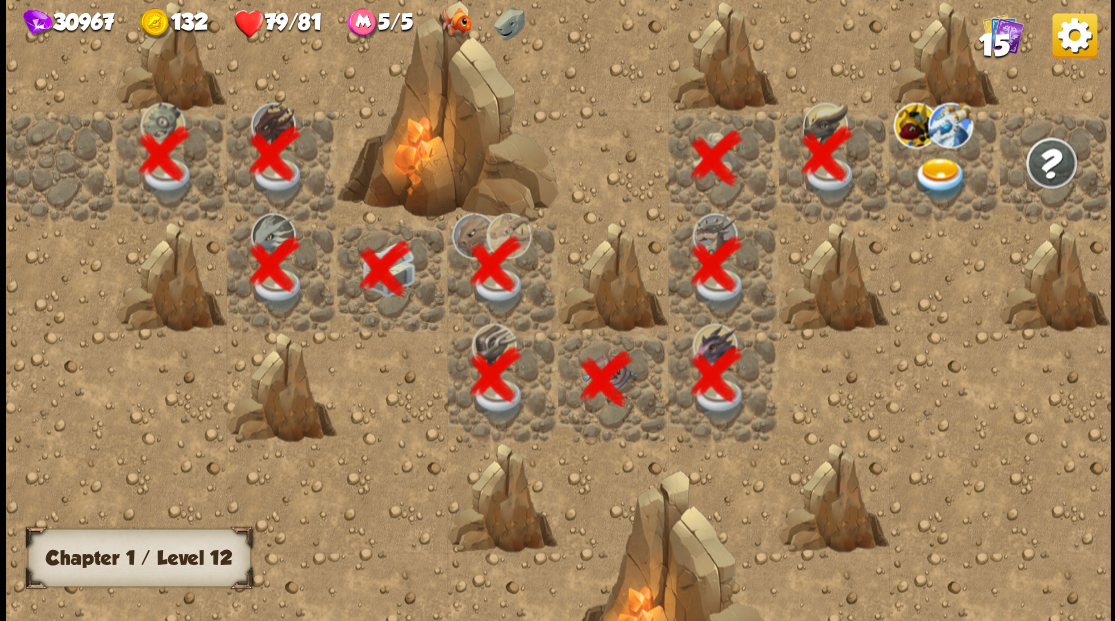 scroll, scrollTop: 0, scrollLeft: 384, axis: horizontal 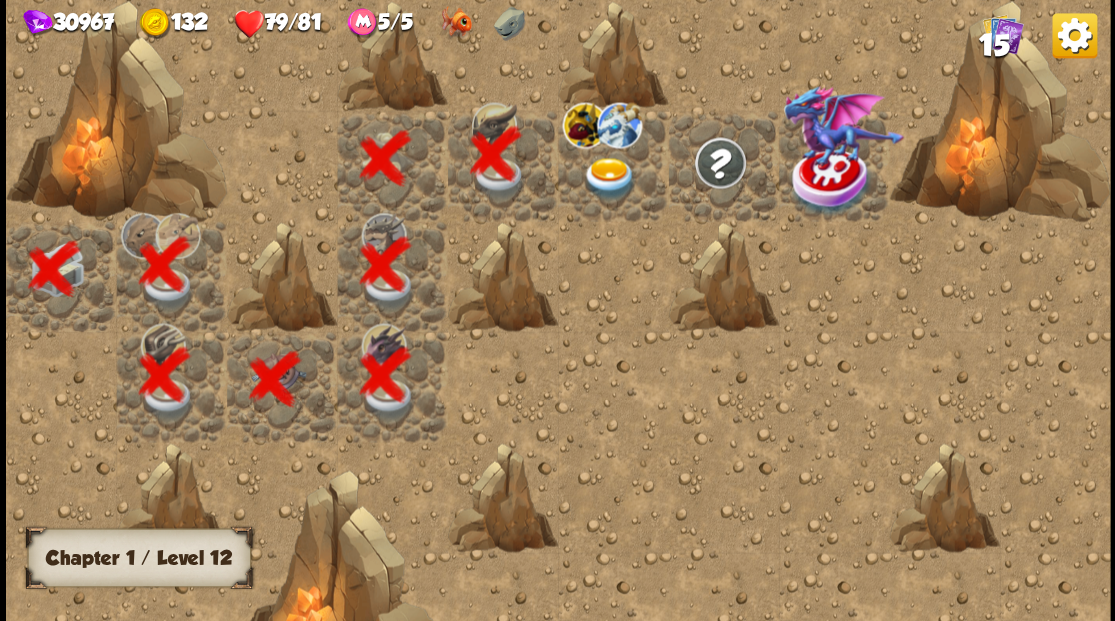 click at bounding box center (609, 178) 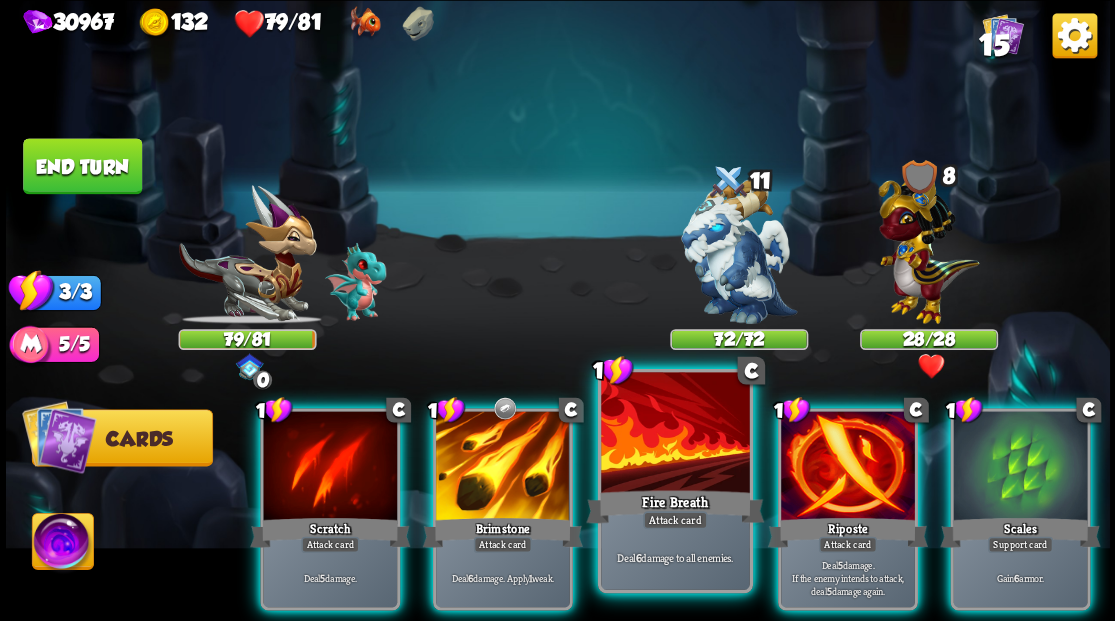 click at bounding box center (675, 434) 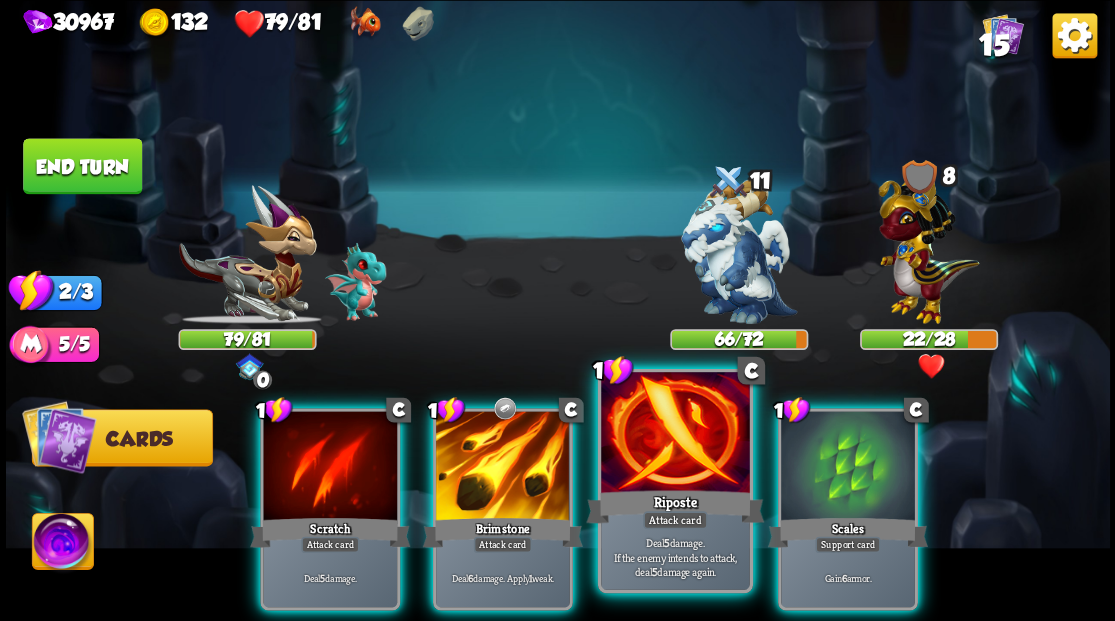 click at bounding box center (675, 434) 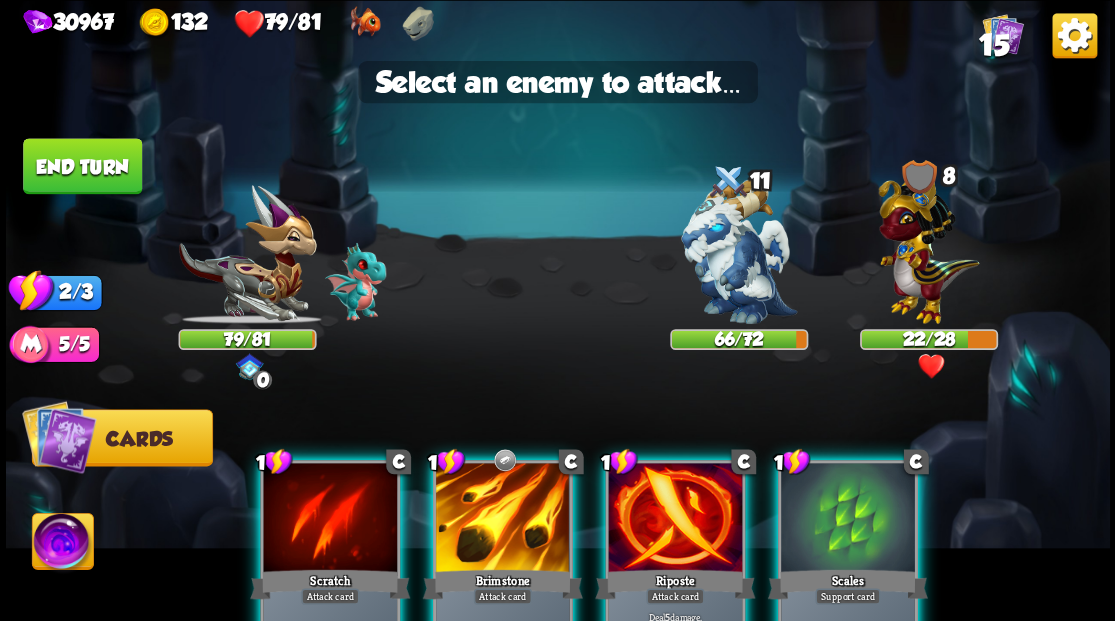 click at bounding box center [675, 519] 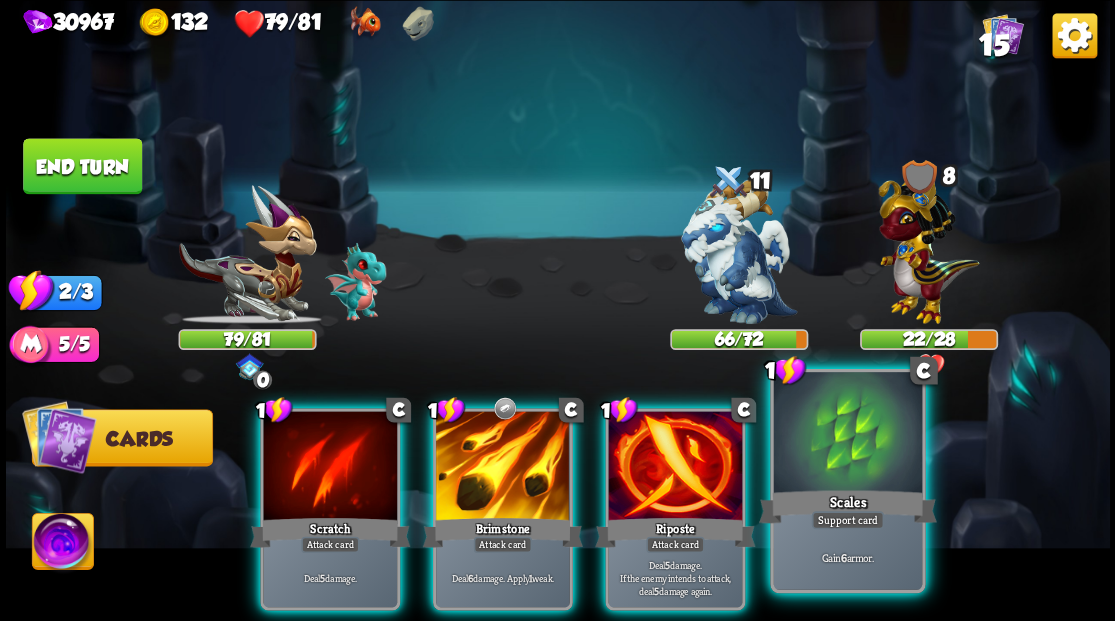 click at bounding box center (847, 434) 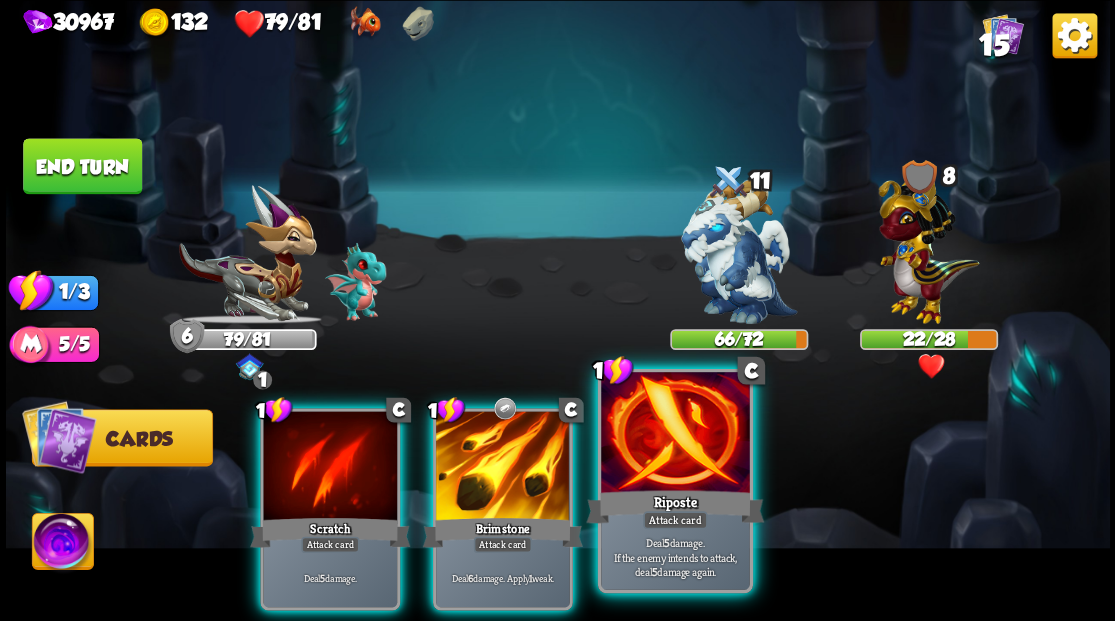 click at bounding box center (675, 434) 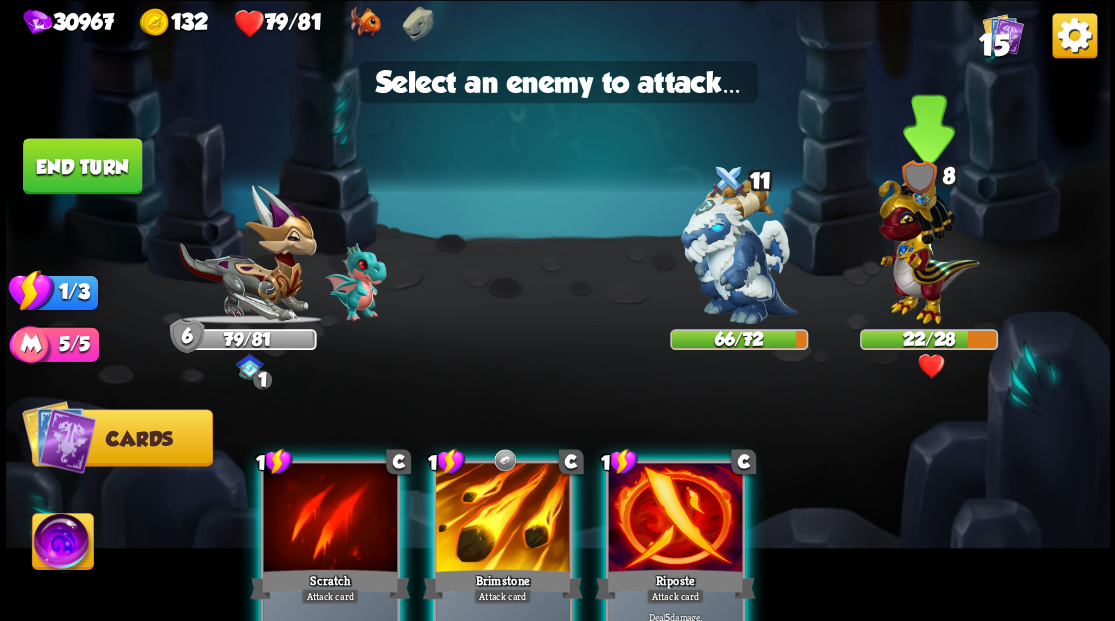 click at bounding box center (928, 244) 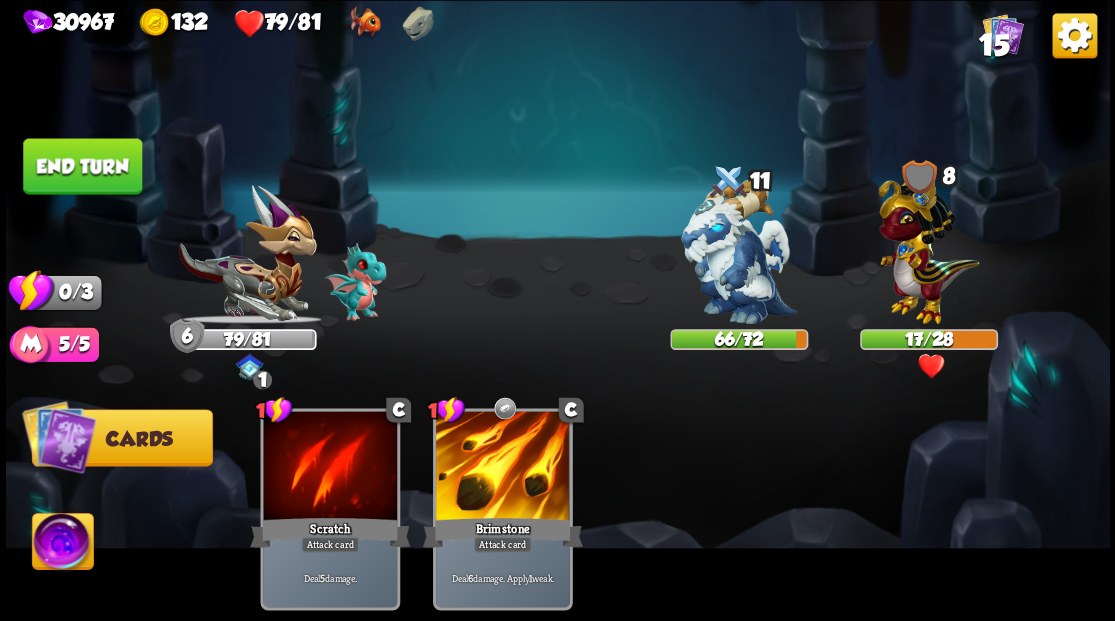 click on "End turn" at bounding box center [82, 166] 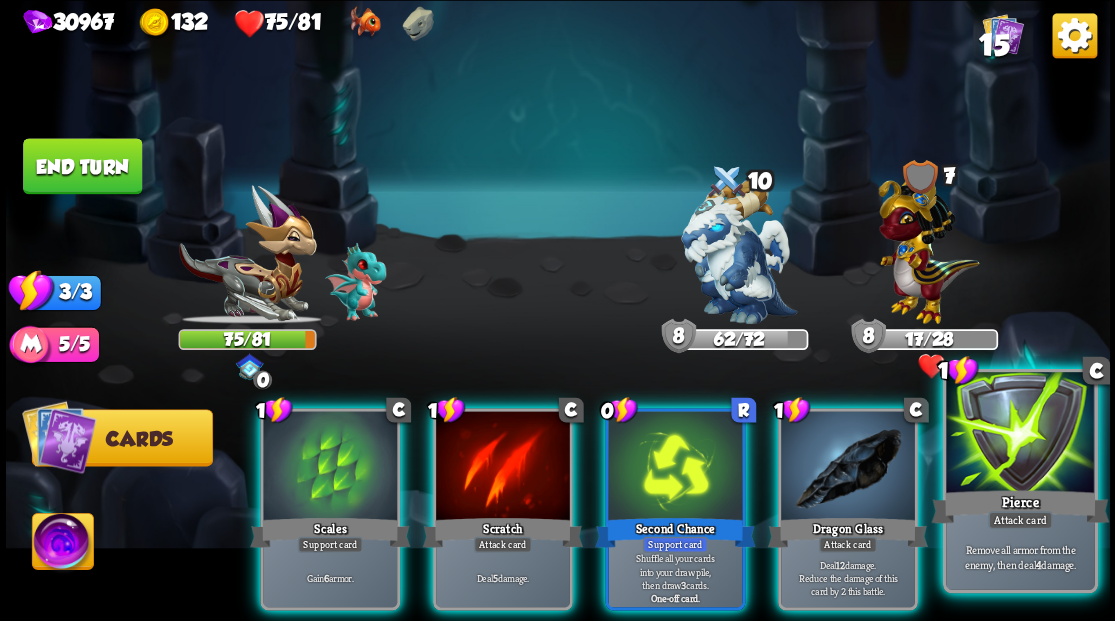 click at bounding box center [1020, 434] 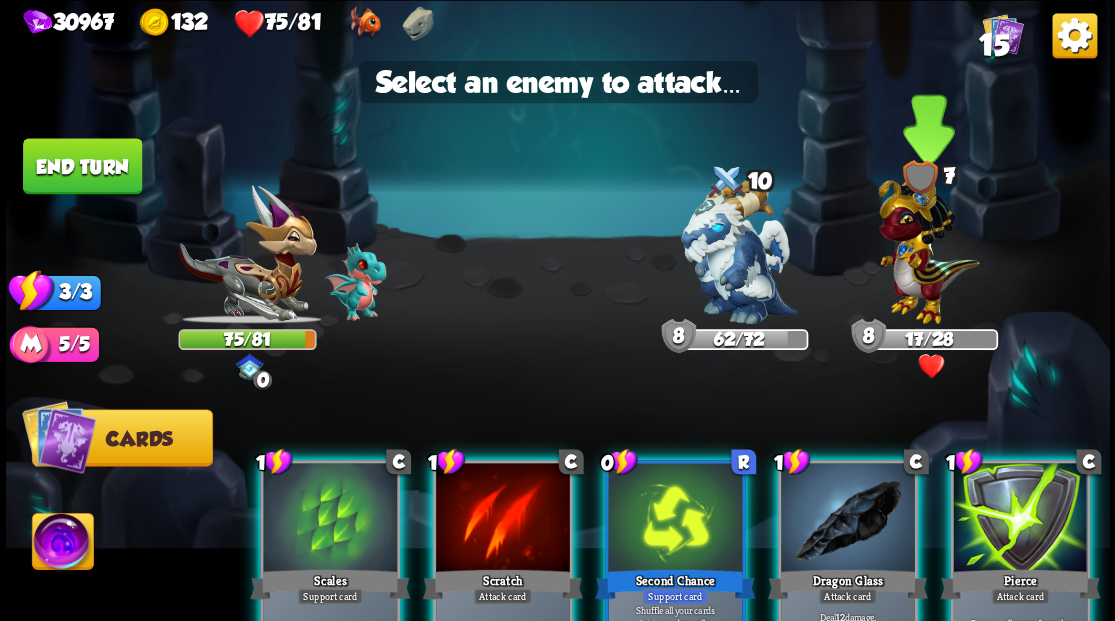 click at bounding box center [928, 244] 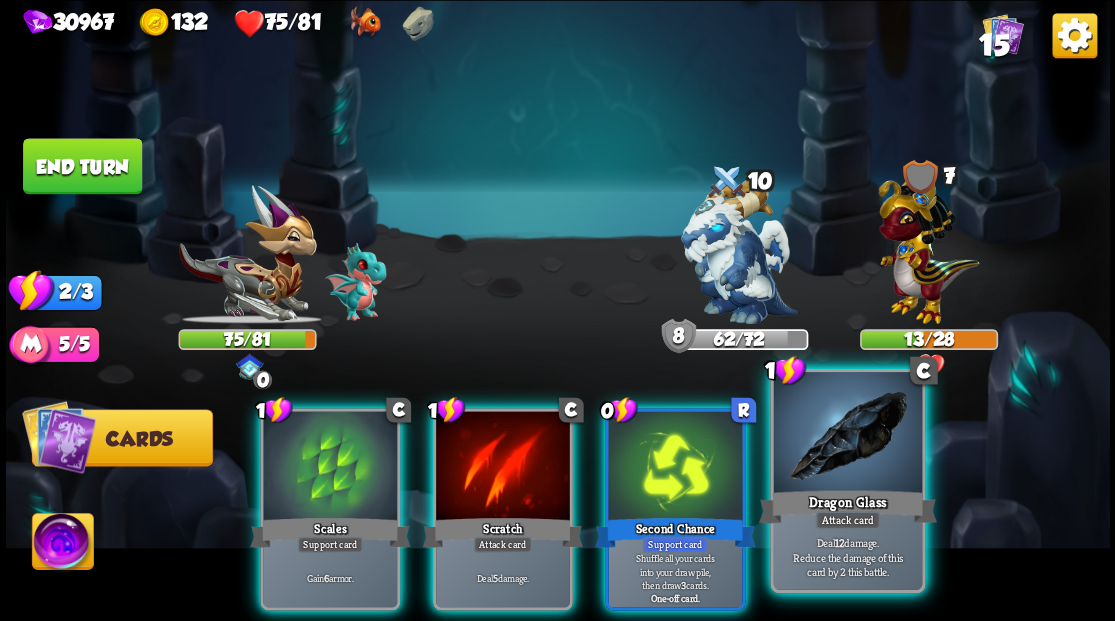 click at bounding box center [847, 434] 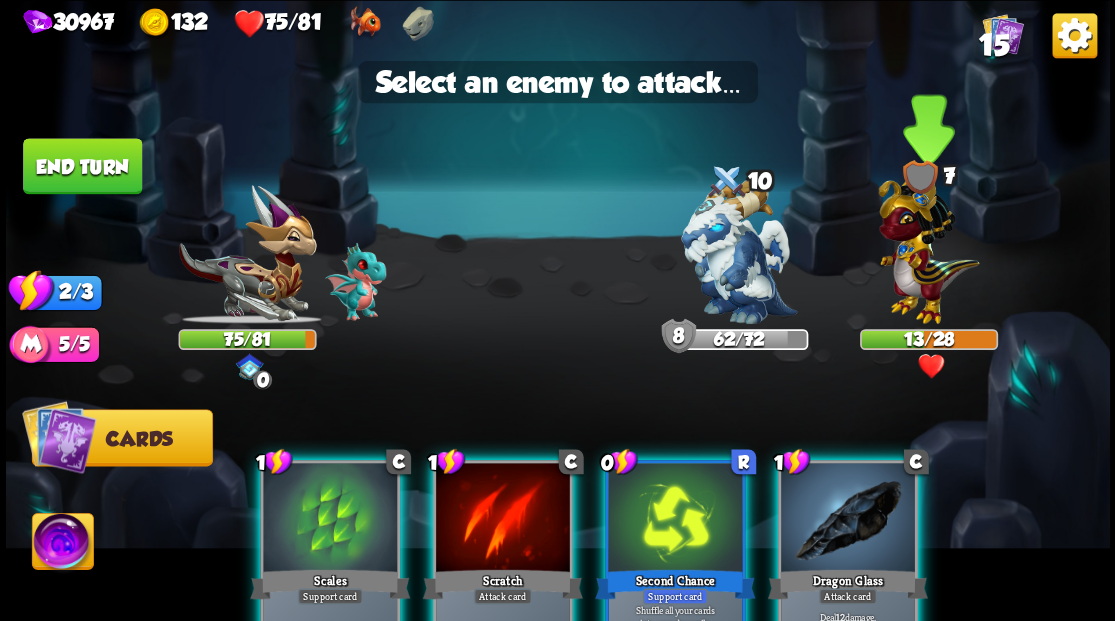 click at bounding box center (928, 244) 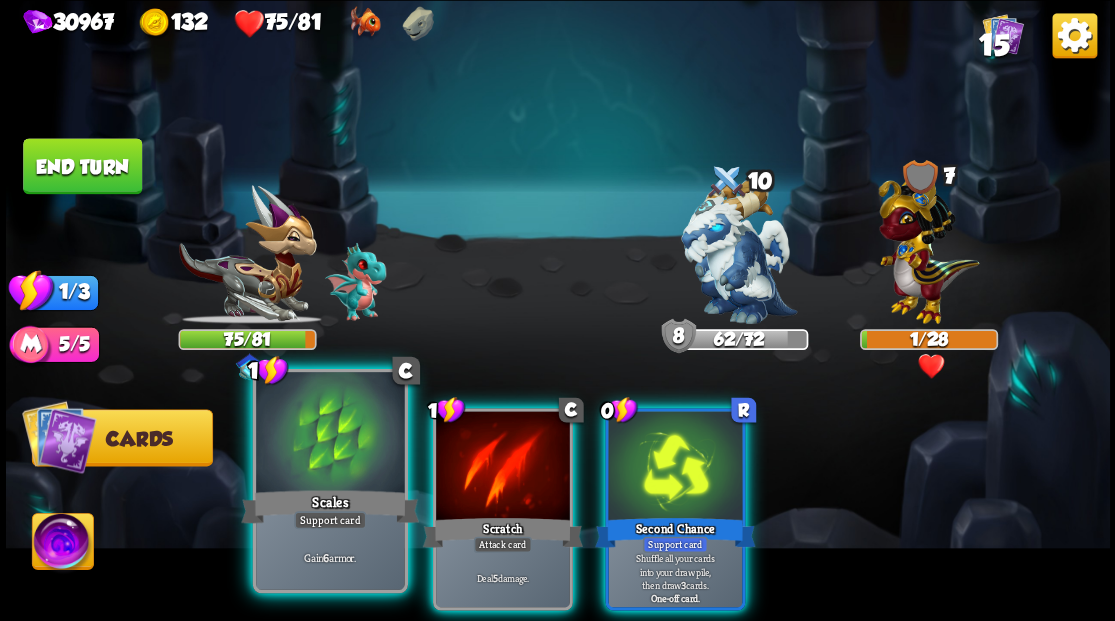 click at bounding box center (330, 434) 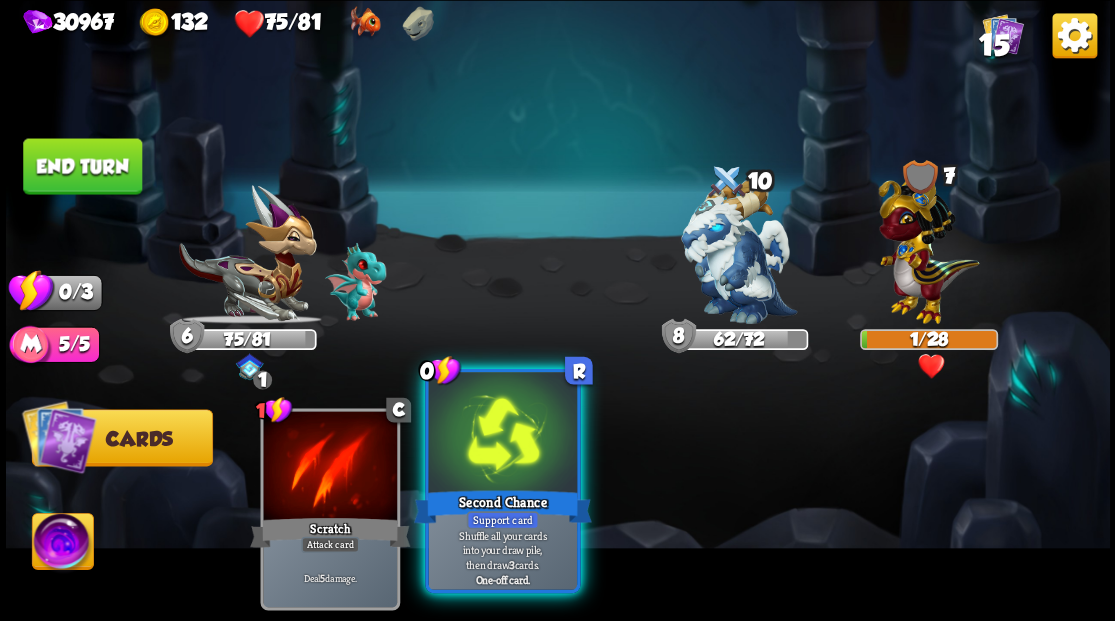 click at bounding box center (502, 434) 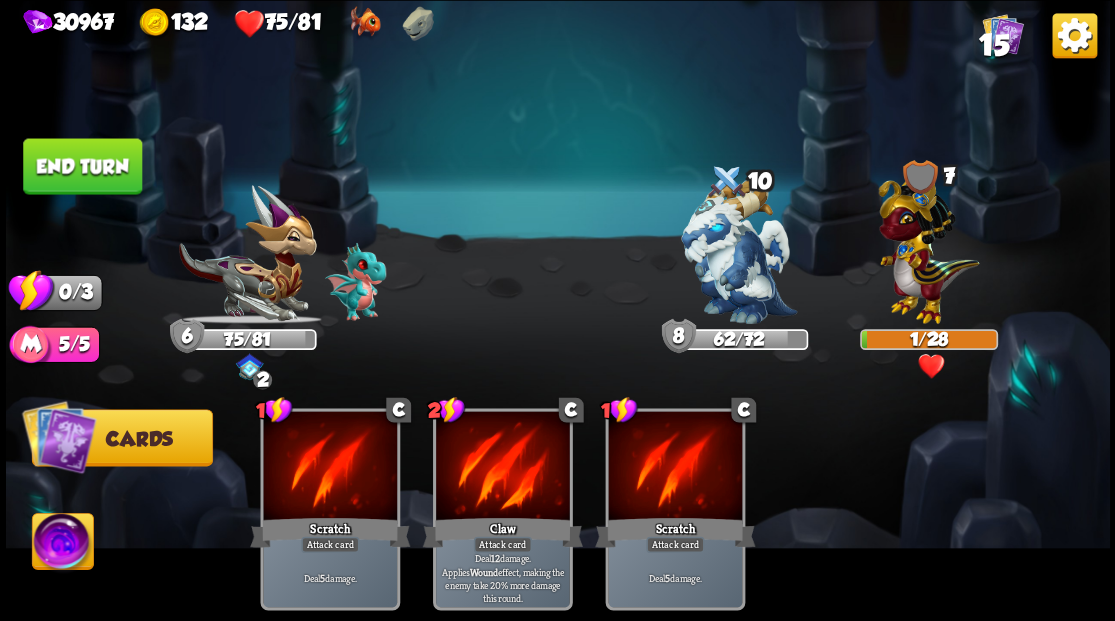 click on "End turn" at bounding box center (82, 166) 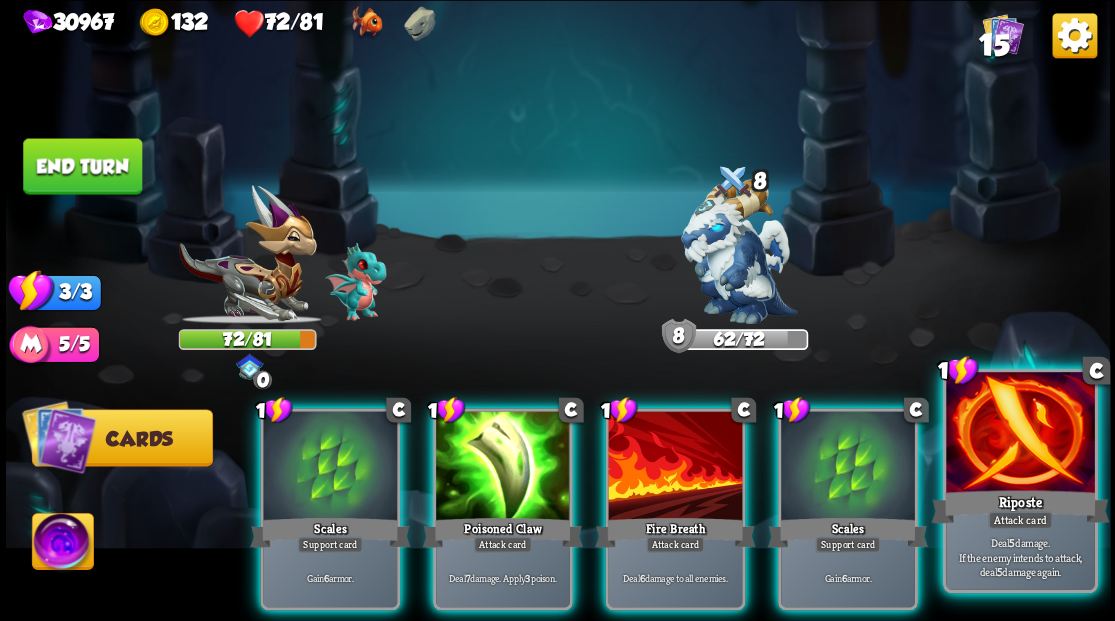 click at bounding box center (1020, 434) 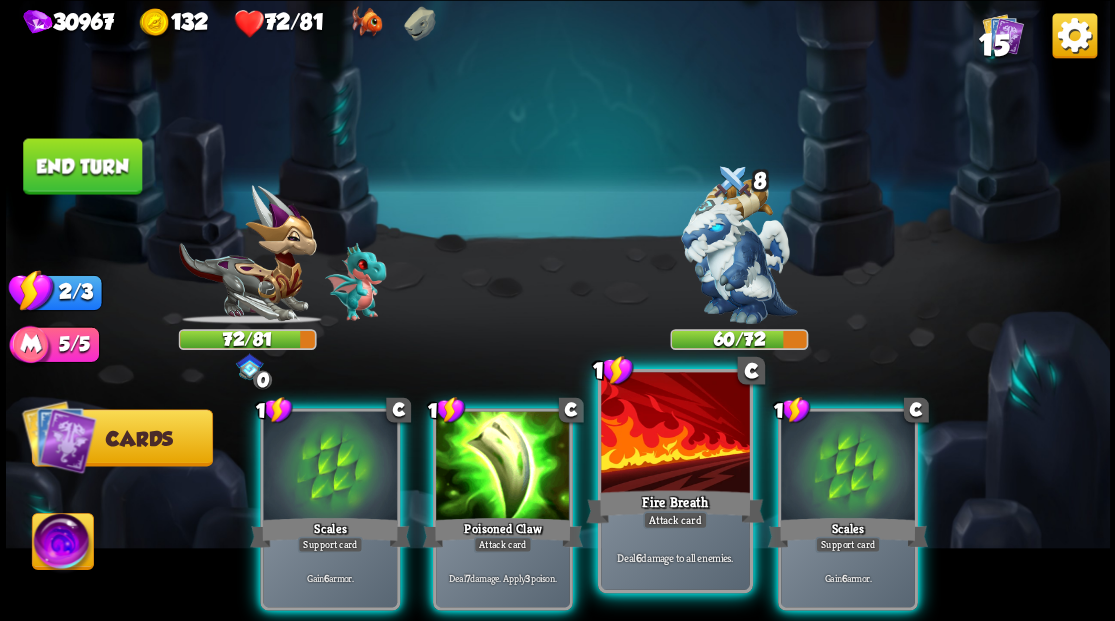 click at bounding box center (675, 434) 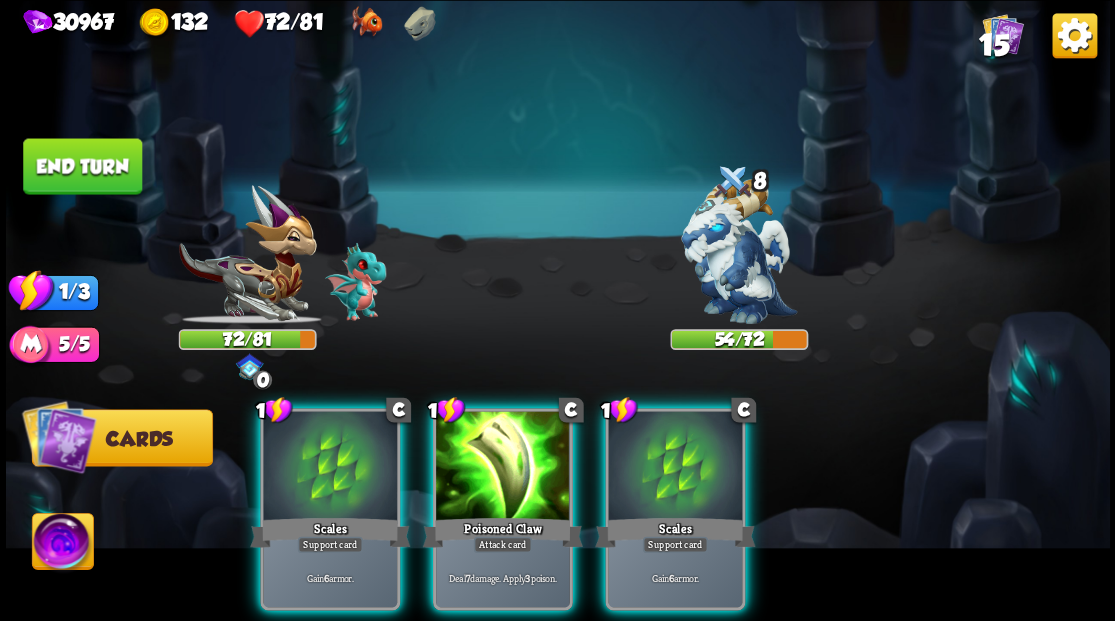 click at bounding box center [675, 467] 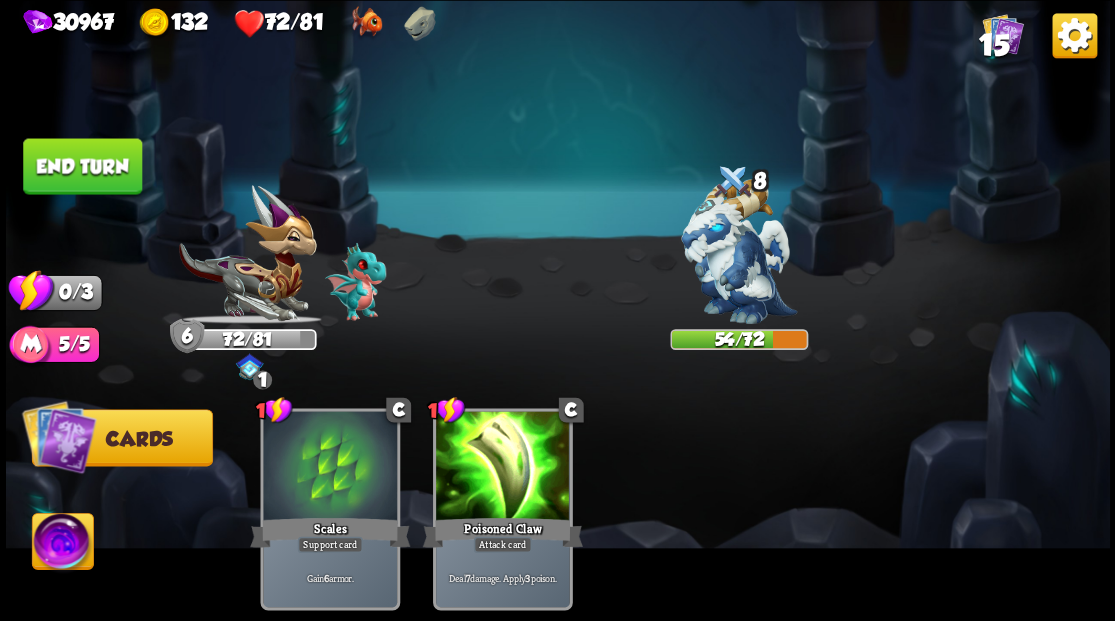 click on "End turn" at bounding box center [82, 166] 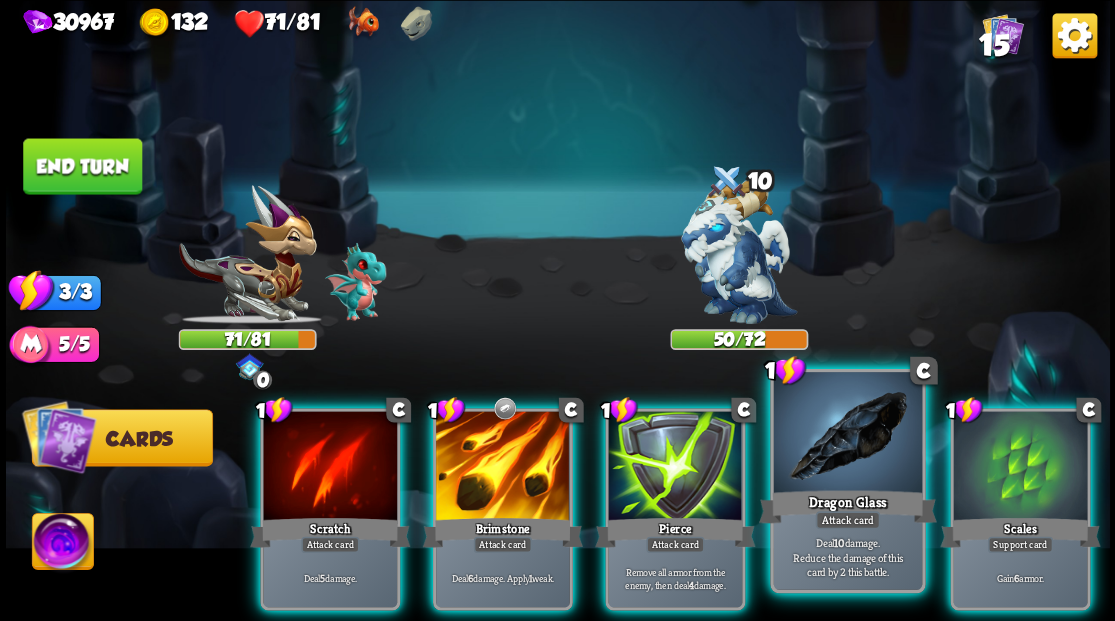 click at bounding box center [847, 434] 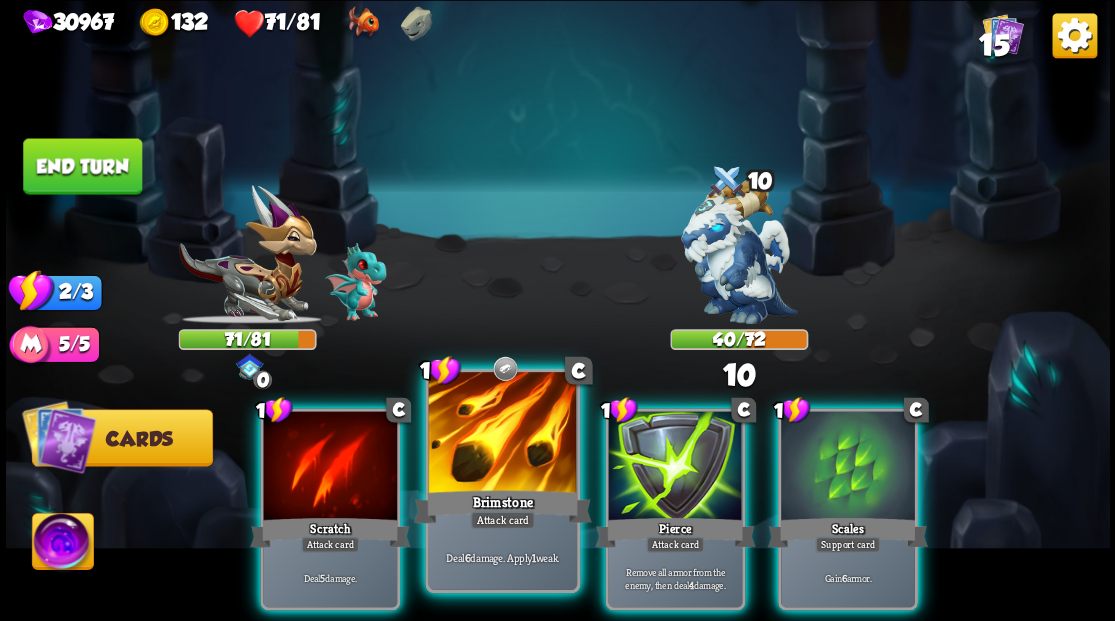 click at bounding box center [502, 434] 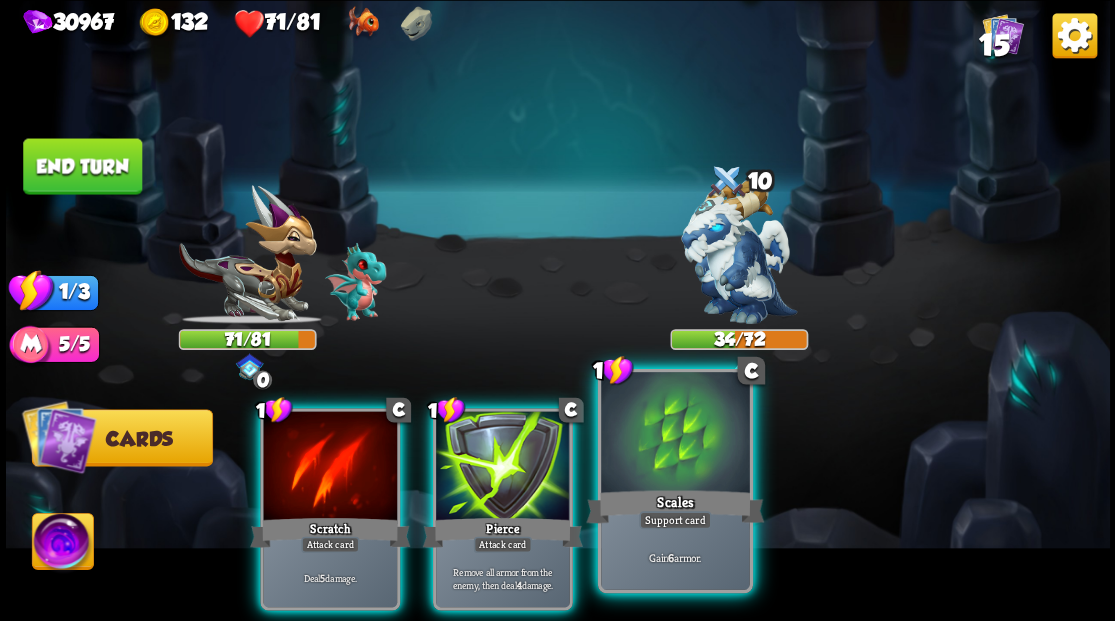 click at bounding box center [675, 434] 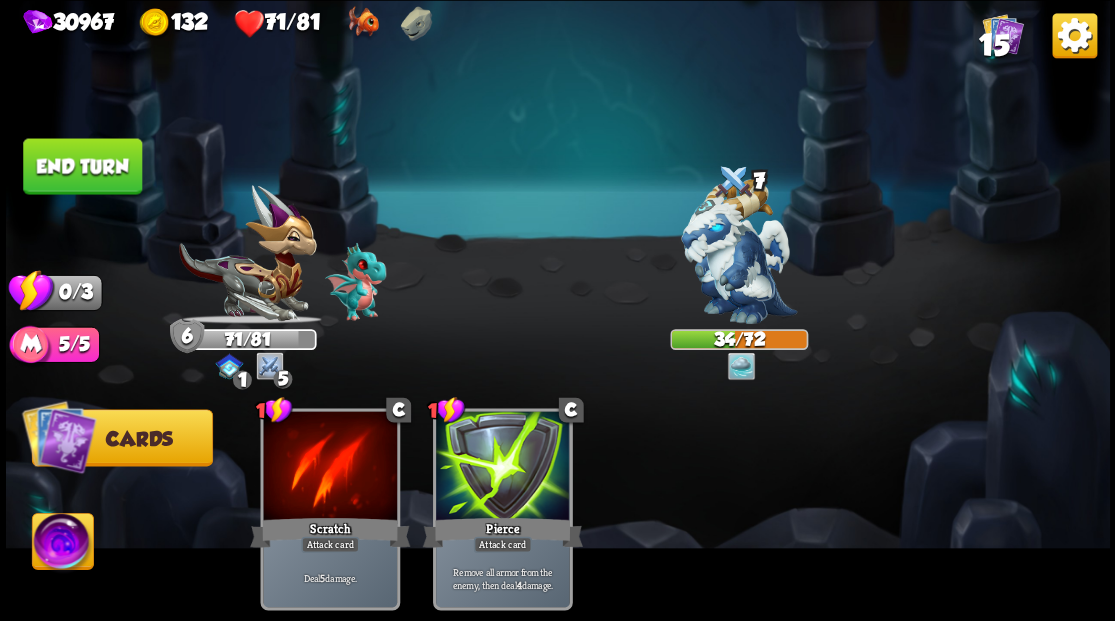 drag, startPoint x: 108, startPoint y: 162, endPoint x: 187, endPoint y: 172, distance: 79.630394 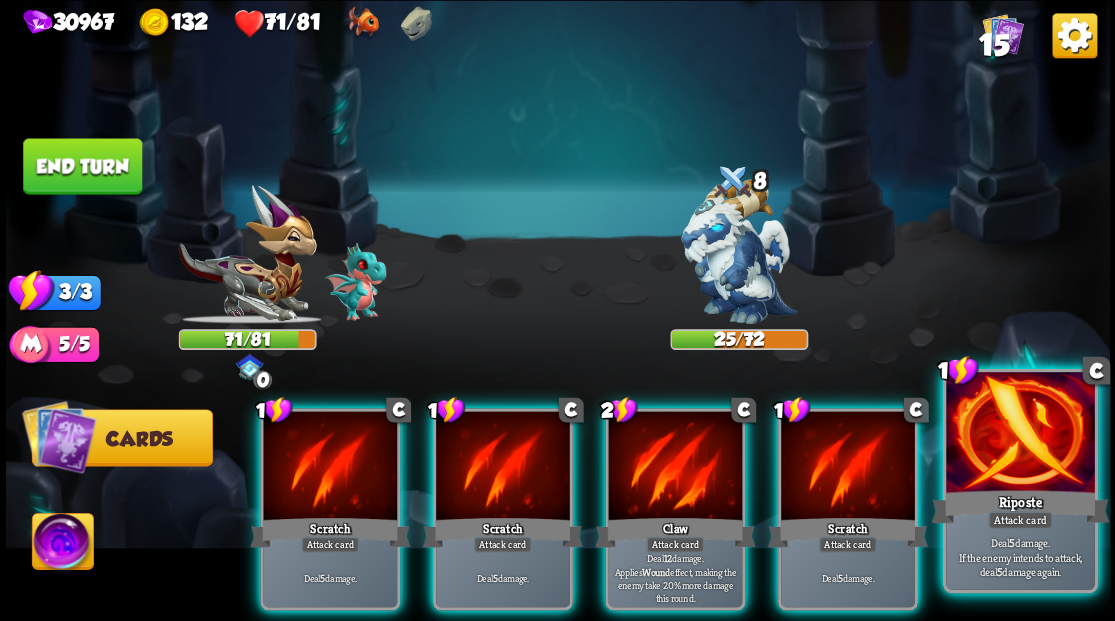 click at bounding box center [1020, 434] 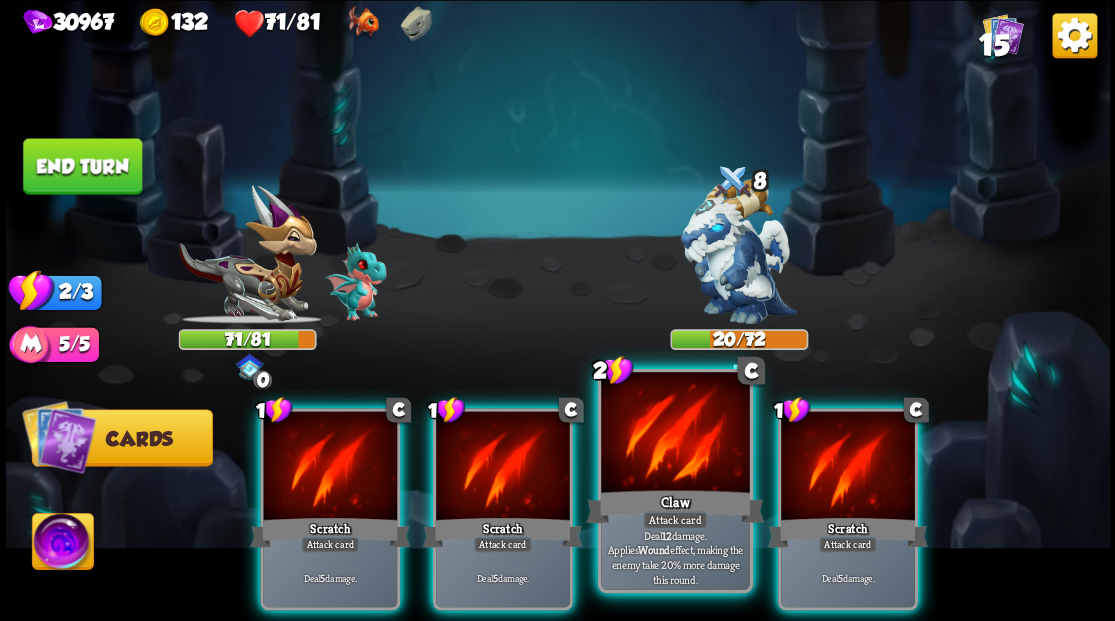 click at bounding box center (675, 434) 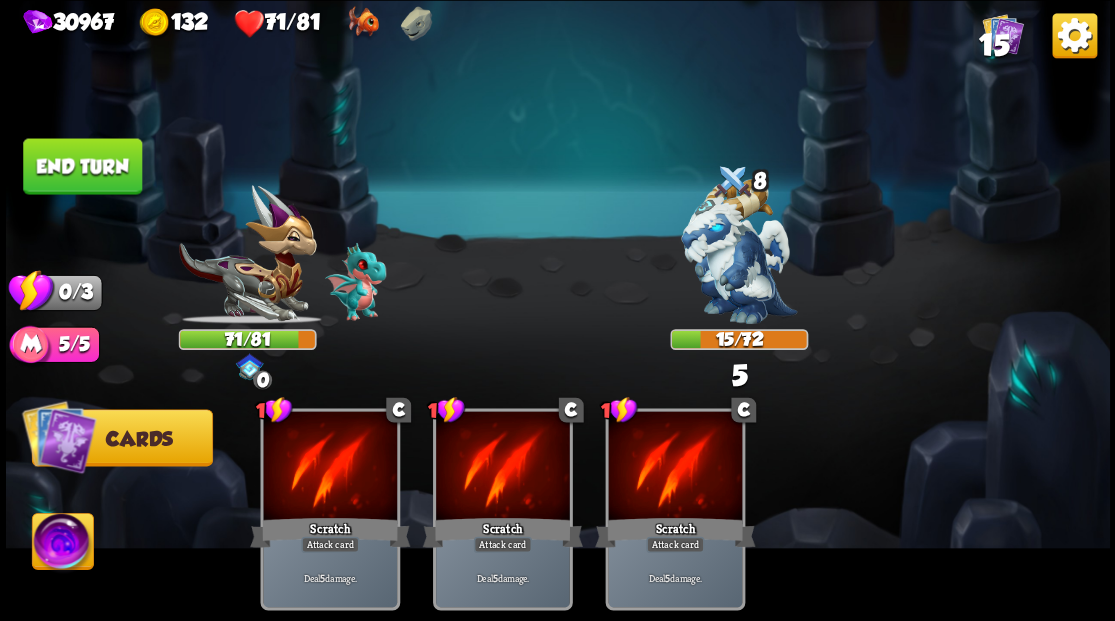 click on "End turn" at bounding box center (82, 166) 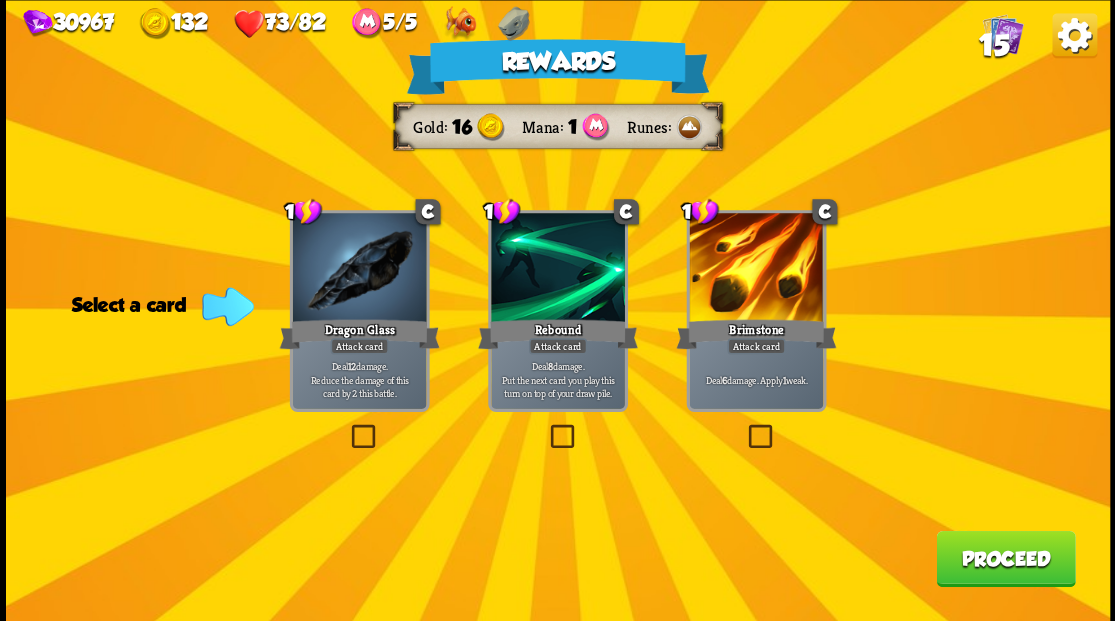 click on "15" at bounding box center [993, 45] 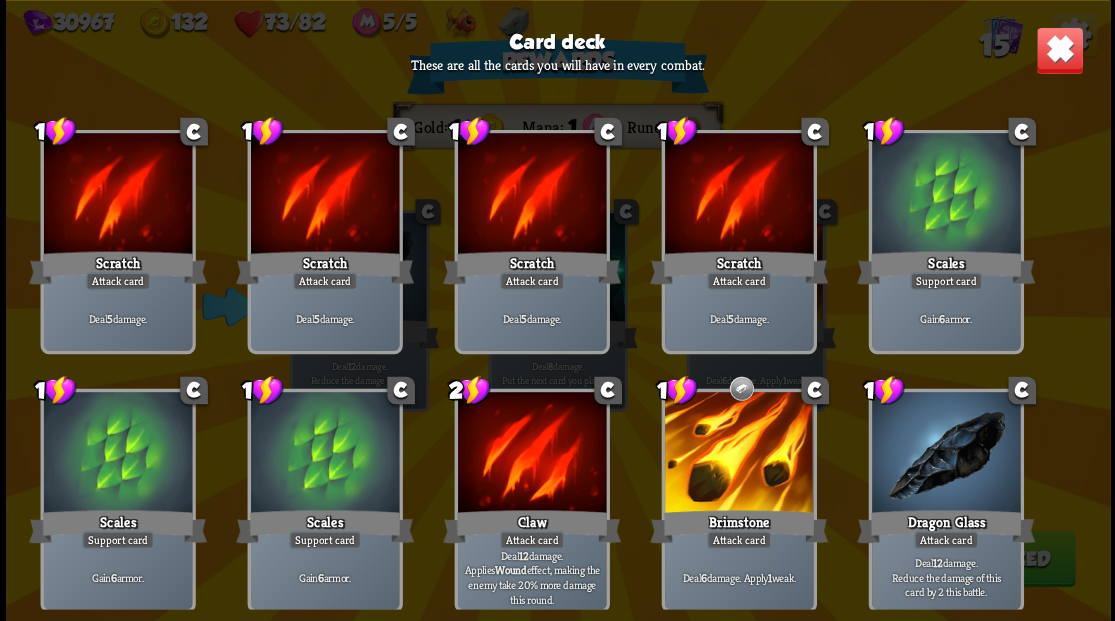 scroll, scrollTop: 0, scrollLeft: 0, axis: both 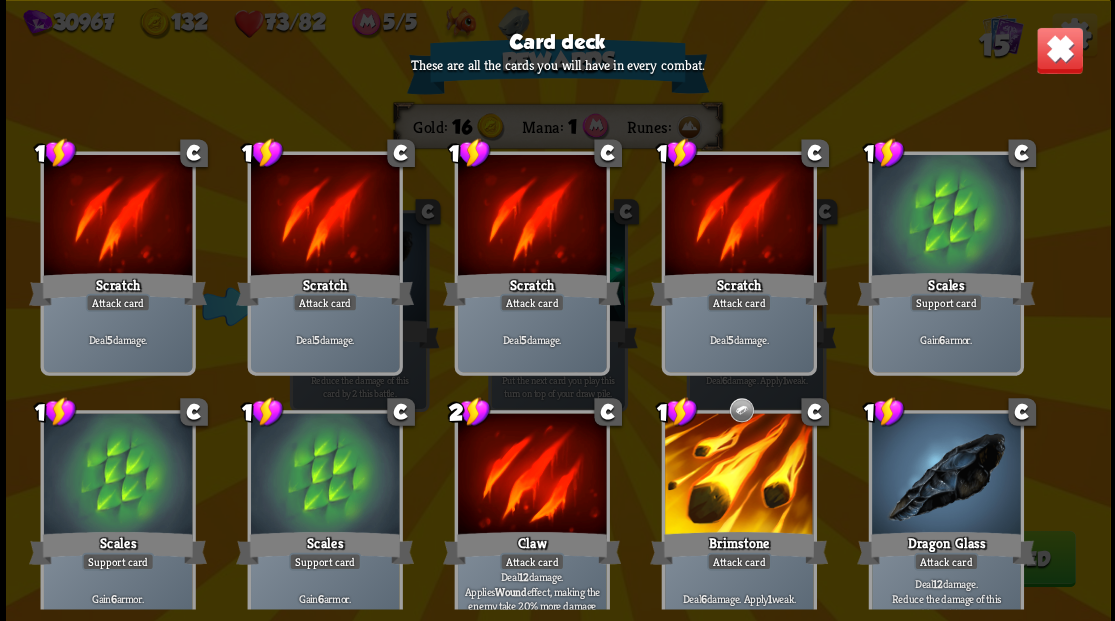 click on "Card deck   These are all the cards you will have in every combat.
1
C   Scratch     Attack card   Deal  5  damage.
1
C   Scratch     Attack card   Deal  5  damage.
1
C   Scratch     Attack card   Deal  5  damage.
1
C   Scratch     Attack card   Deal  5  damage.
1
C   Scales     Support card   Gain  6  armor.
1
C   Scales     Support card   Gain  6  armor.
1
C   Scales     Support card   Gain  6  armor.
2
C   Claw     Attack card   Deal  12  damage. Applies  Wound  effect, making the enemy take 20% more damage this round.
1
C   Brimstone     Attack card   Deal  6  damage. Apply  1  weak.
1
C   Dragon Glass     Attack card   Deal  12  damage. Reduce the damage of this card by 2 this battle.
1
C   Poisoned Claw     Attack card   Deal  7  damage. Apply  3  poison.
0
R" at bounding box center (558, 310) 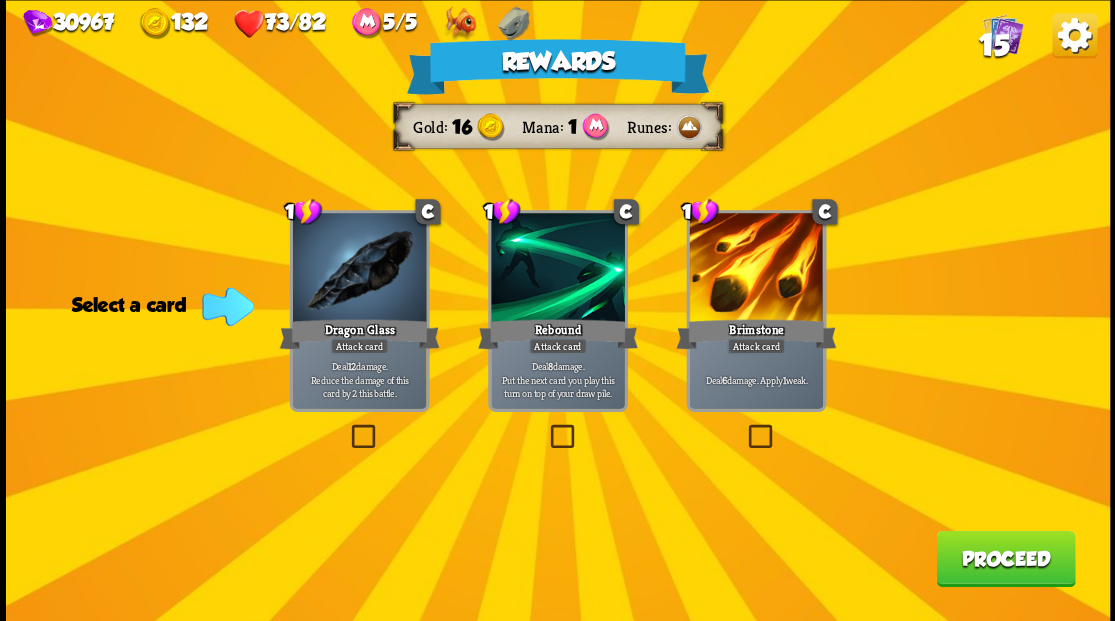 click on "Proceed" at bounding box center (1005, 558) 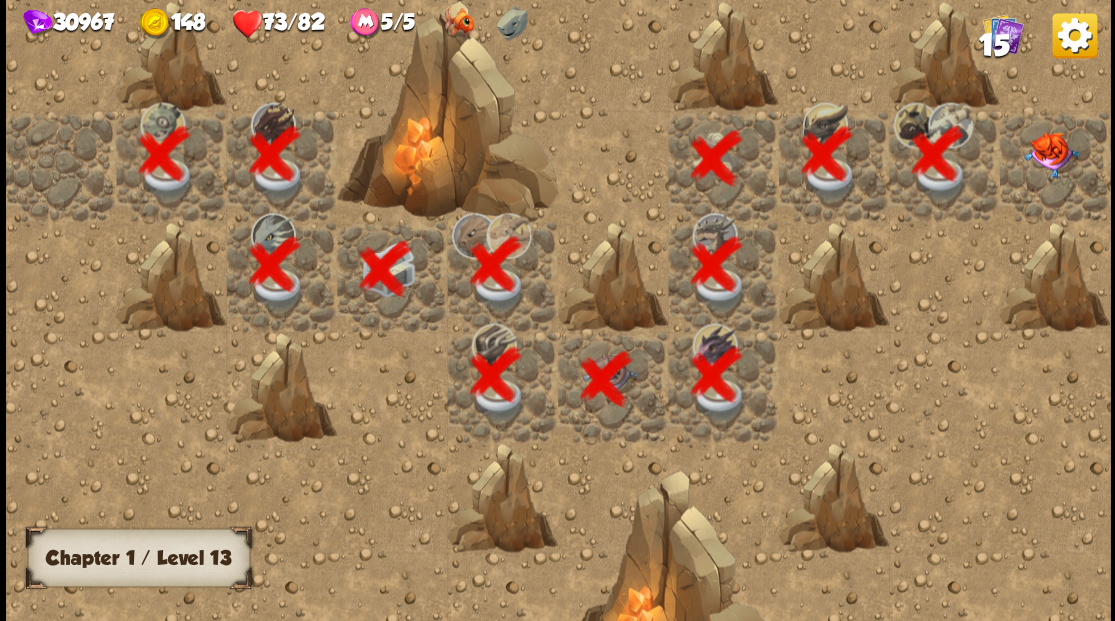 scroll, scrollTop: 0, scrollLeft: 384, axis: horizontal 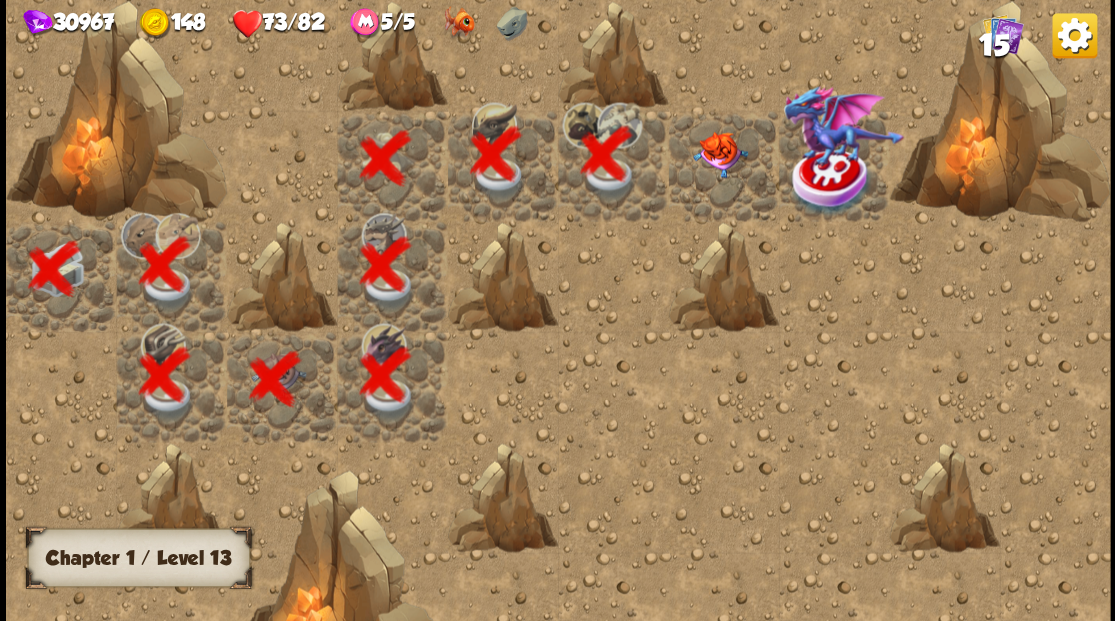 click at bounding box center (723, 165) 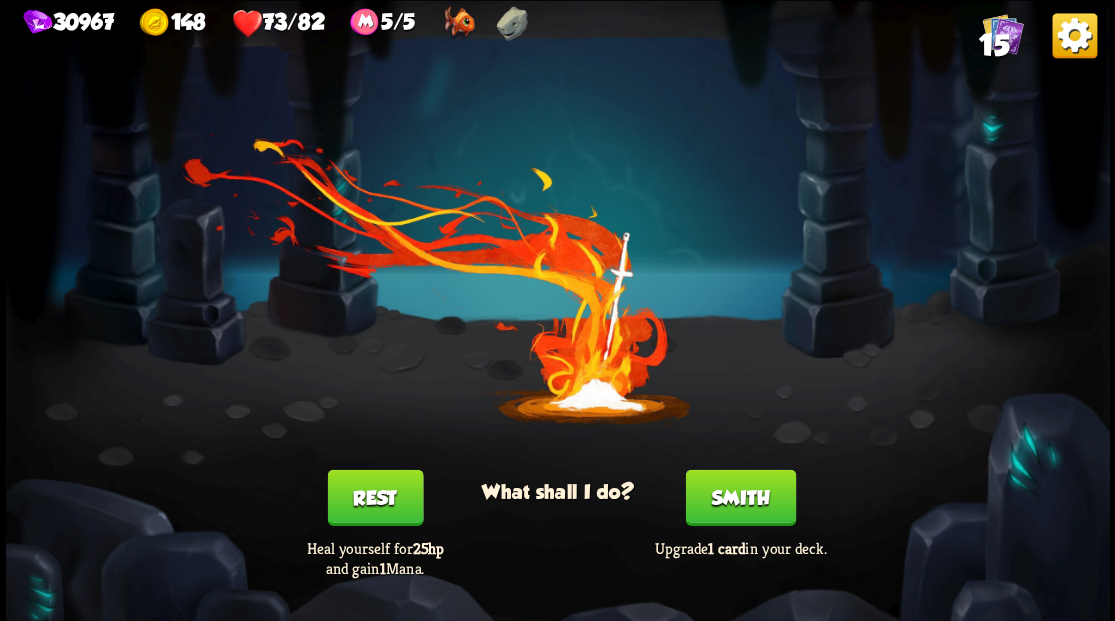 click on "Smith" at bounding box center (740, 497) 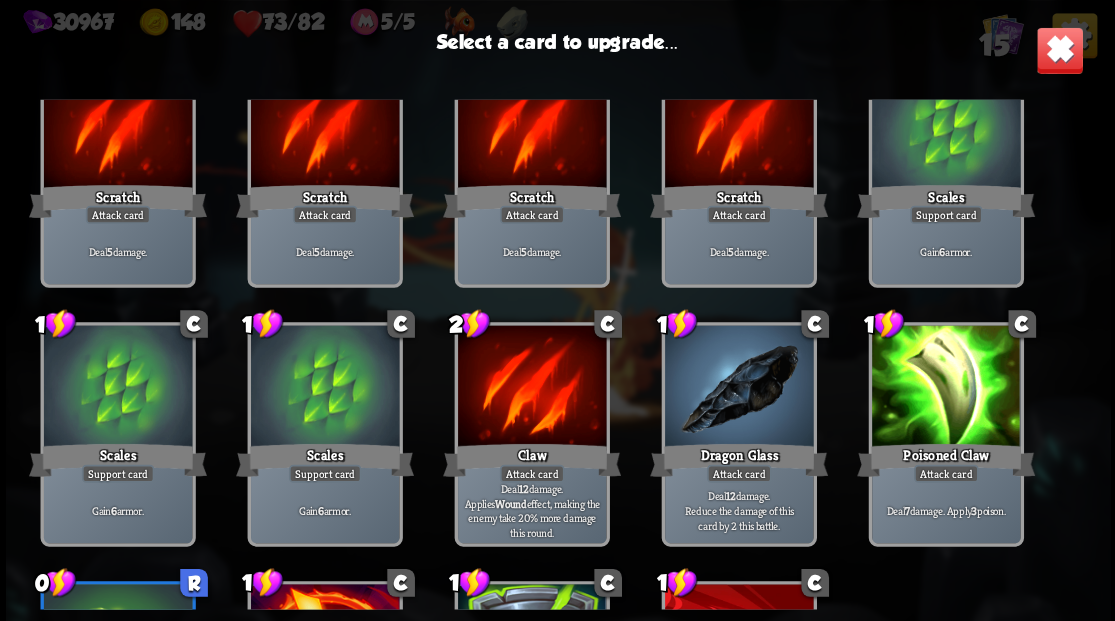 scroll, scrollTop: 133, scrollLeft: 0, axis: vertical 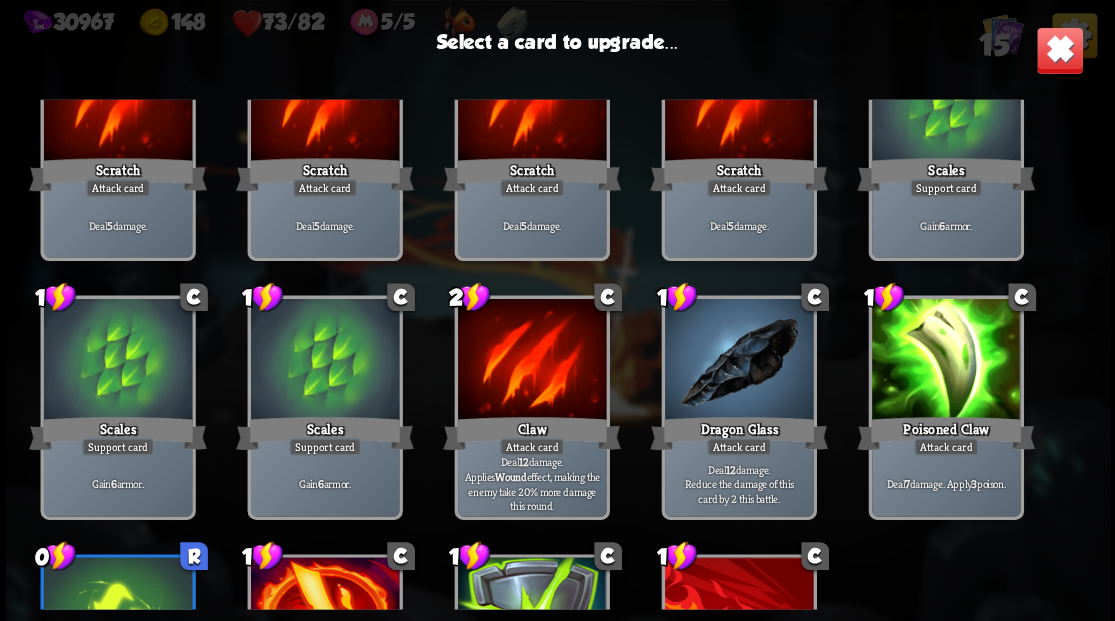 click at bounding box center (738, 361) 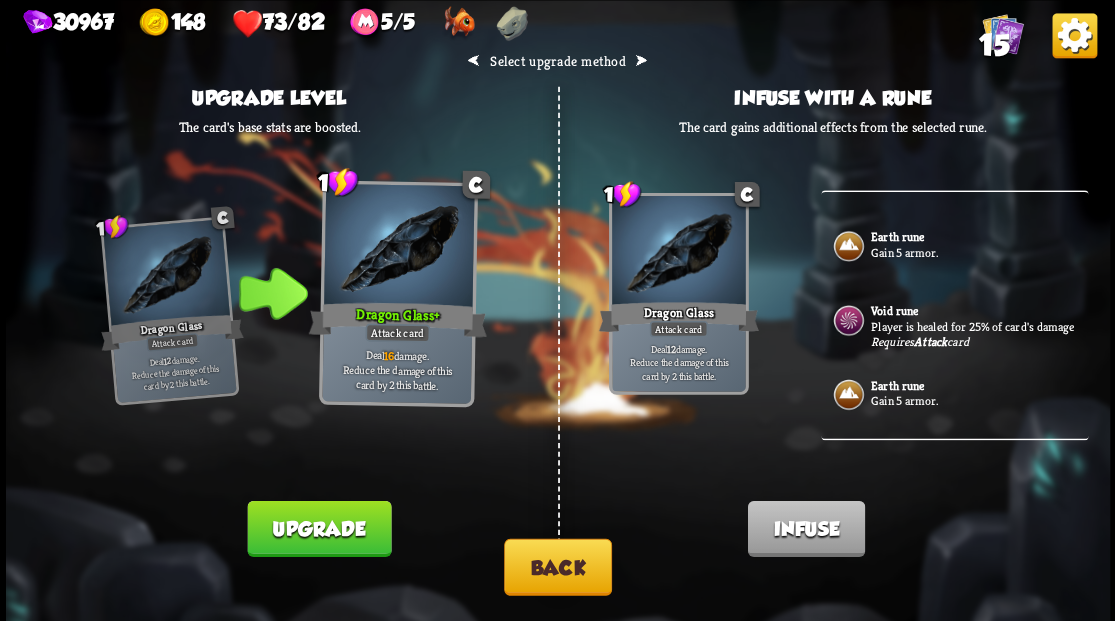 scroll, scrollTop: 358, scrollLeft: 0, axis: vertical 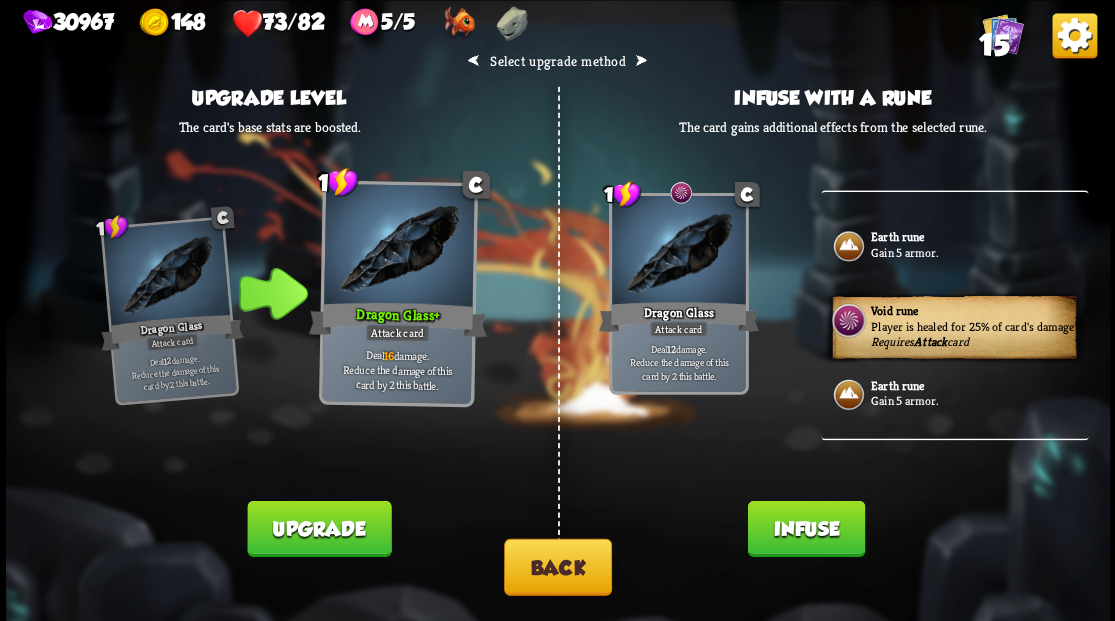 click on "Infuse" at bounding box center [805, 528] 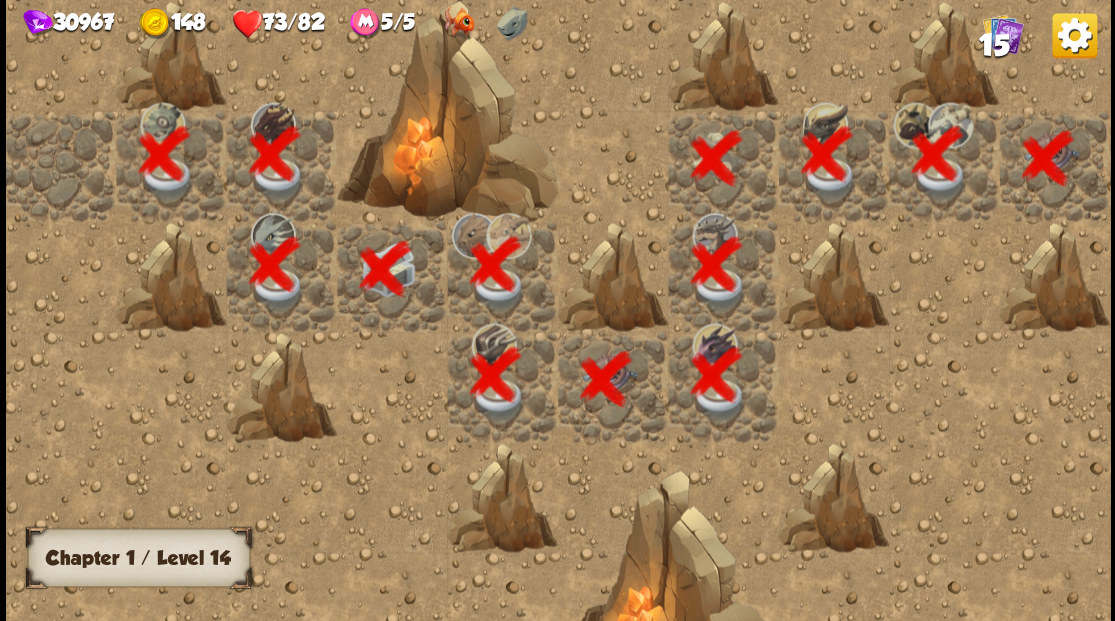scroll, scrollTop: 0, scrollLeft: 384, axis: horizontal 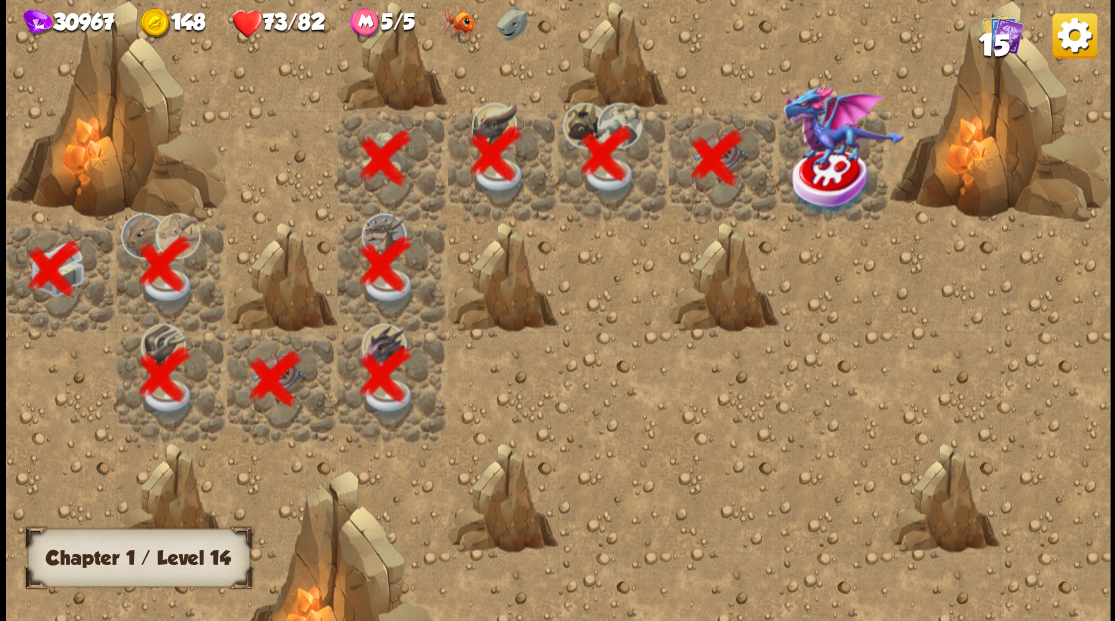 click at bounding box center (833, 165) 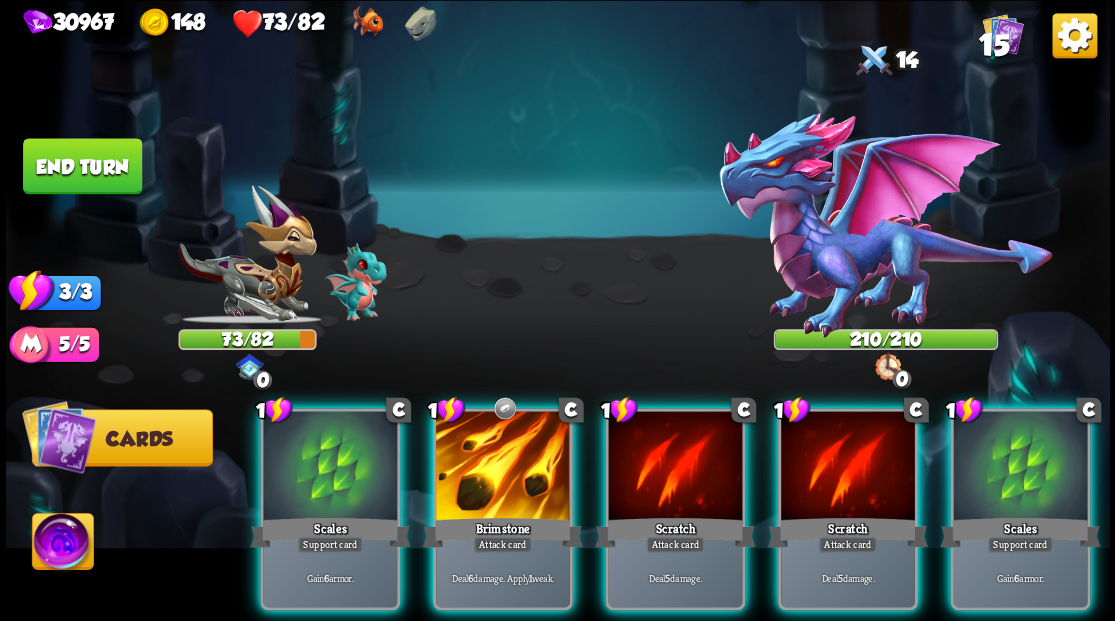 click at bounding box center [62, 544] 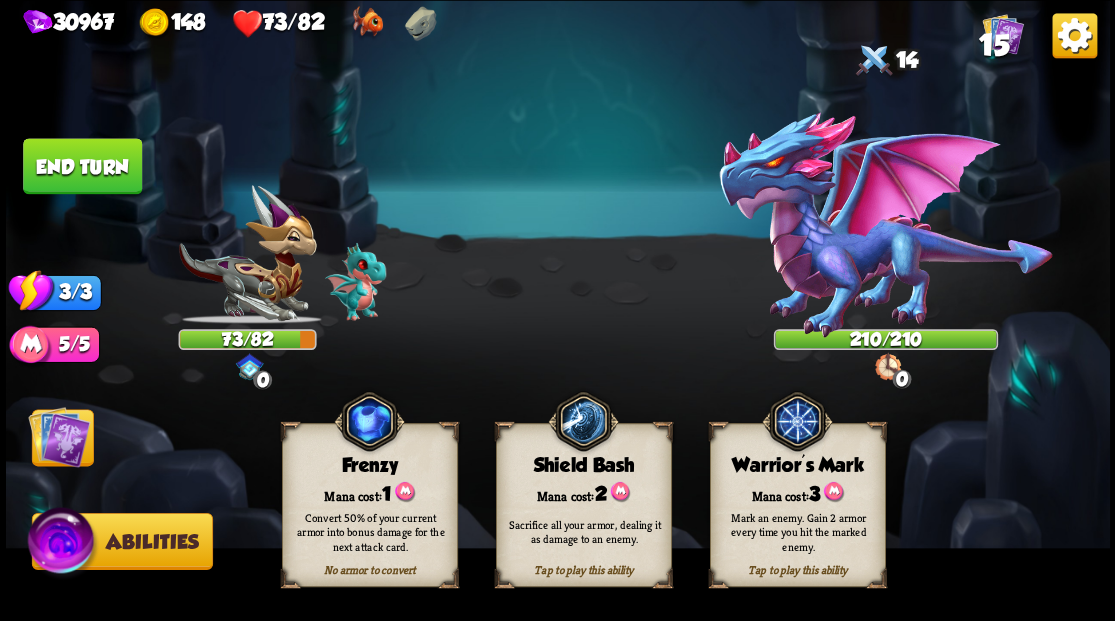 click on "Mark an enemy. Gain 2 armor every time you hit the marked enemy." at bounding box center [798, 531] 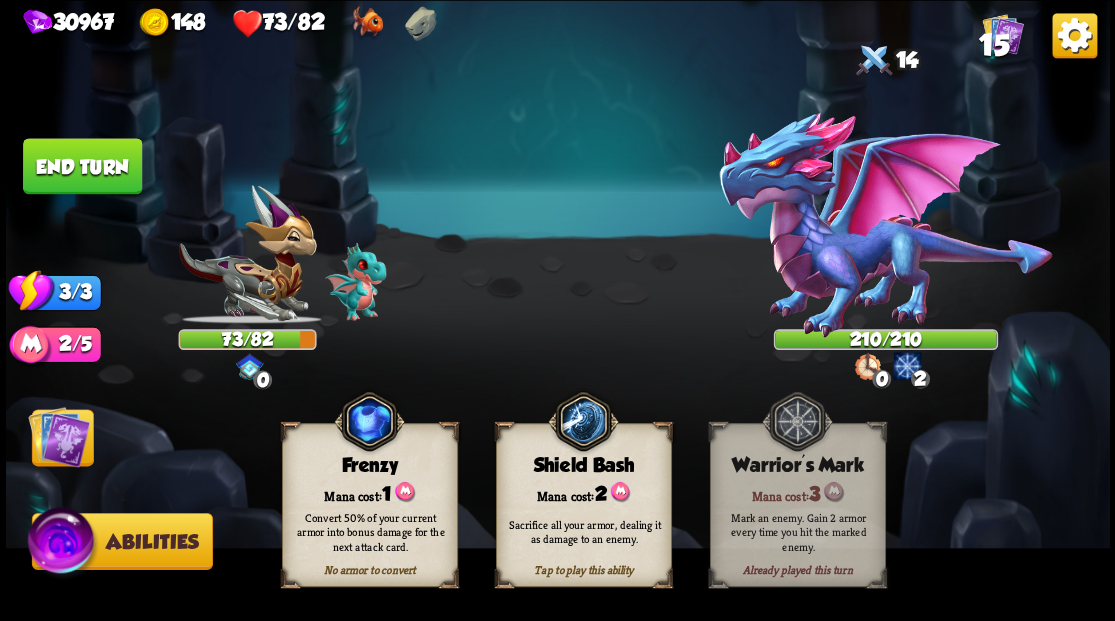 click at bounding box center [59, 436] 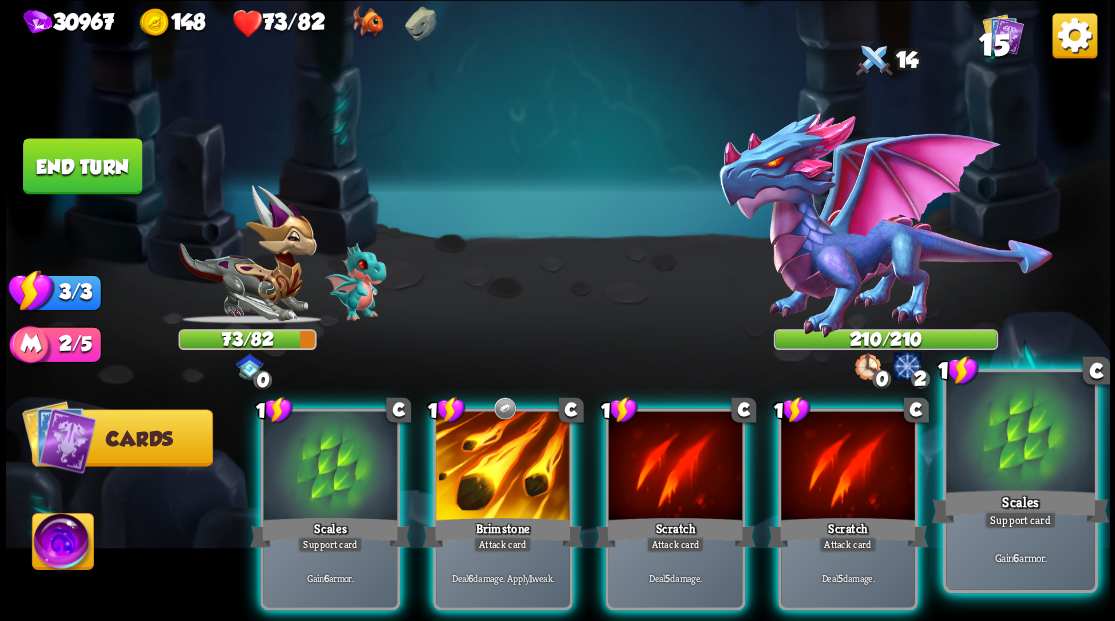 click at bounding box center (1020, 434) 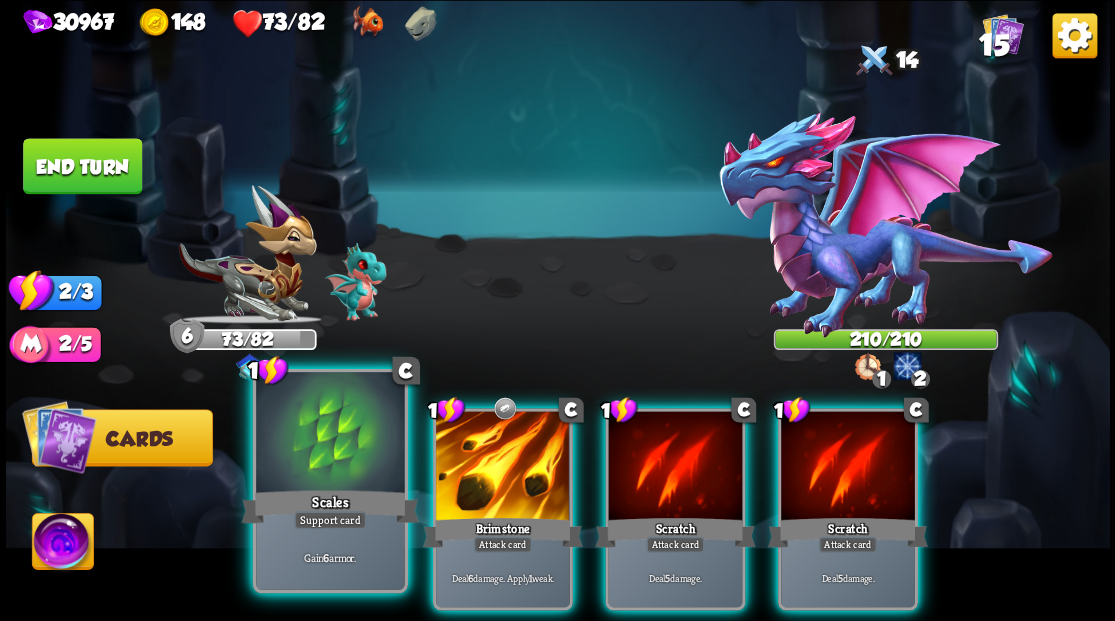click at bounding box center [330, 434] 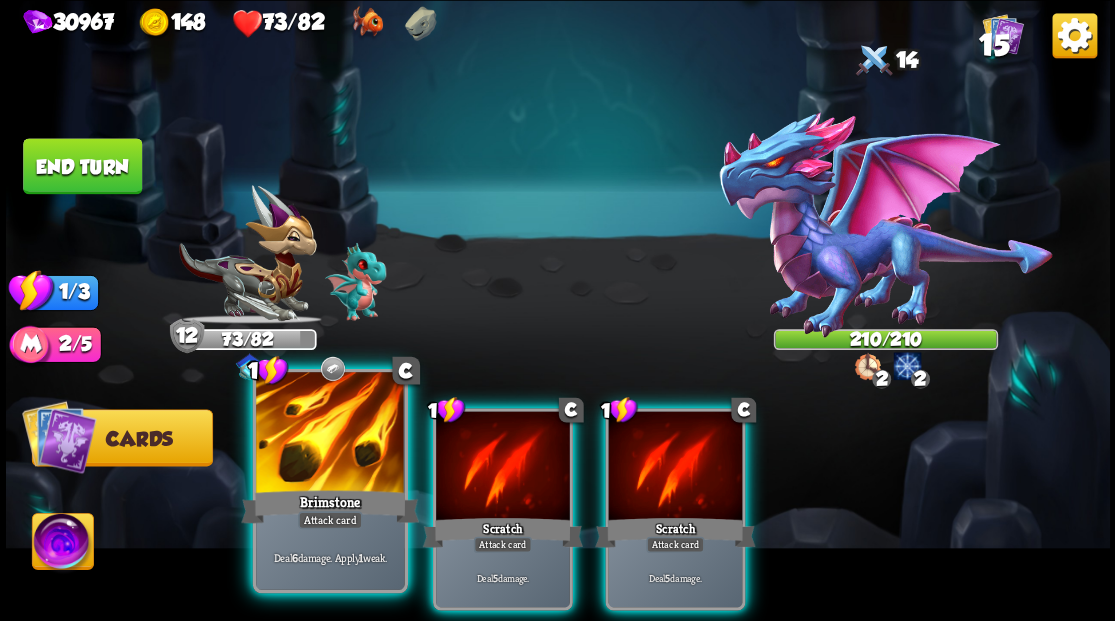 click at bounding box center [330, 434] 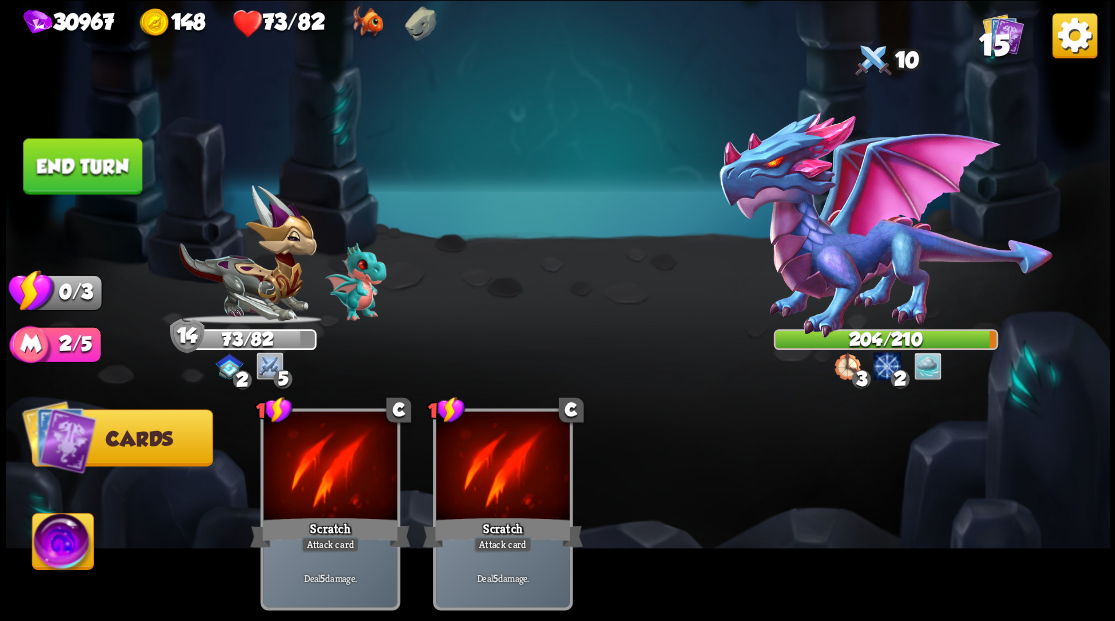 click on "End turn" at bounding box center [82, 166] 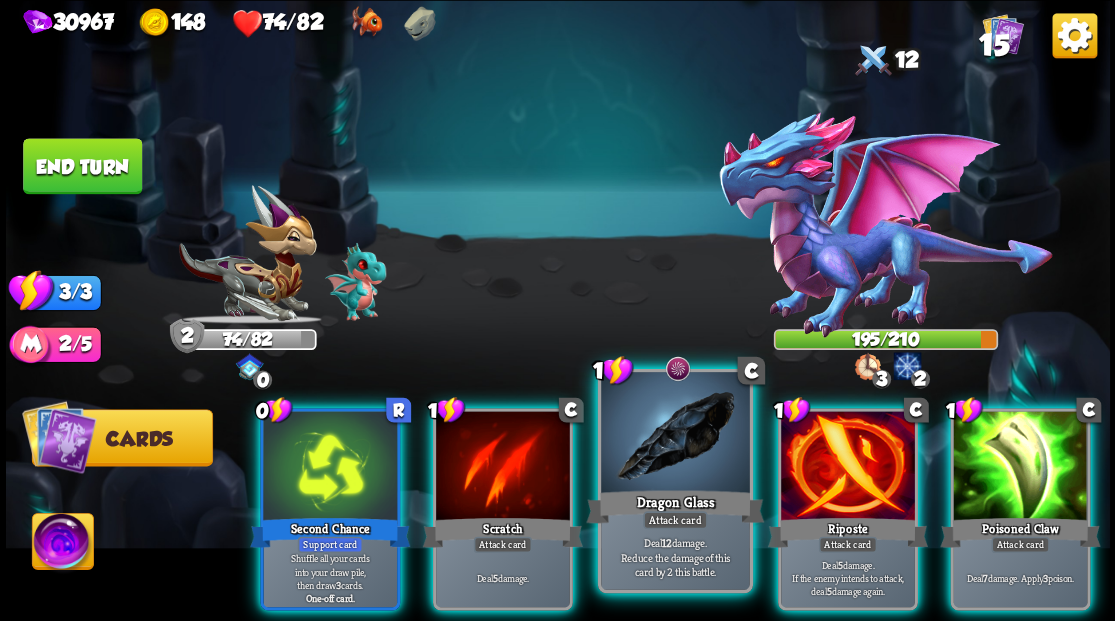 click at bounding box center (675, 434) 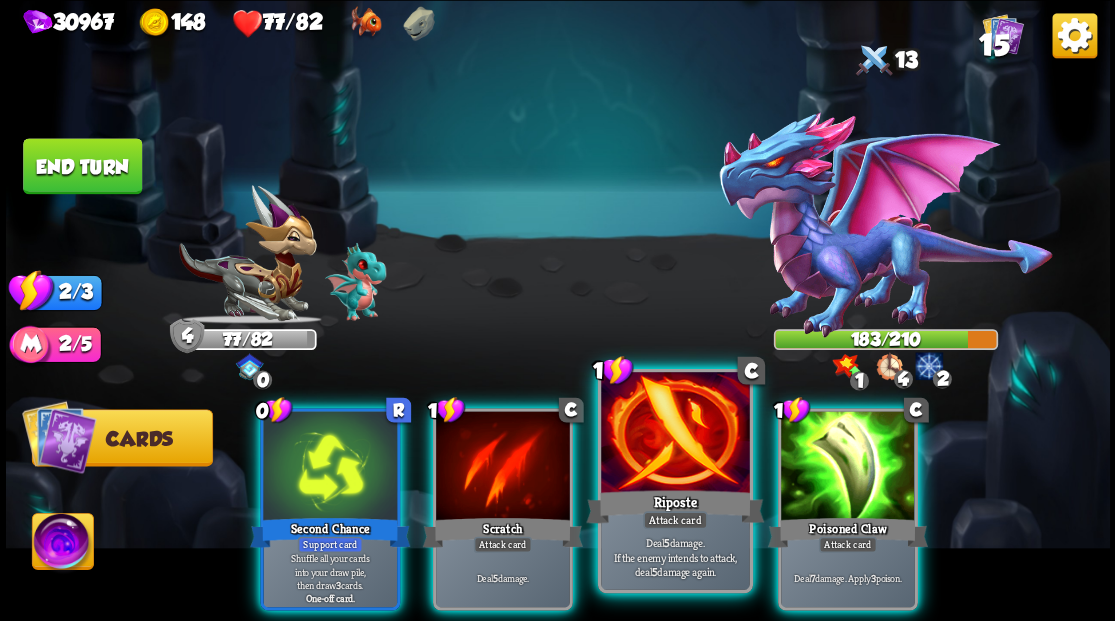 click at bounding box center [675, 434] 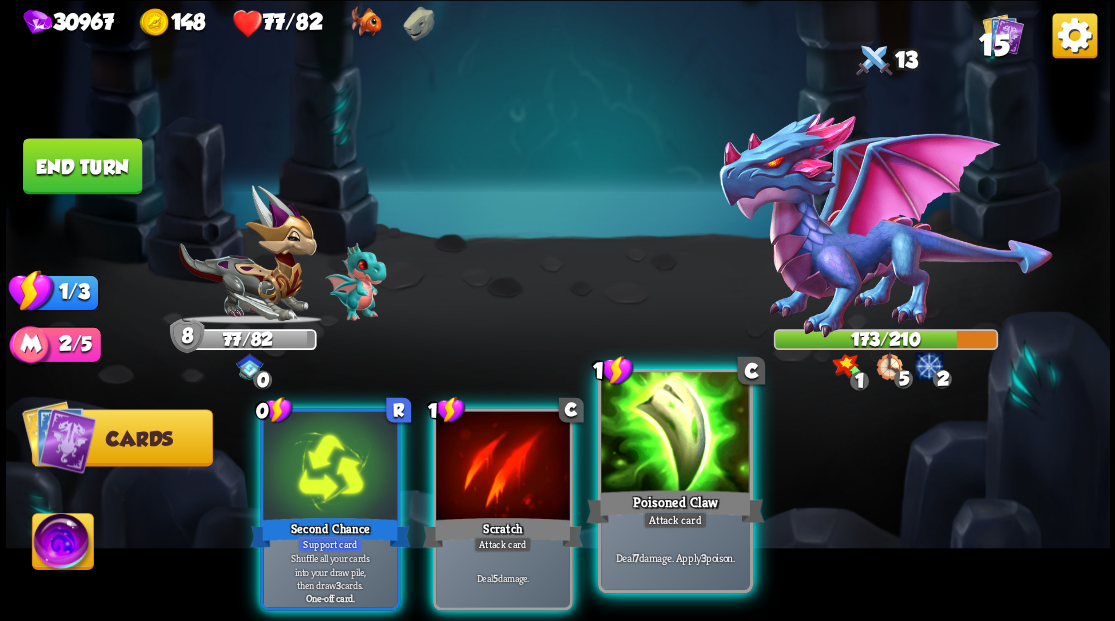 click at bounding box center (675, 434) 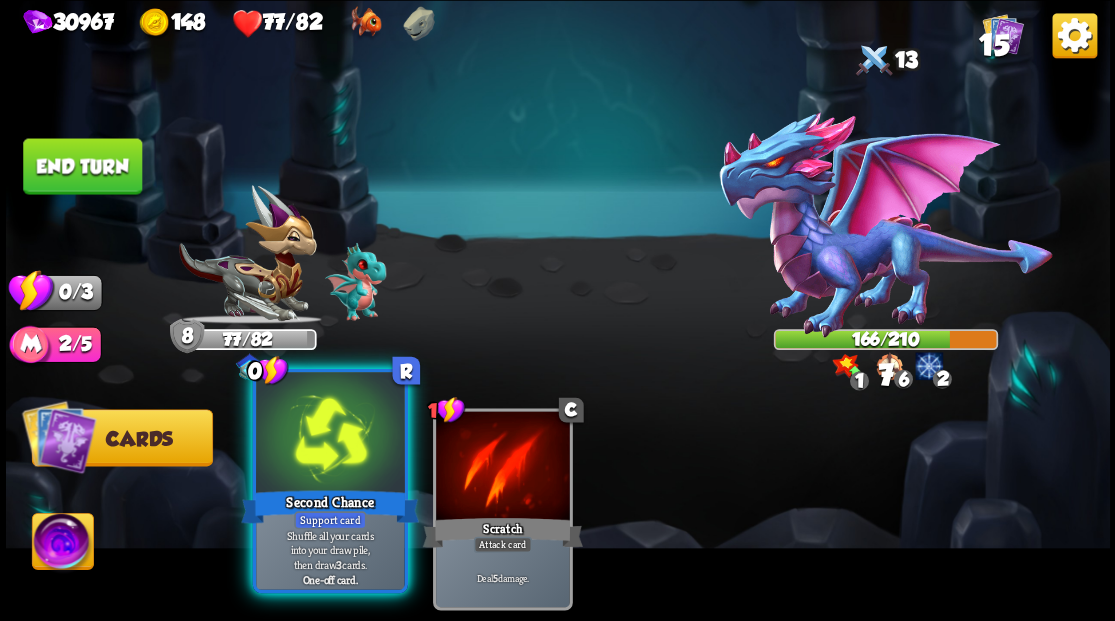 click at bounding box center [330, 434] 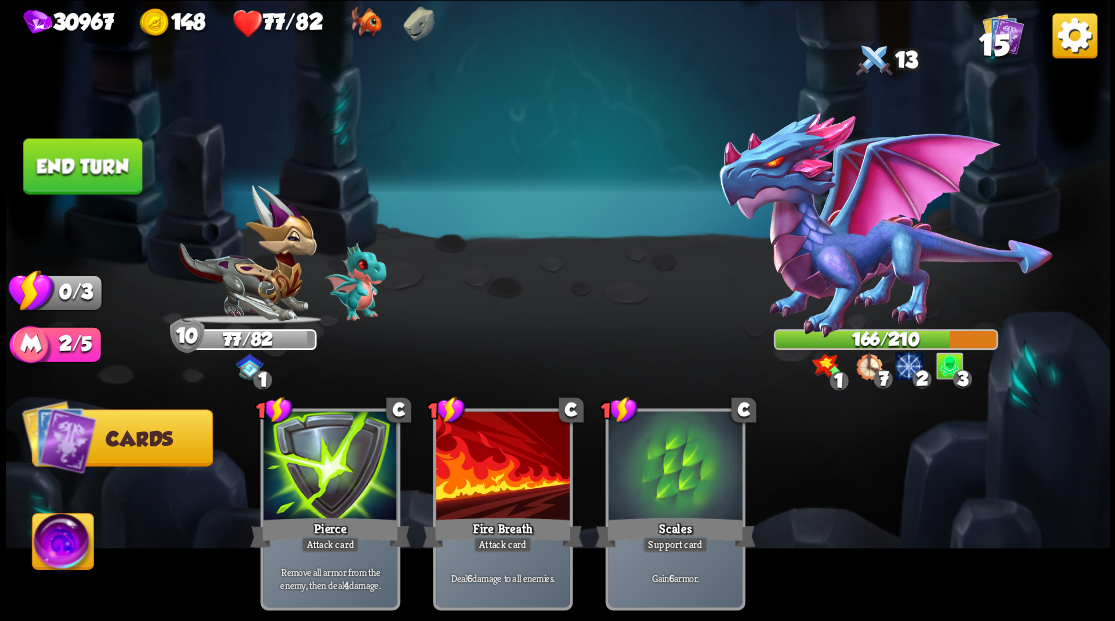 click on "End turn" at bounding box center (82, 166) 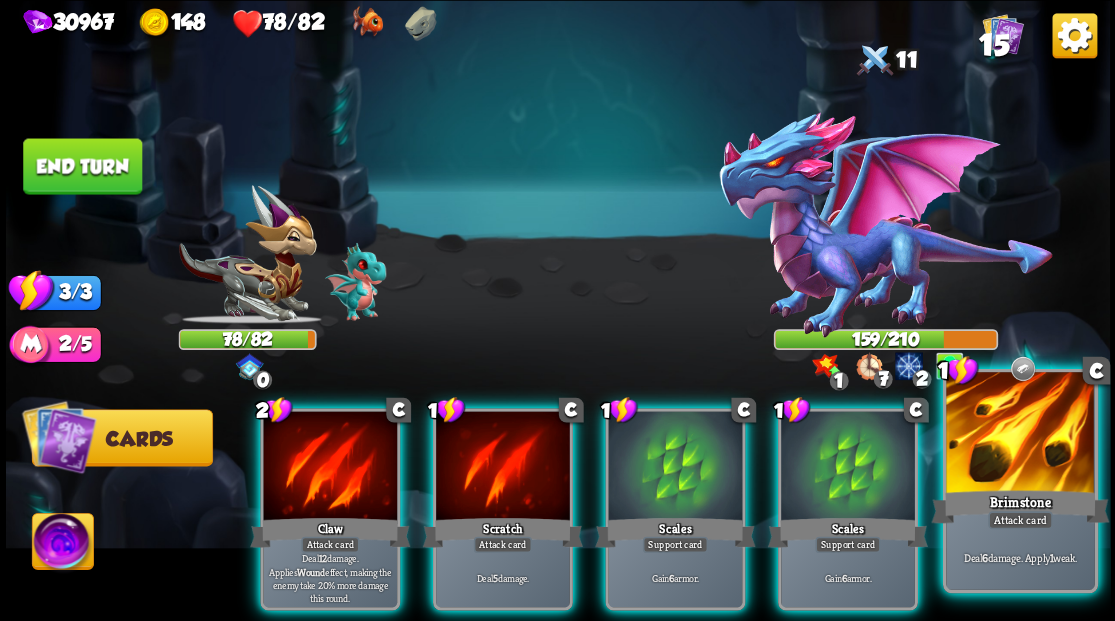 click at bounding box center (1020, 434) 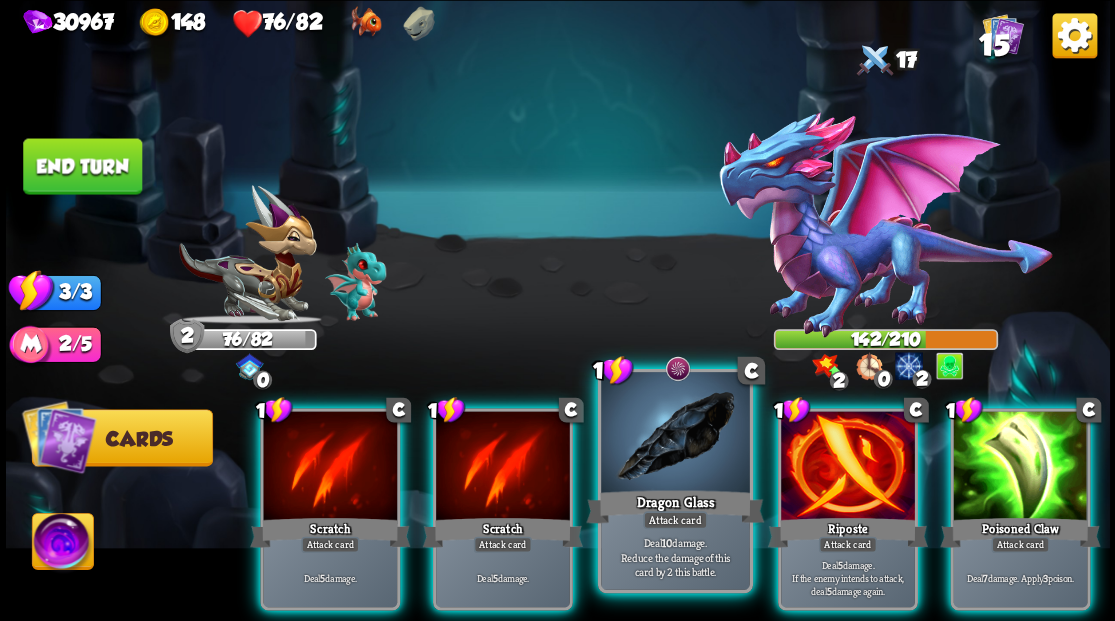 click at bounding box center [675, 434] 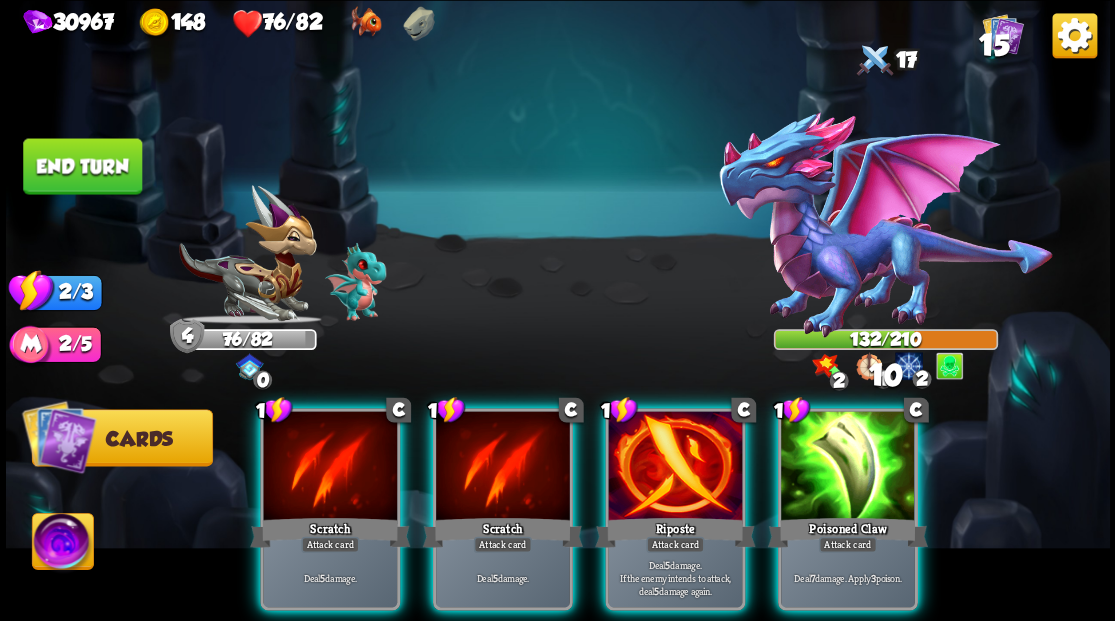 click at bounding box center [675, 467] 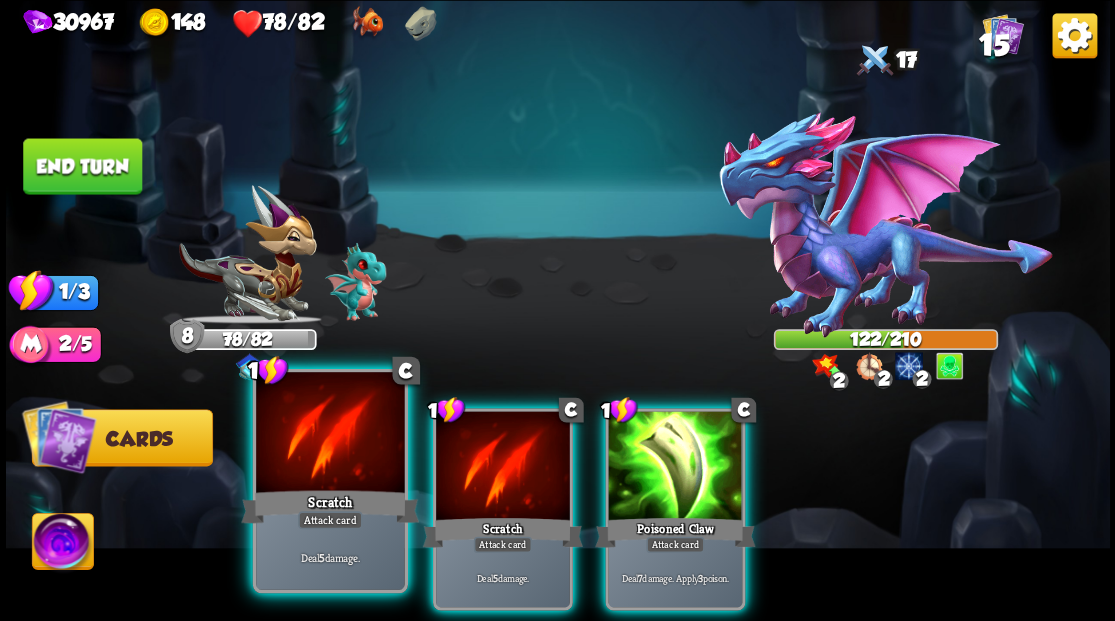 click at bounding box center [330, 434] 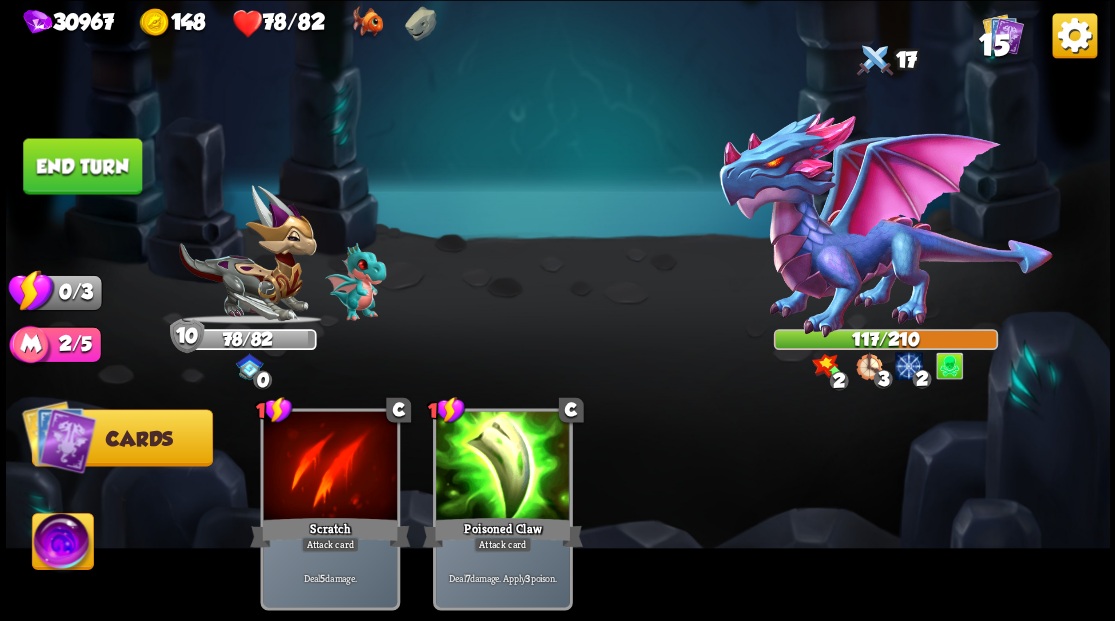 click on "End turn" at bounding box center (82, 166) 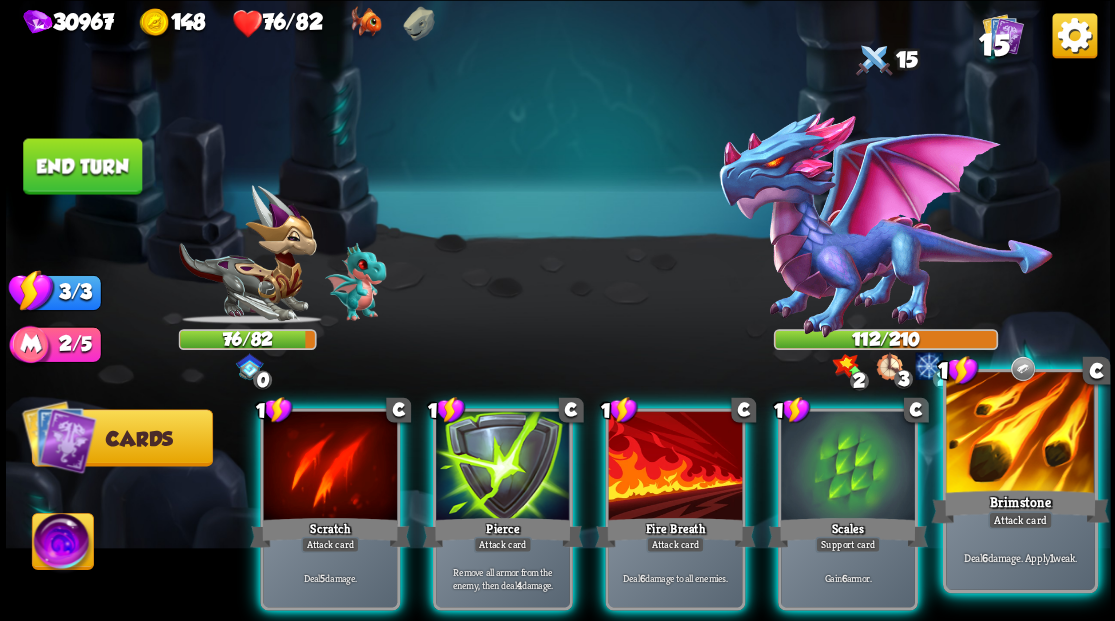 click at bounding box center (1020, 434) 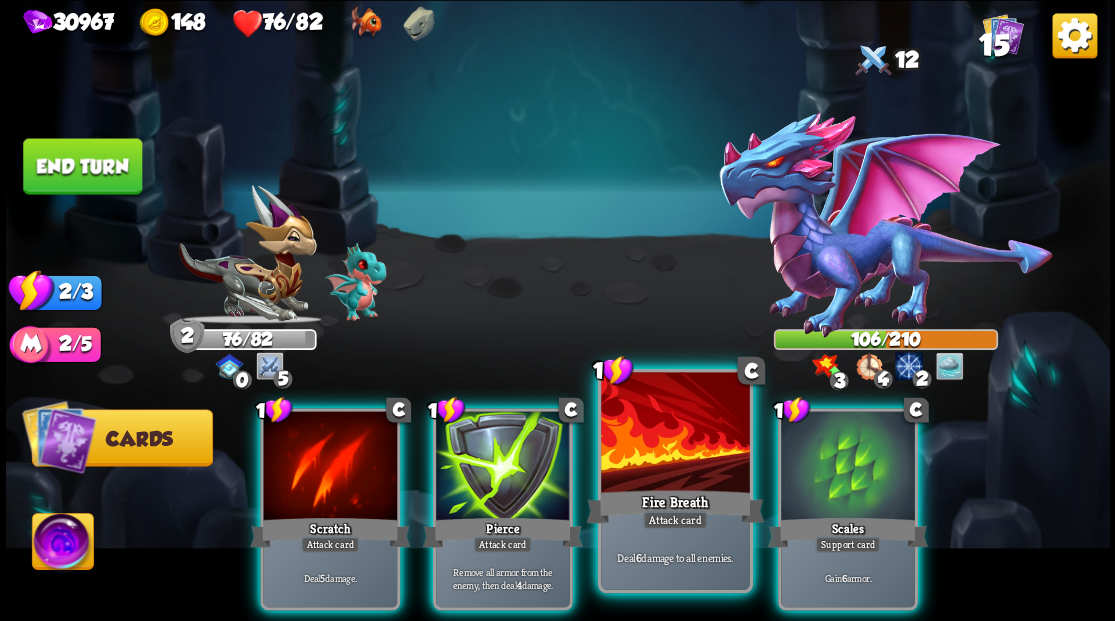click at bounding box center [675, 434] 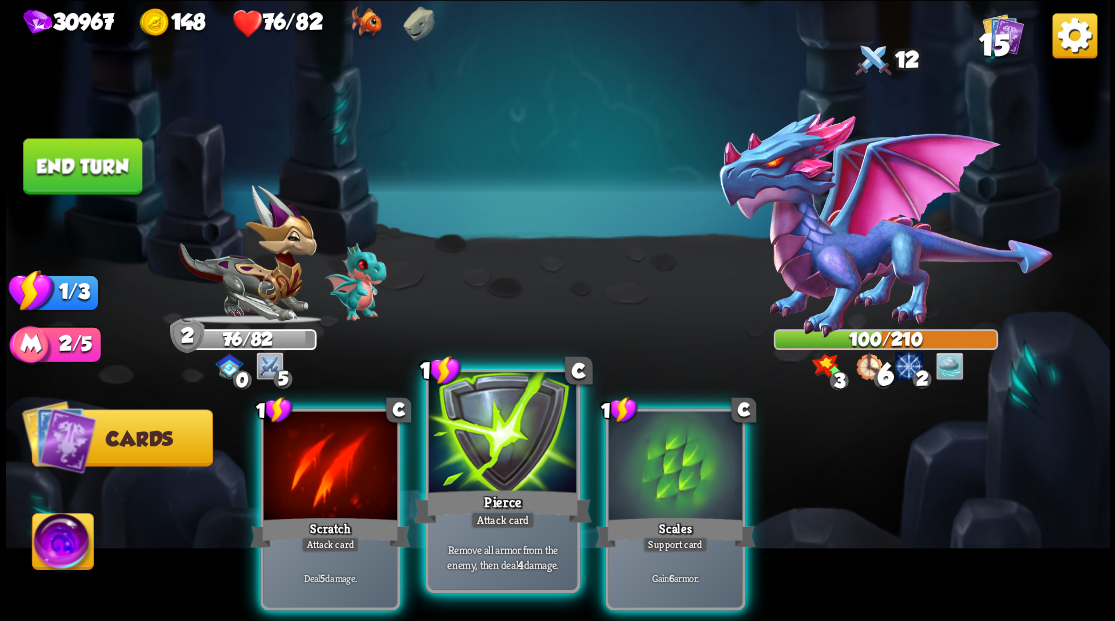 click at bounding box center (502, 434) 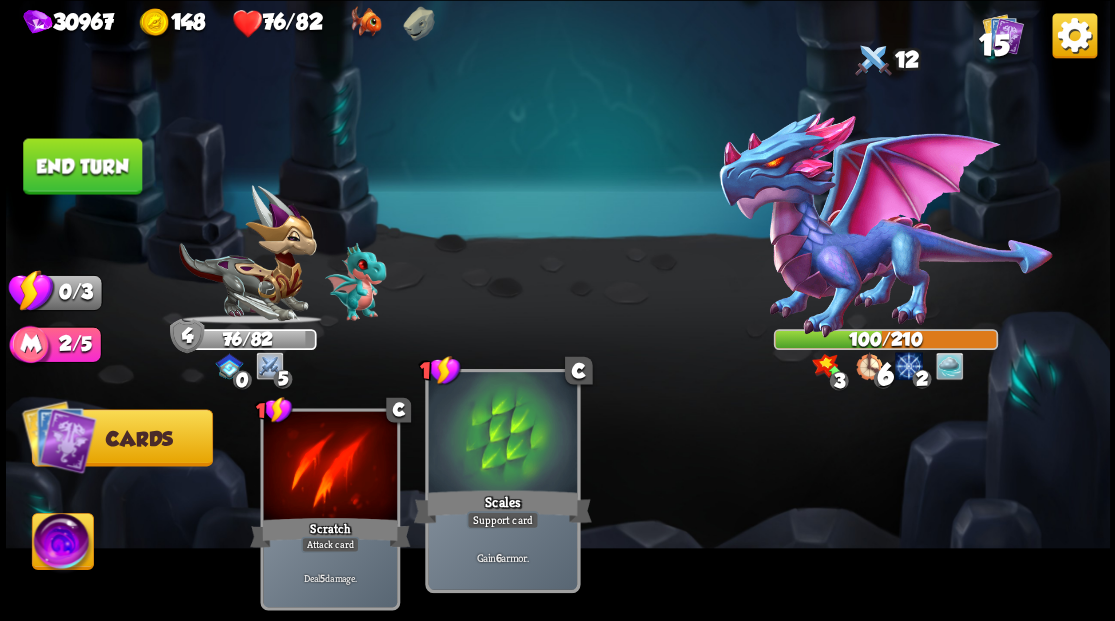 click at bounding box center [502, 434] 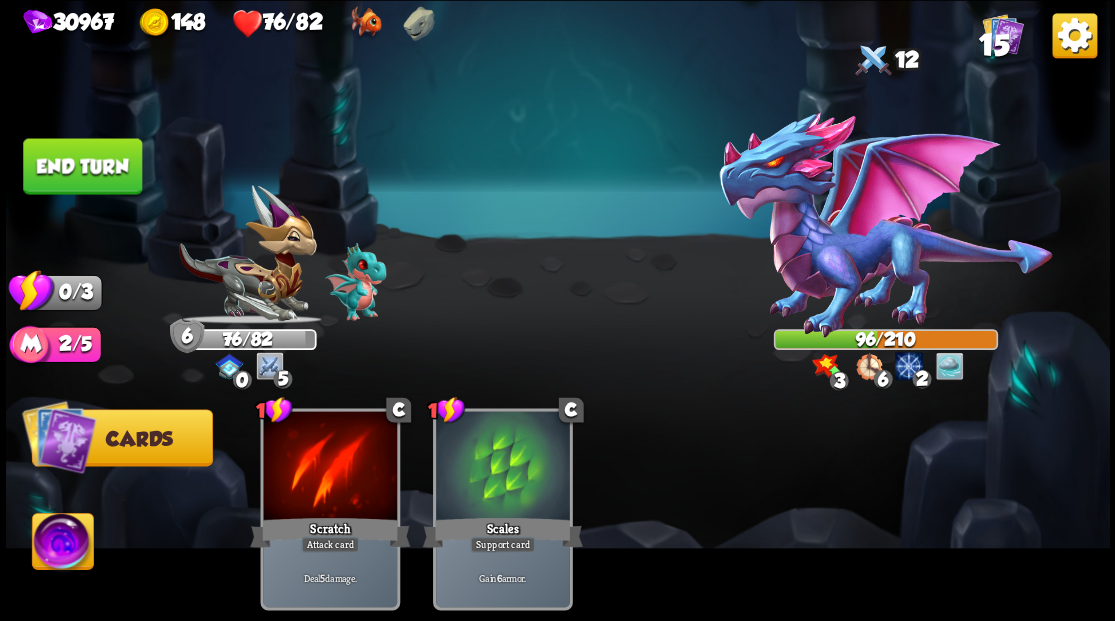 click on "End turn" at bounding box center [82, 166] 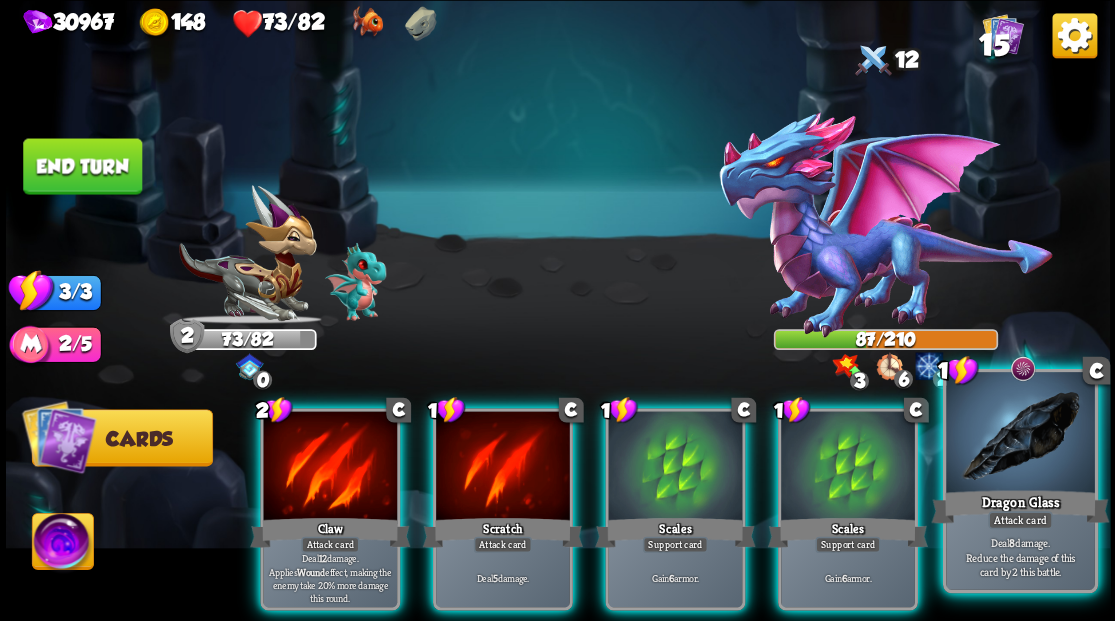 click at bounding box center [1020, 434] 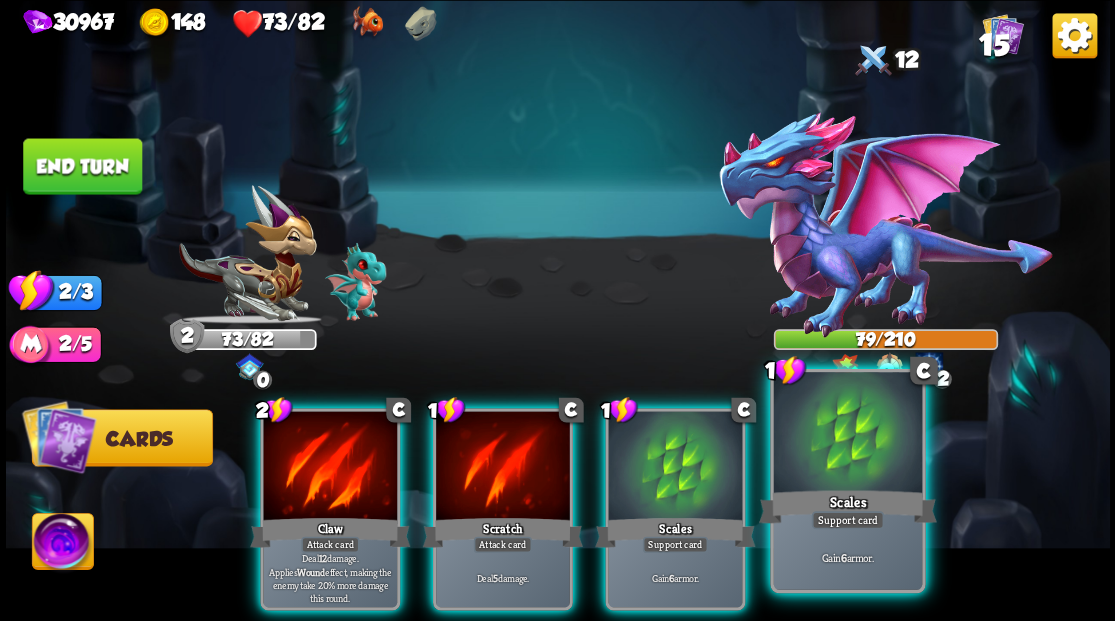 click at bounding box center [847, 434] 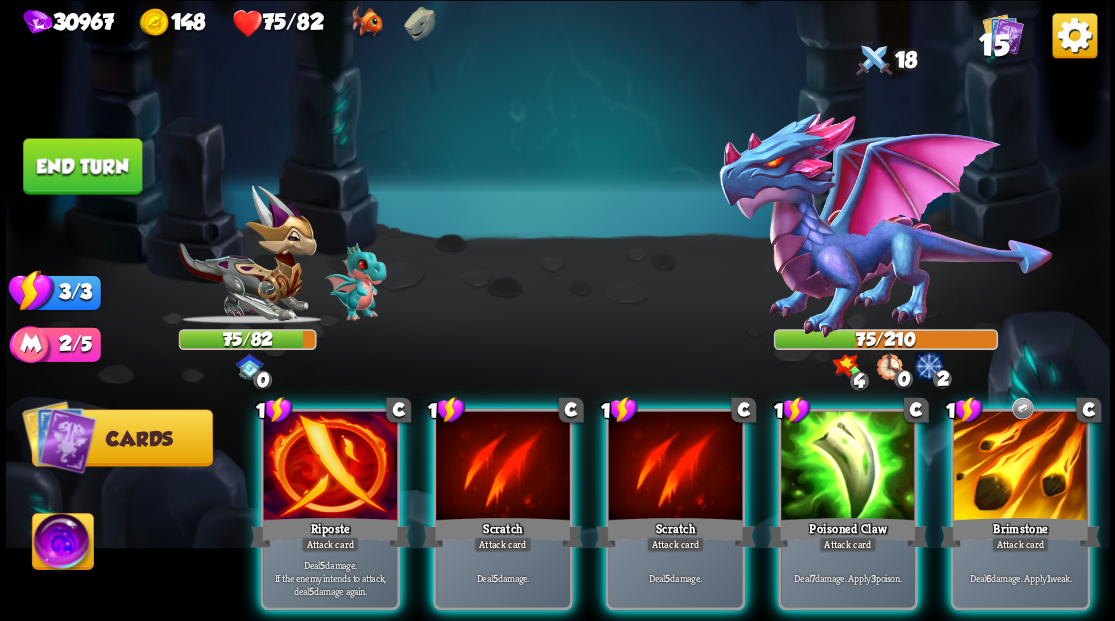 drag, startPoint x: 1003, startPoint y: 440, endPoint x: 1008, endPoint y: 425, distance: 15.811388 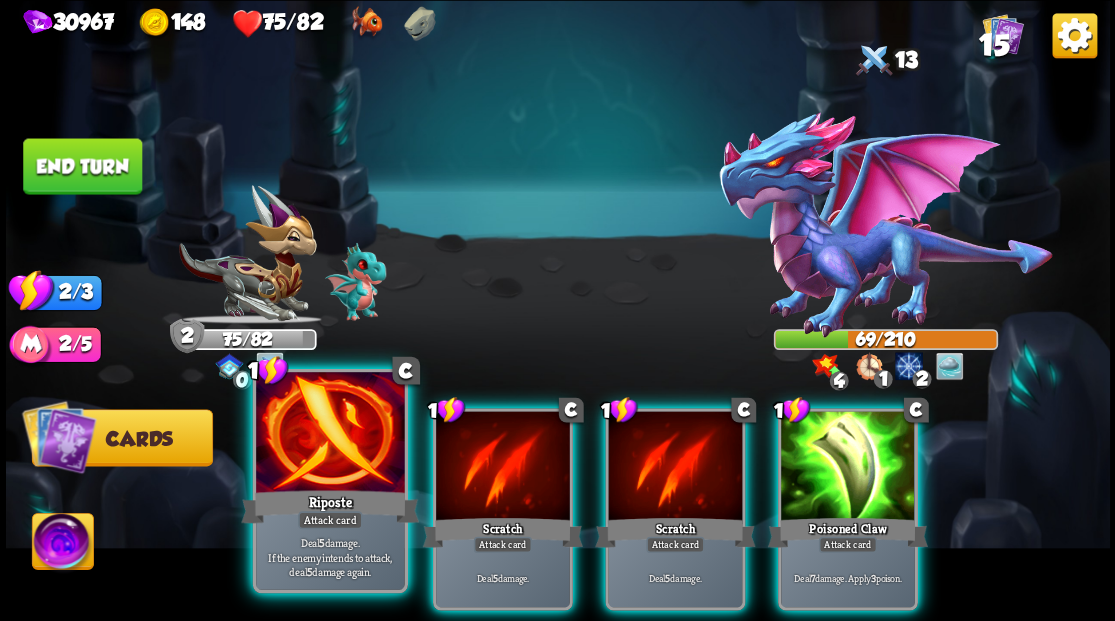 click at bounding box center [330, 434] 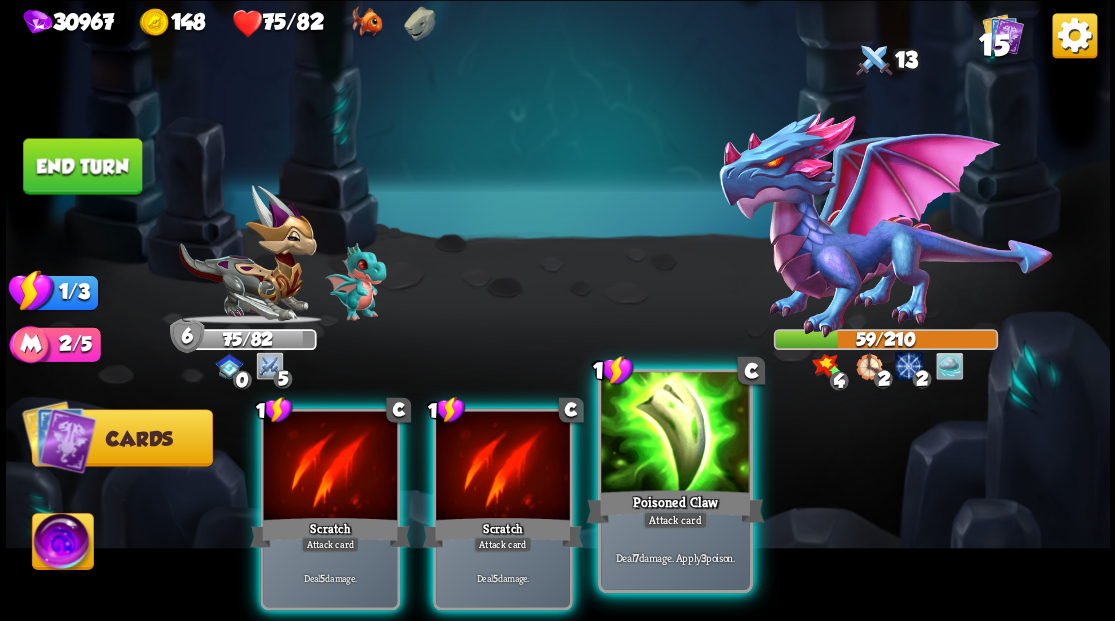 click at bounding box center [675, 434] 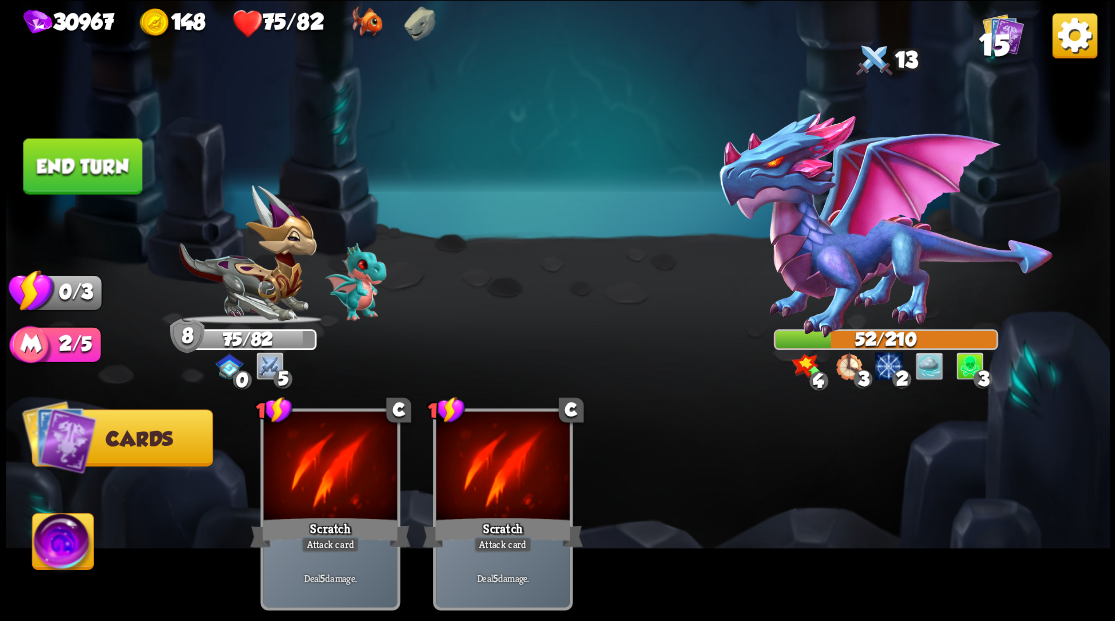 click on "End turn" at bounding box center [82, 166] 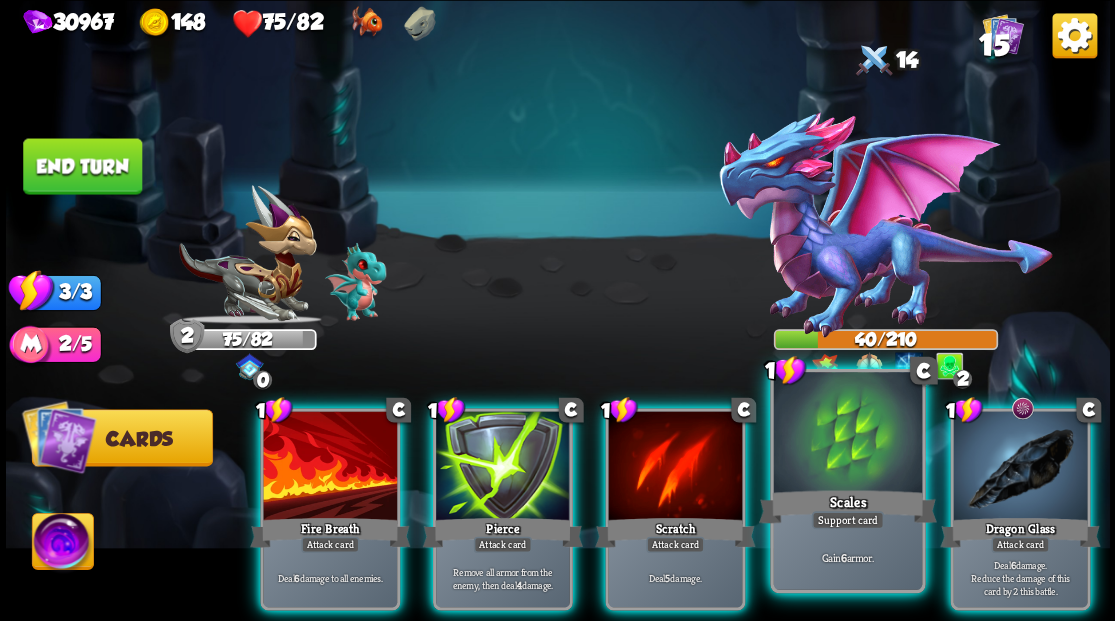 click at bounding box center [847, 434] 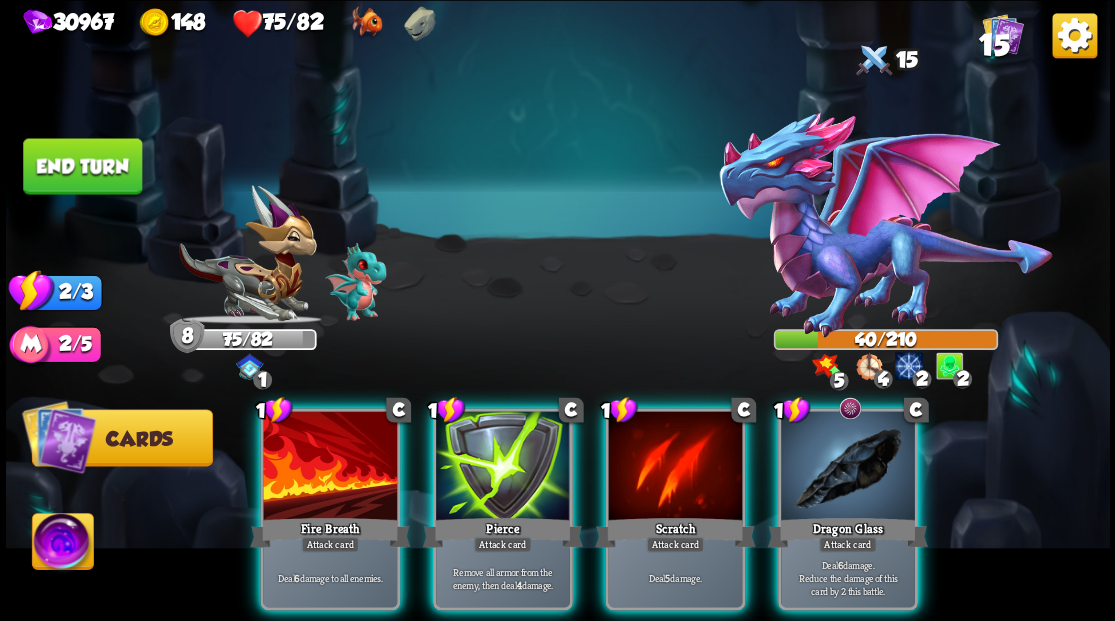 click at bounding box center [848, 467] 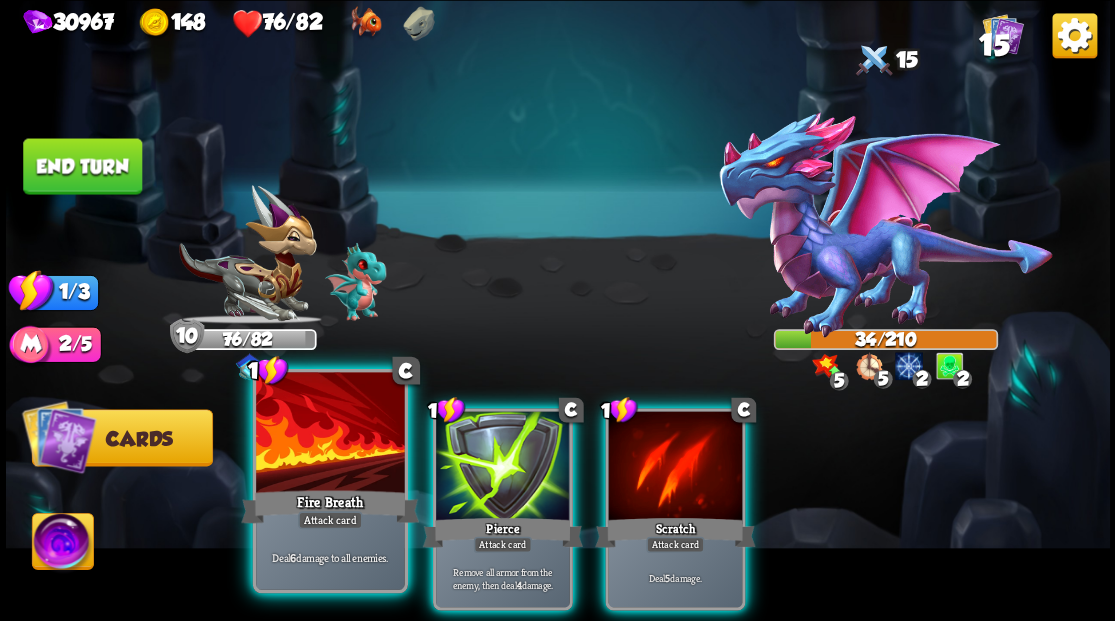 click at bounding box center [330, 434] 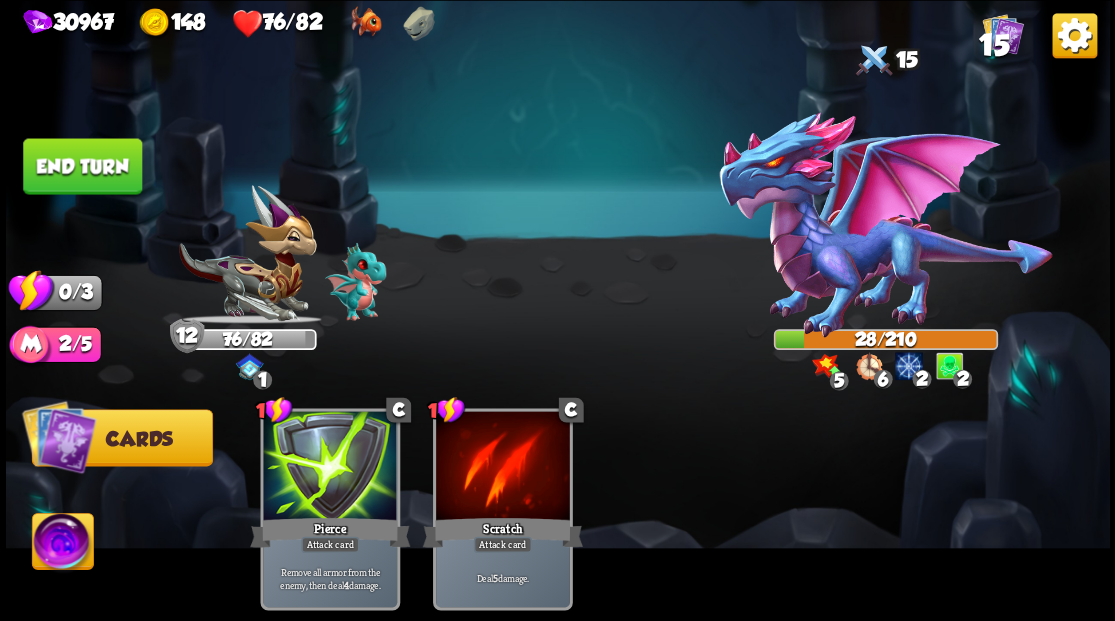 drag, startPoint x: 96, startPoint y: 168, endPoint x: 156, endPoint y: 198, distance: 67.08204 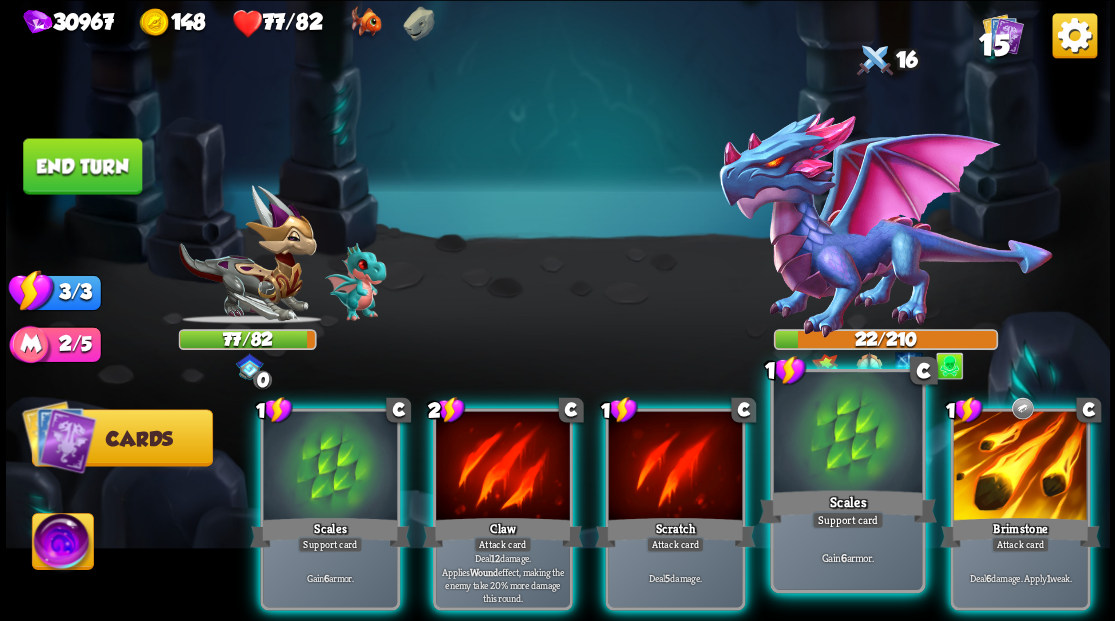 click at bounding box center [847, 434] 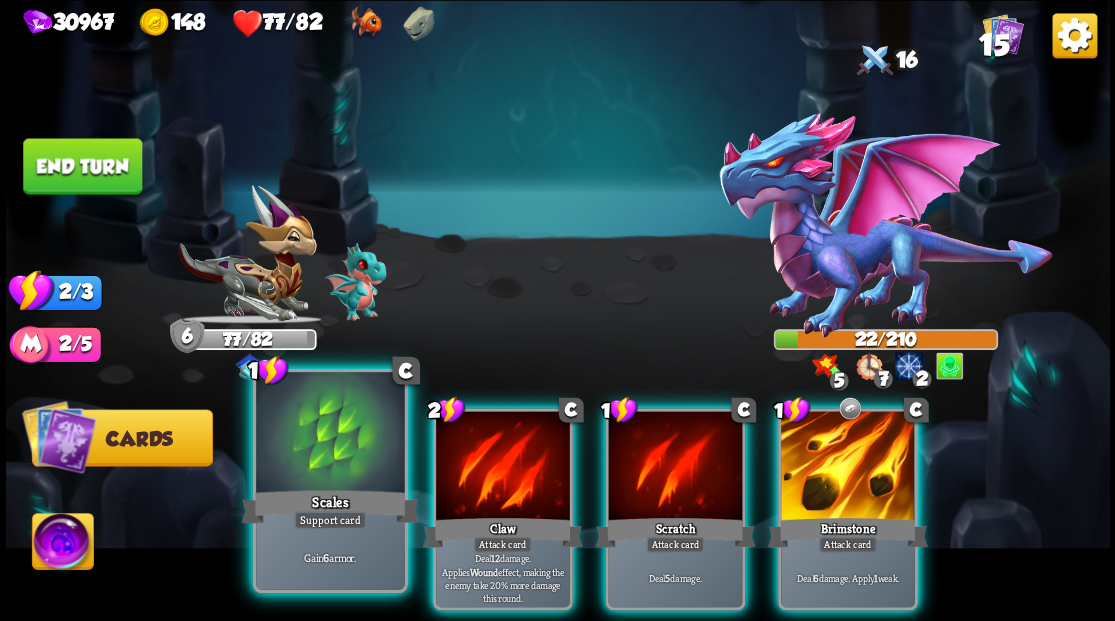 click at bounding box center [330, 434] 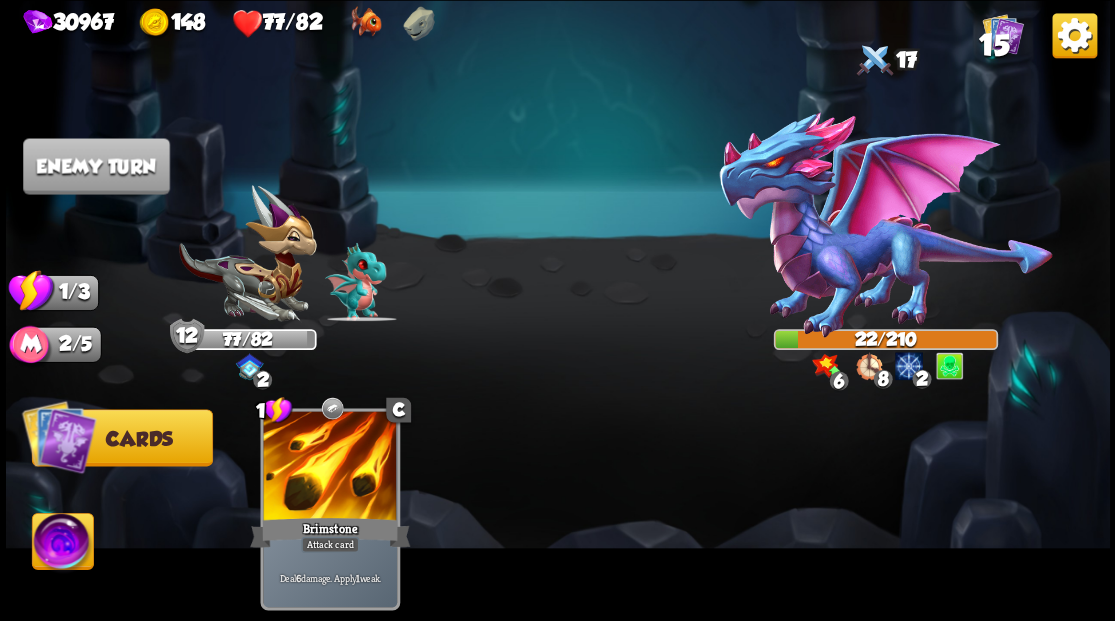 click on "1
C   Brimstone     Attack card   Deal  6  damage. Apply  1  weak." at bounding box center [667, 483] 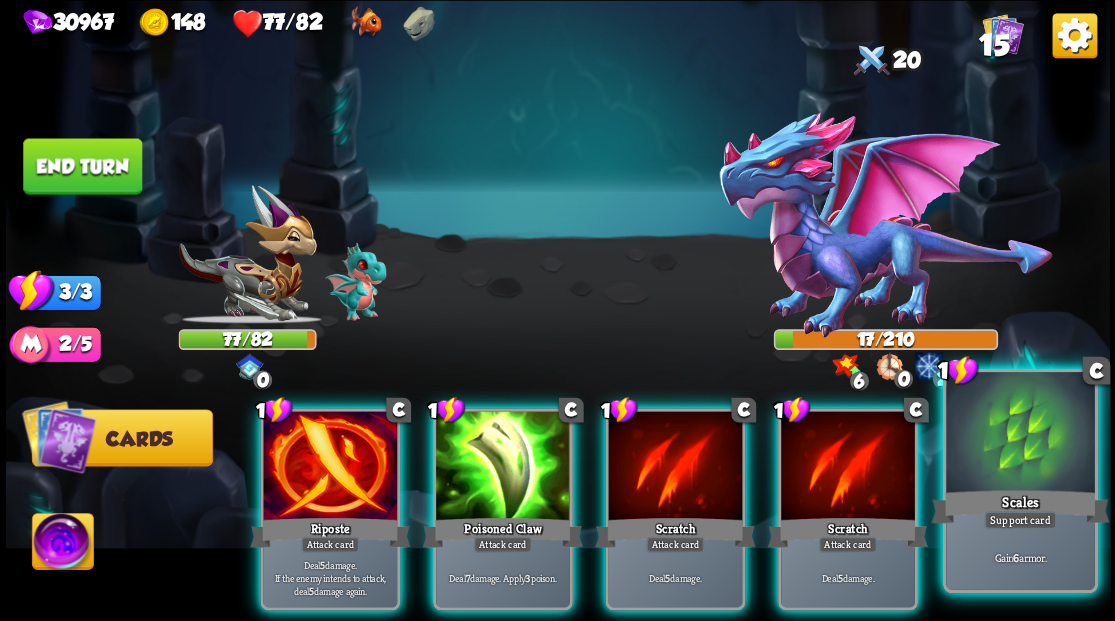 click at bounding box center [1020, 434] 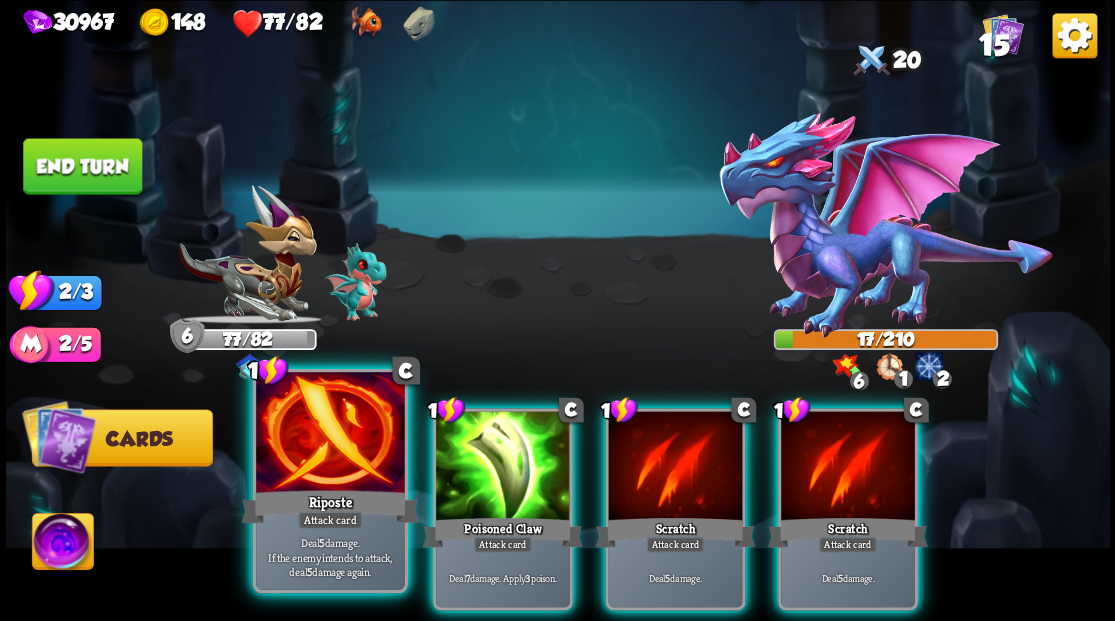 click at bounding box center (330, 434) 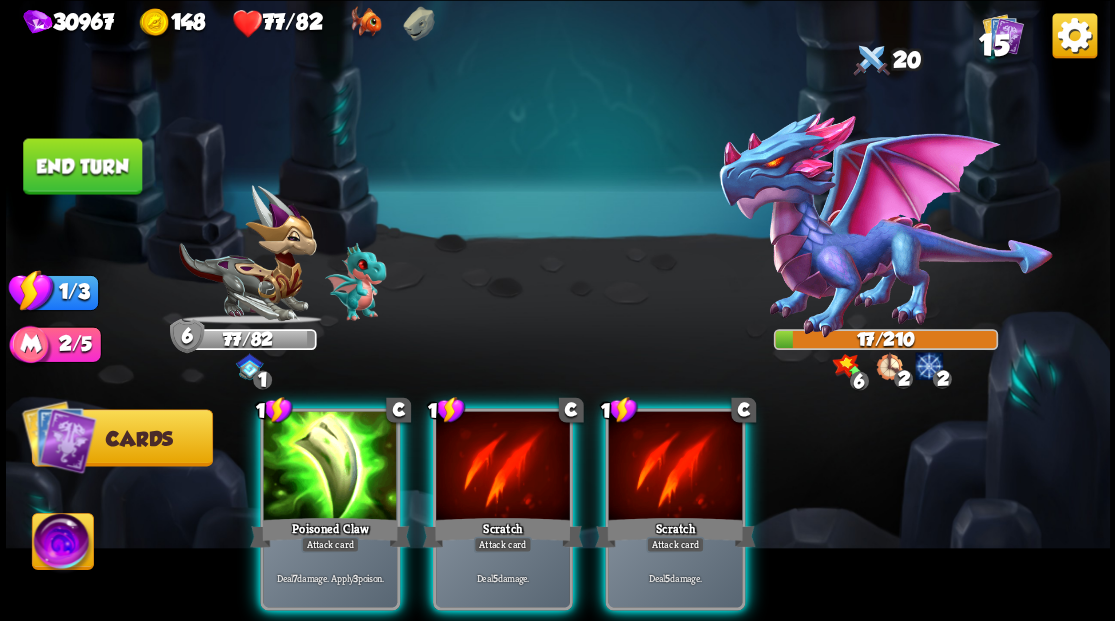 click at bounding box center [330, 467] 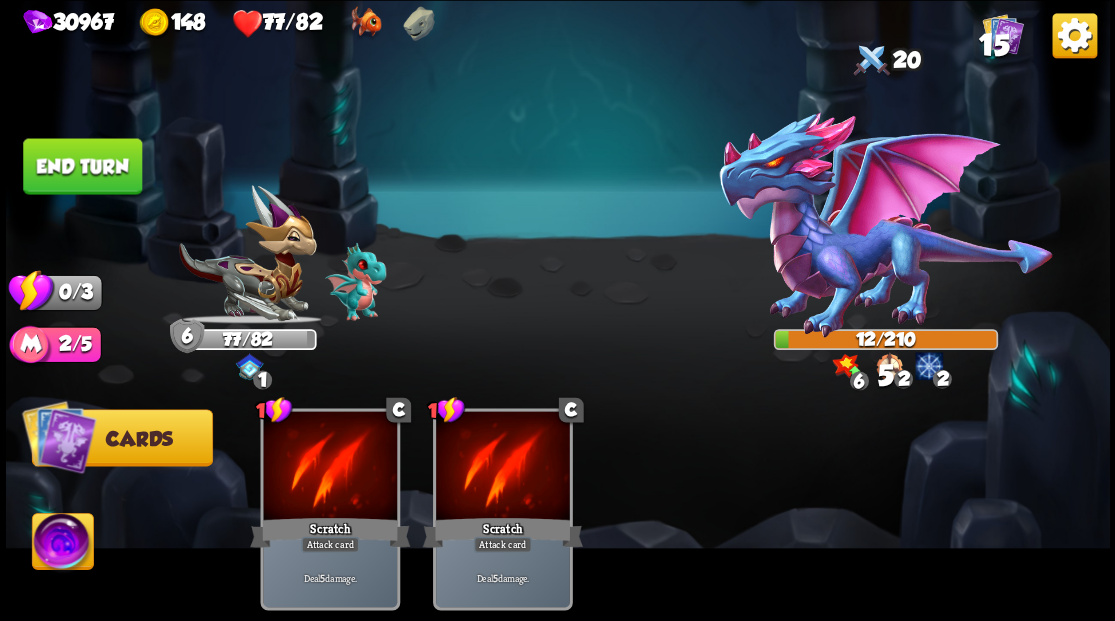 click at bounding box center (330, 467) 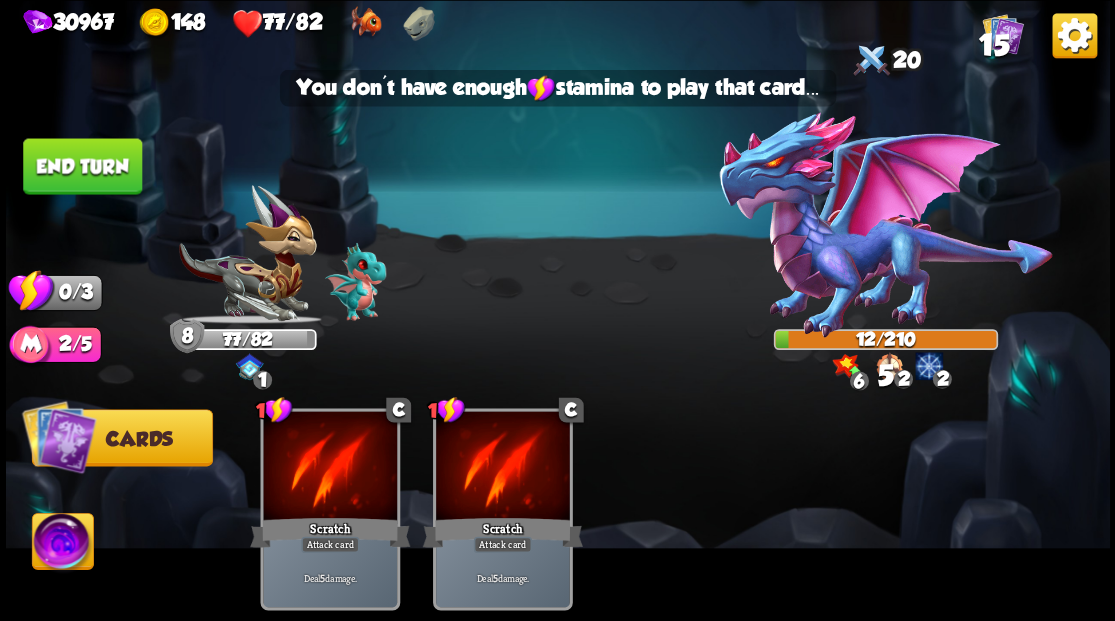 click on "End turn" at bounding box center [82, 166] 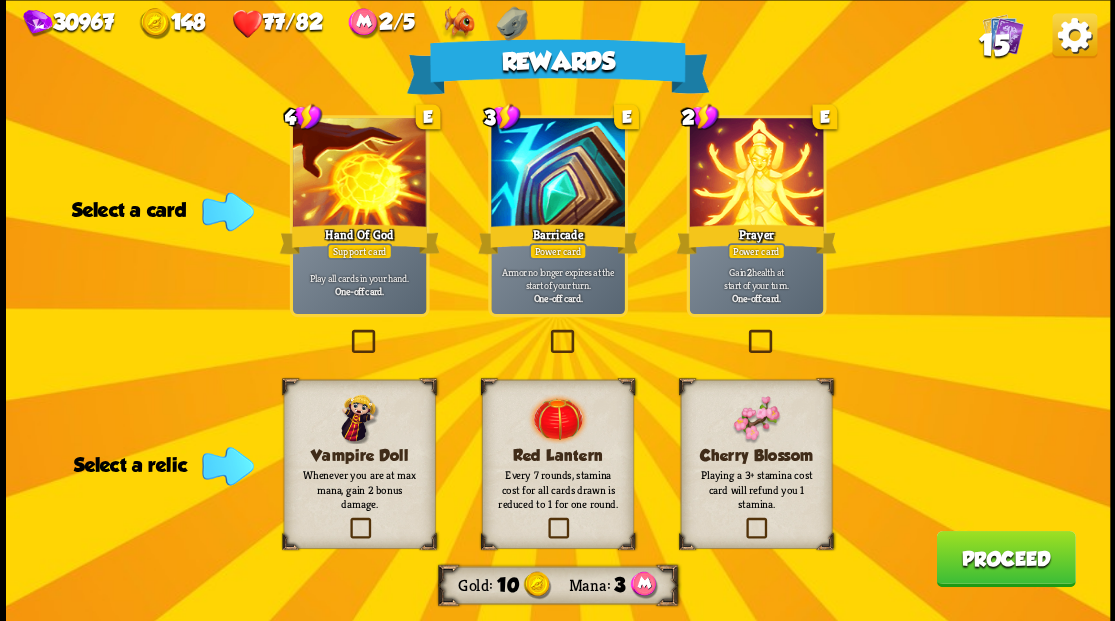 click at bounding box center (546, 332) 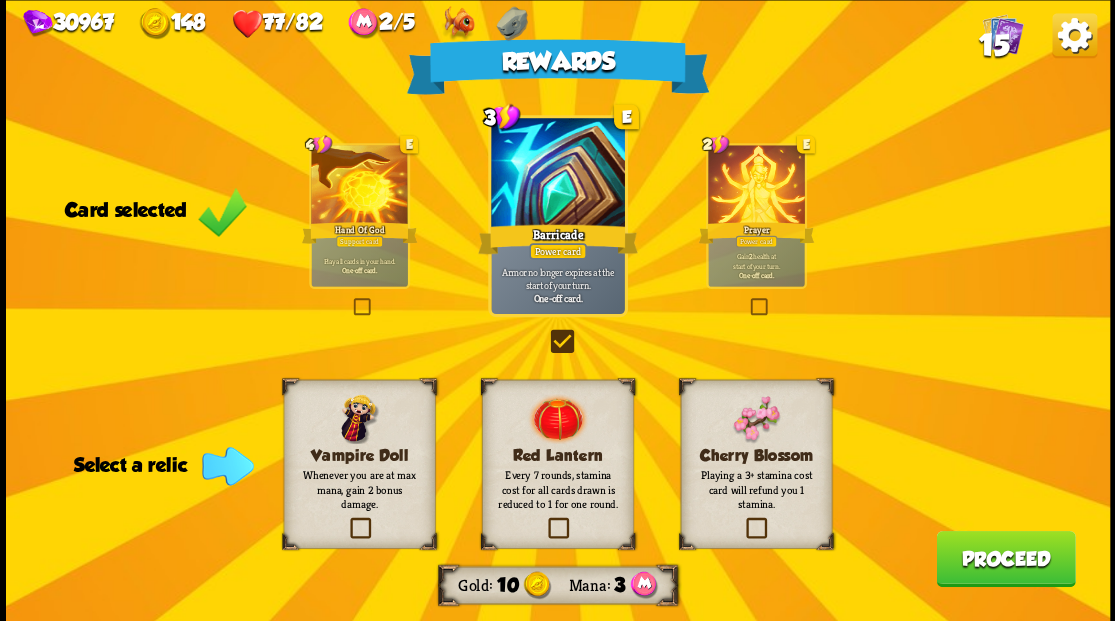 click at bounding box center (544, 520) 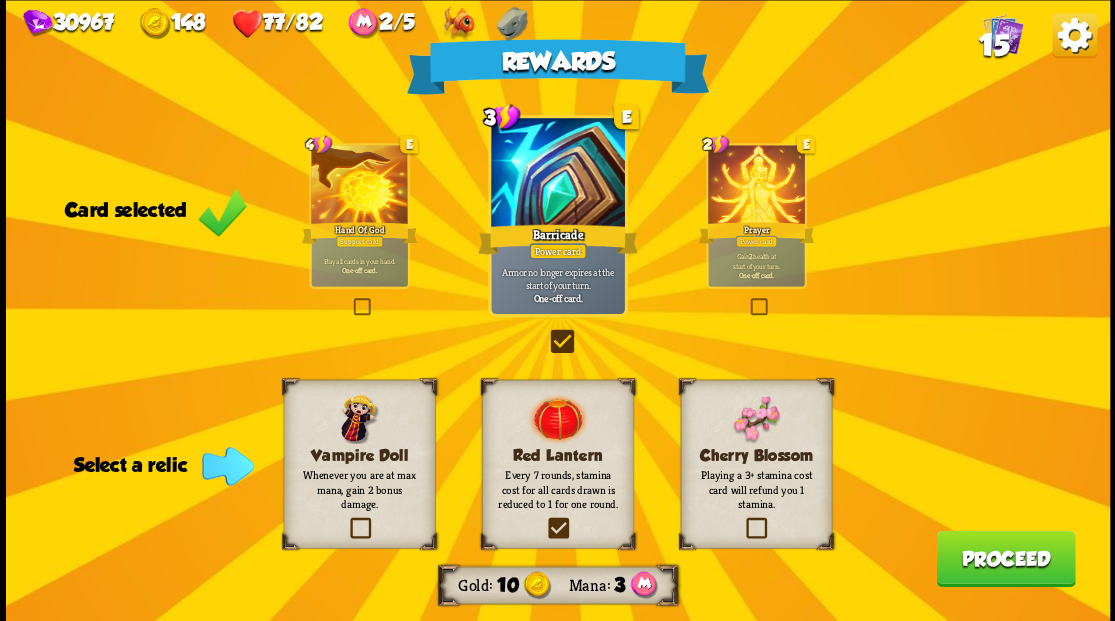 click at bounding box center (0, 0) 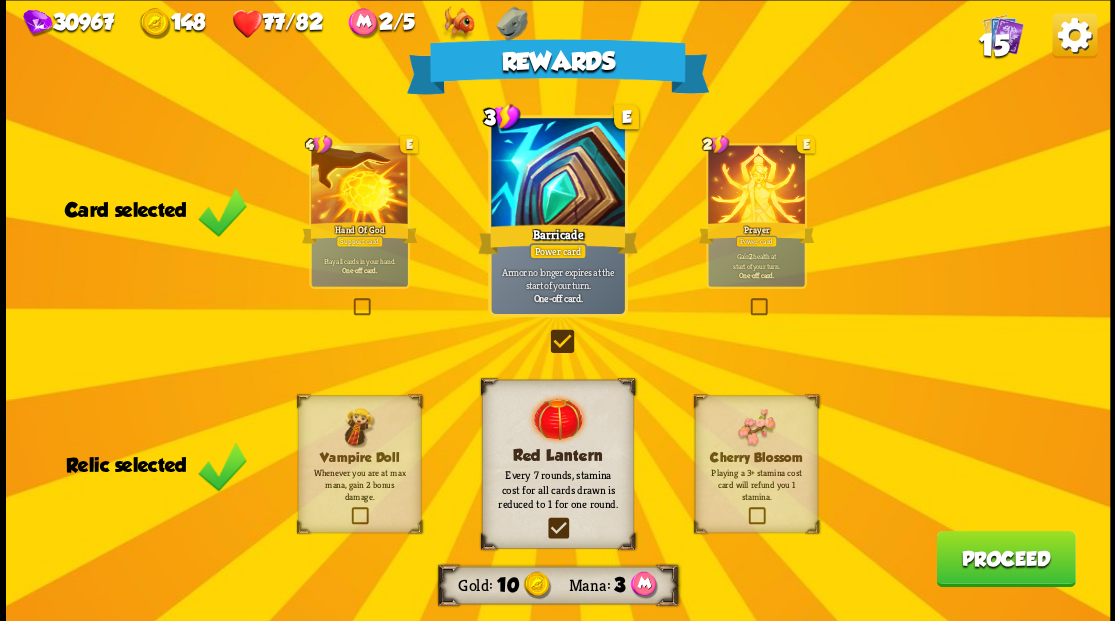 click on "Proceed" at bounding box center [1005, 558] 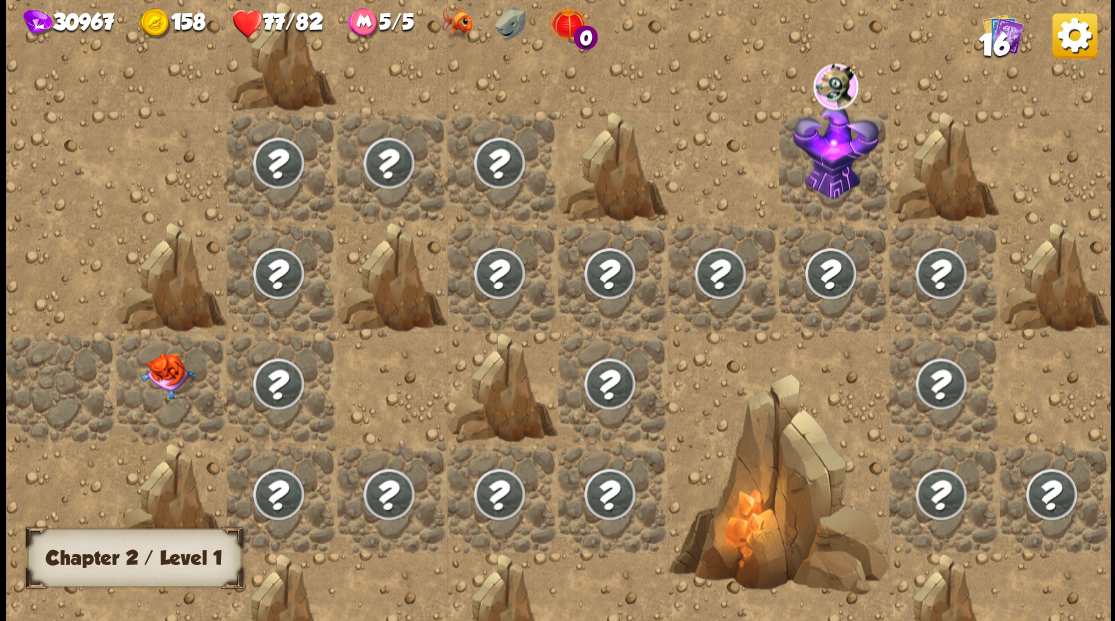 click at bounding box center (167, 375) 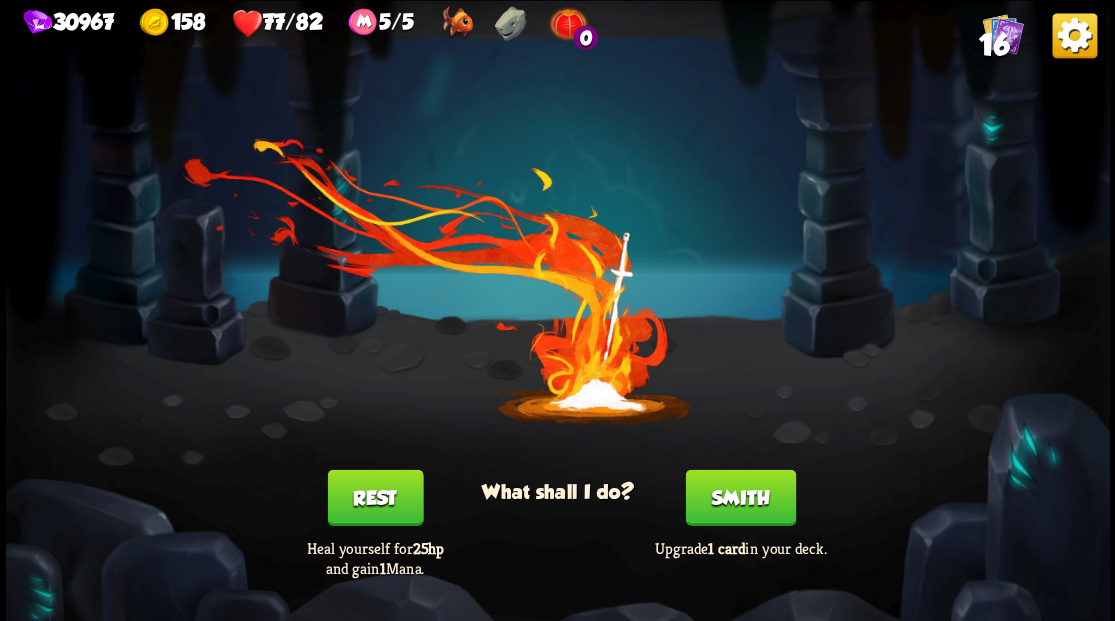 click on "Smith" at bounding box center (740, 497) 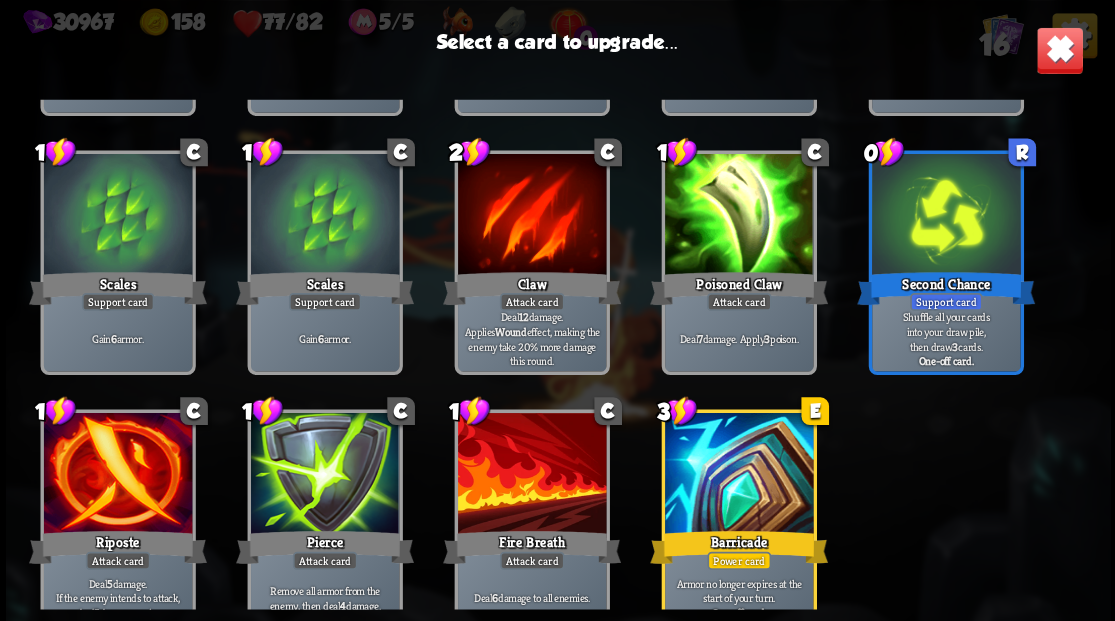 scroll, scrollTop: 329, scrollLeft: 0, axis: vertical 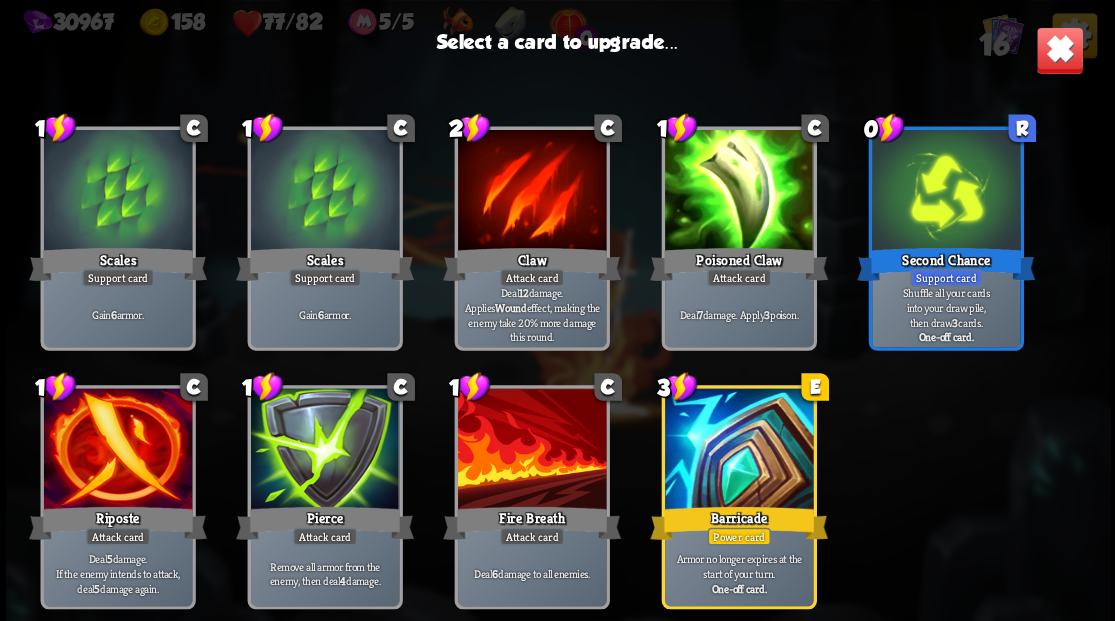click at bounding box center (738, 450) 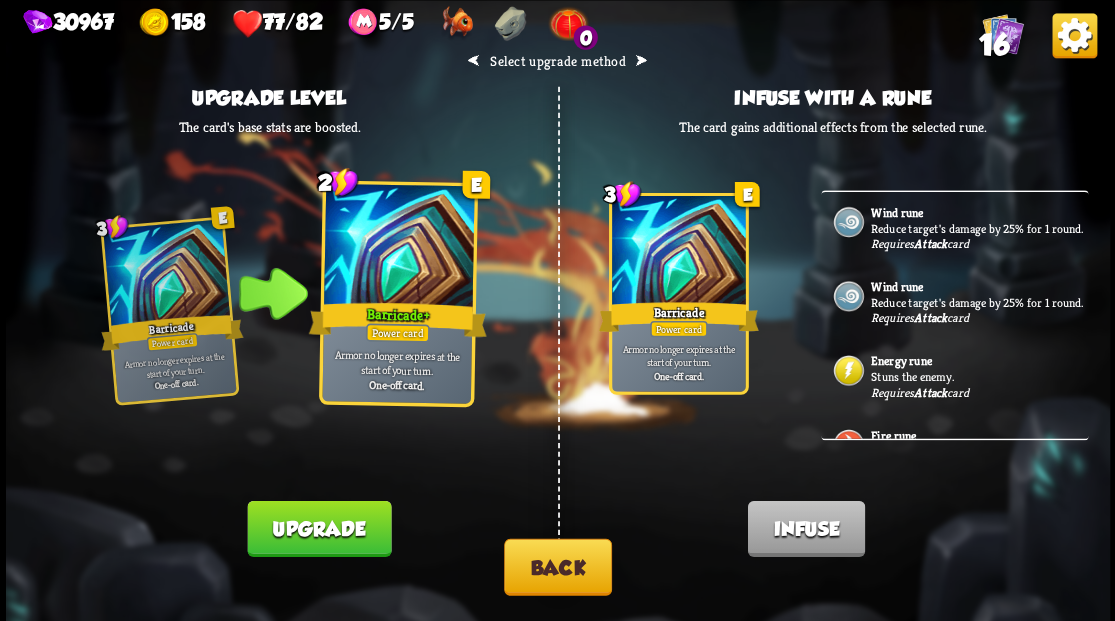 click on "Upgrade" at bounding box center [319, 528] 